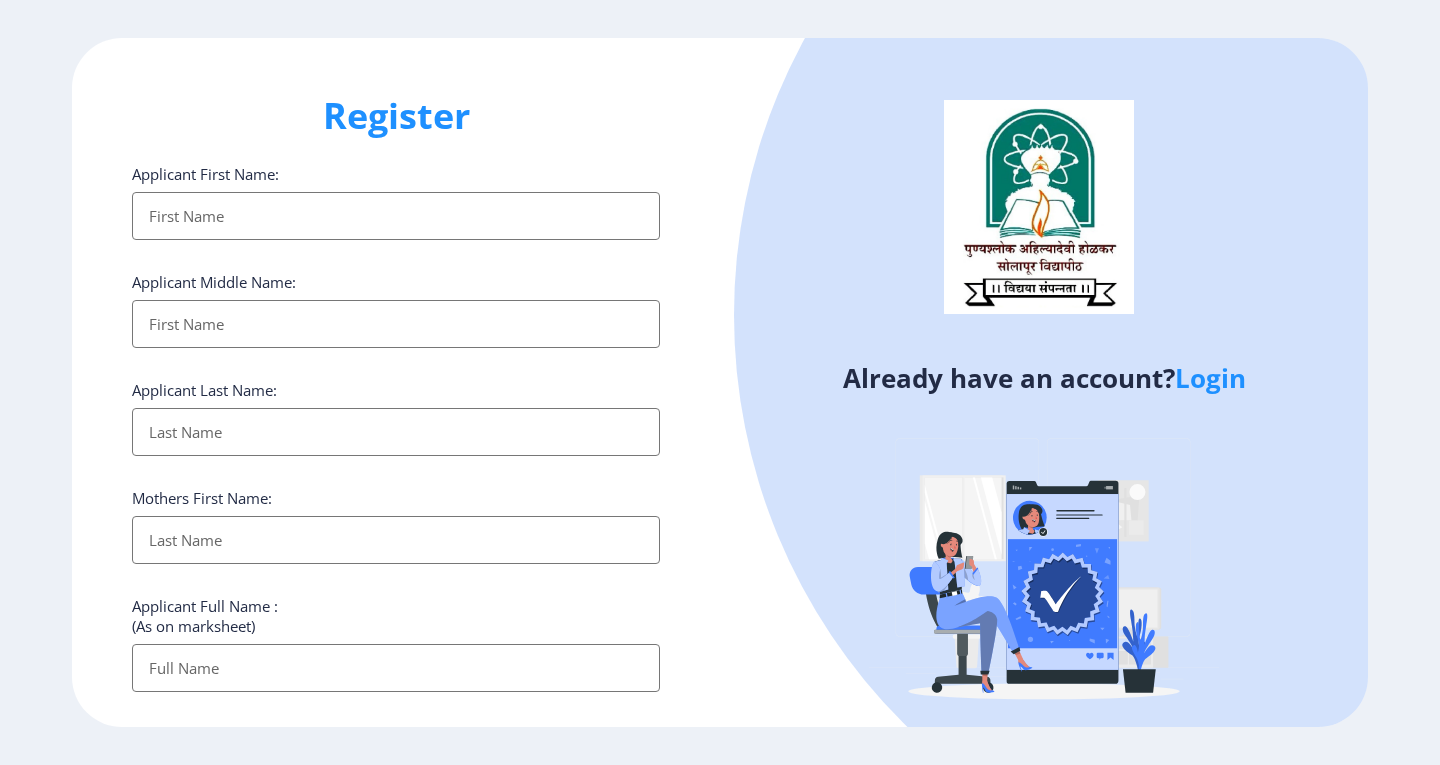 select 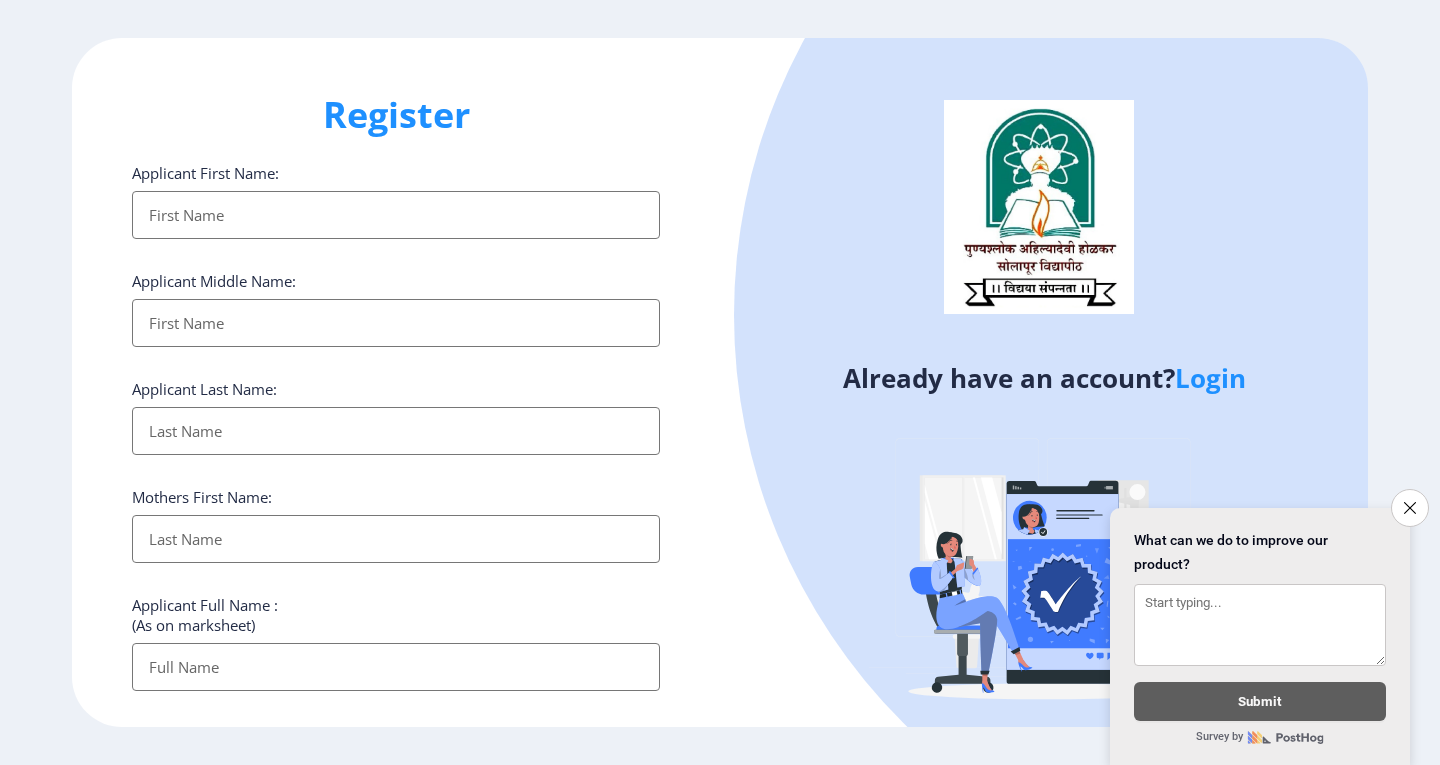 scroll, scrollTop: 0, scrollLeft: 0, axis: both 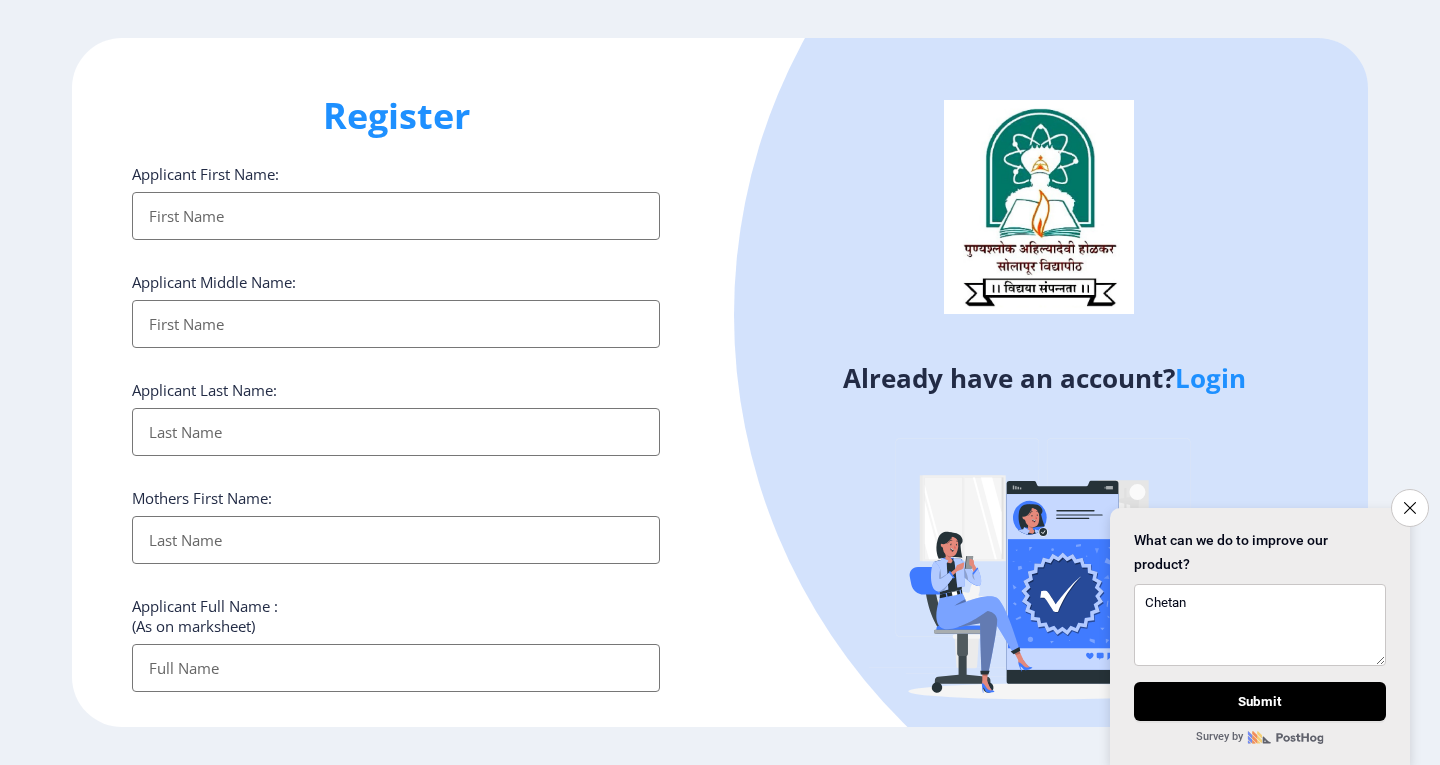 type on "Chetan" 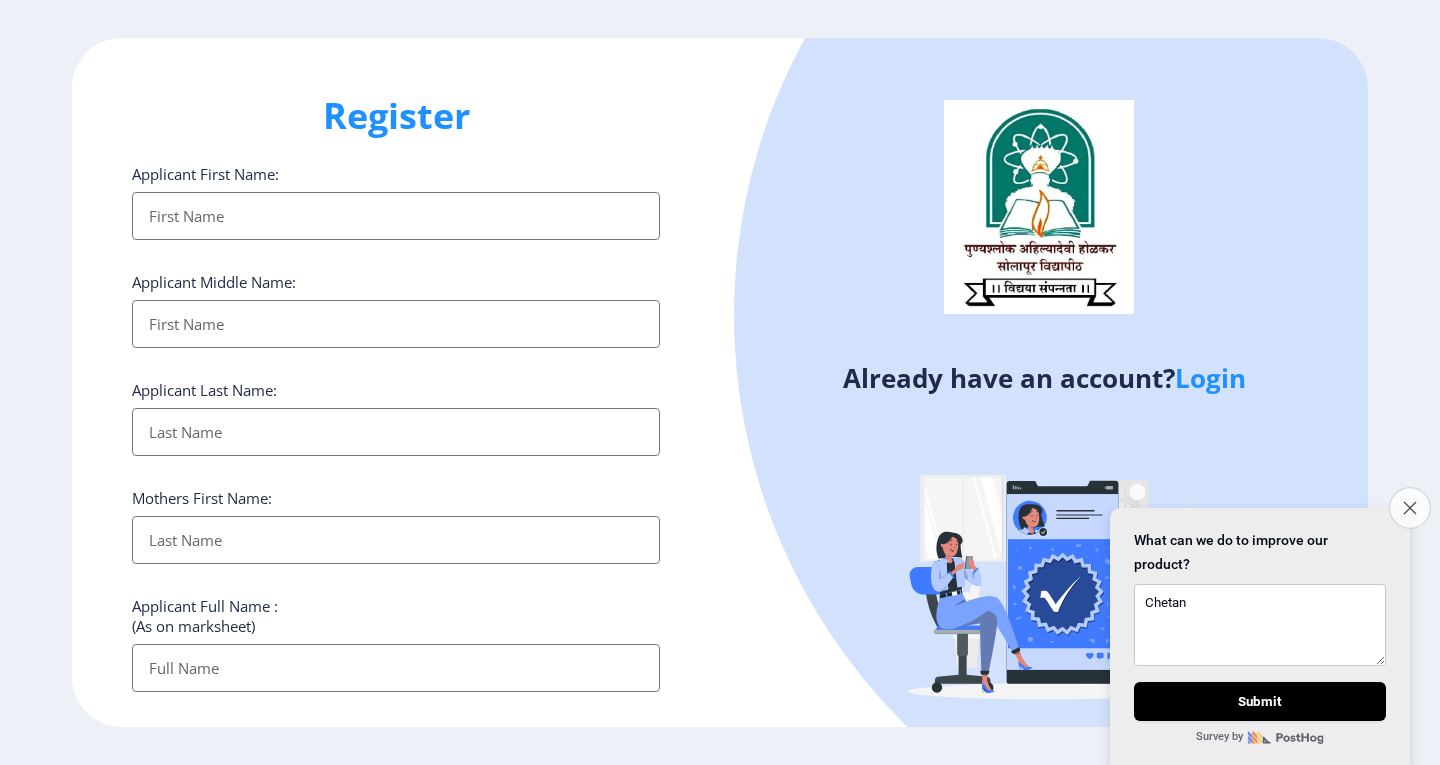 click on "Close survey" at bounding box center [1410, 508] 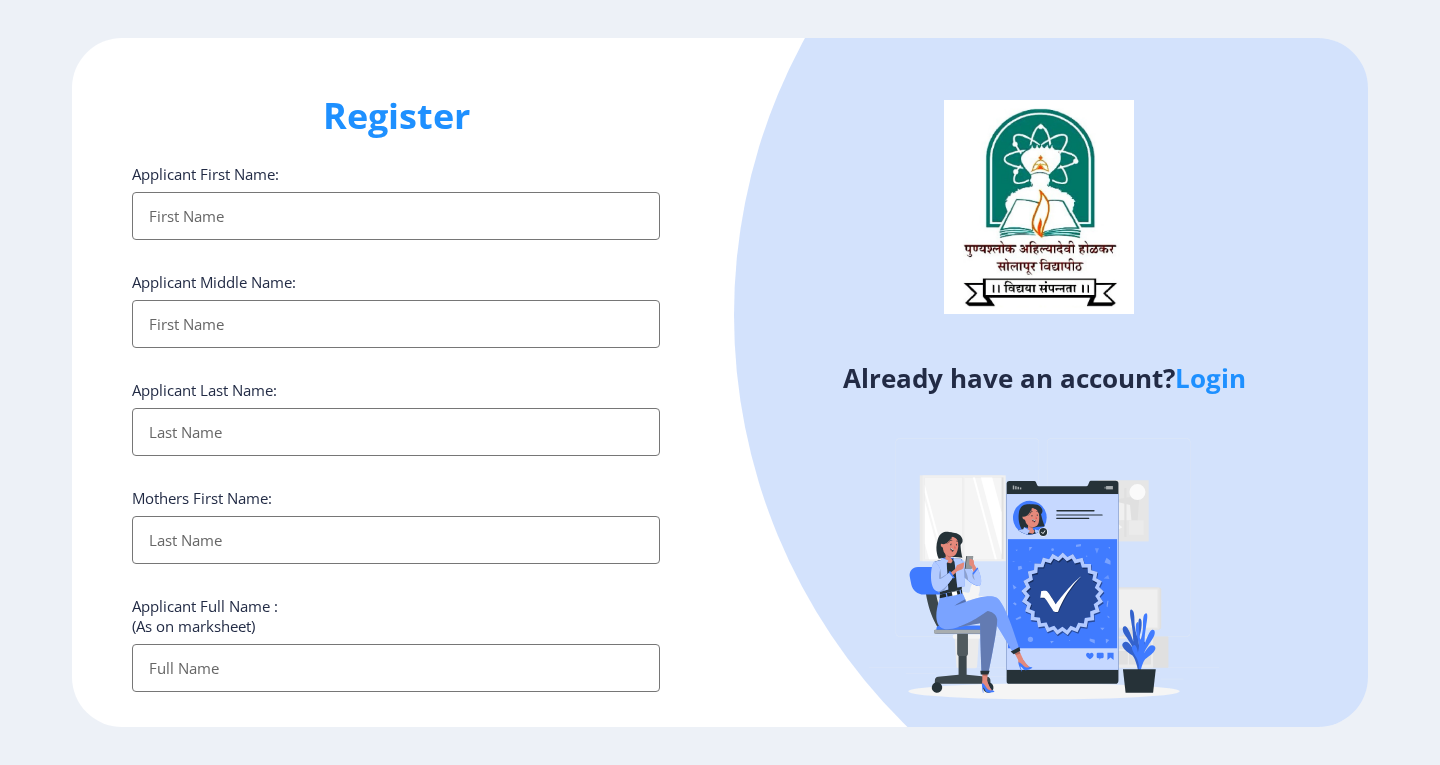 click on "Applicant First Name:" at bounding box center (396, 216) 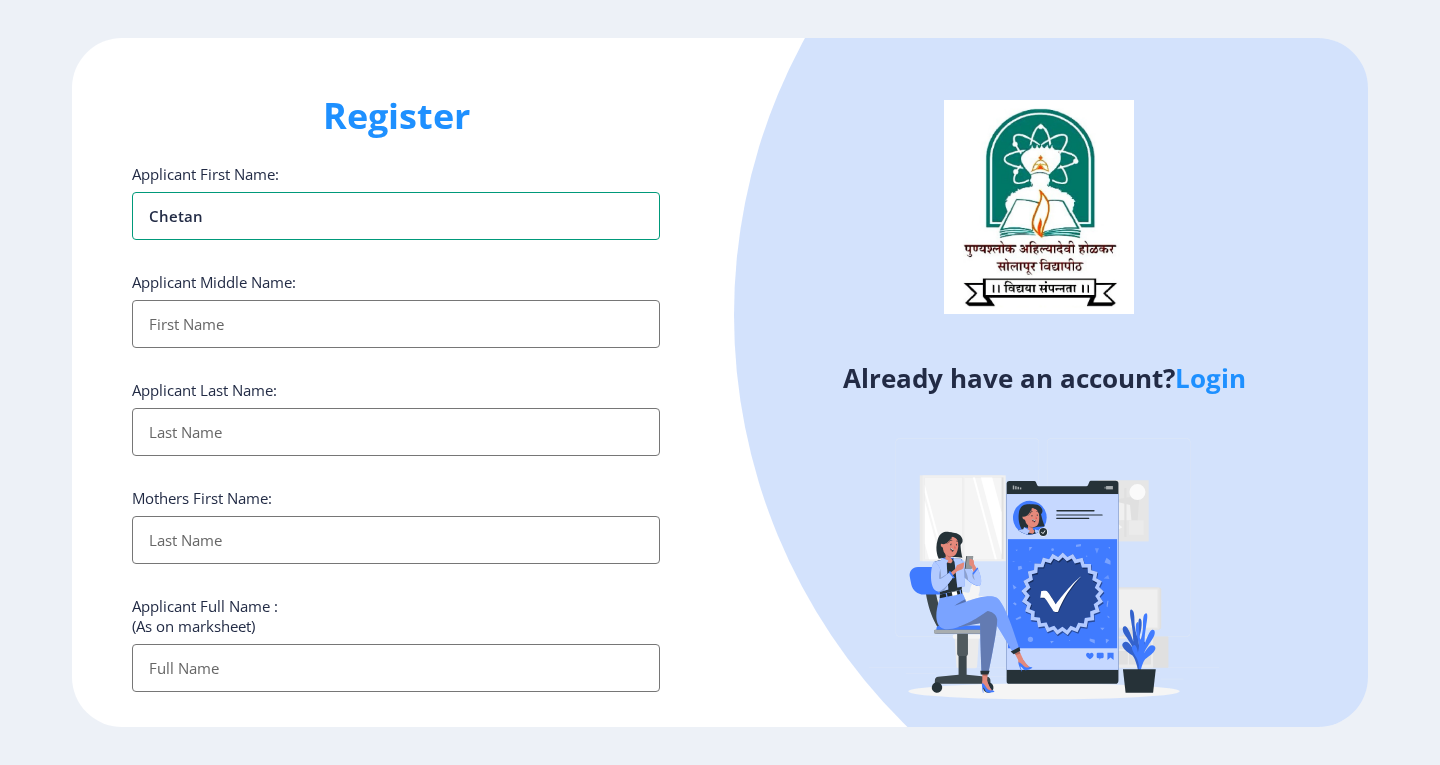 type on "Chetan" 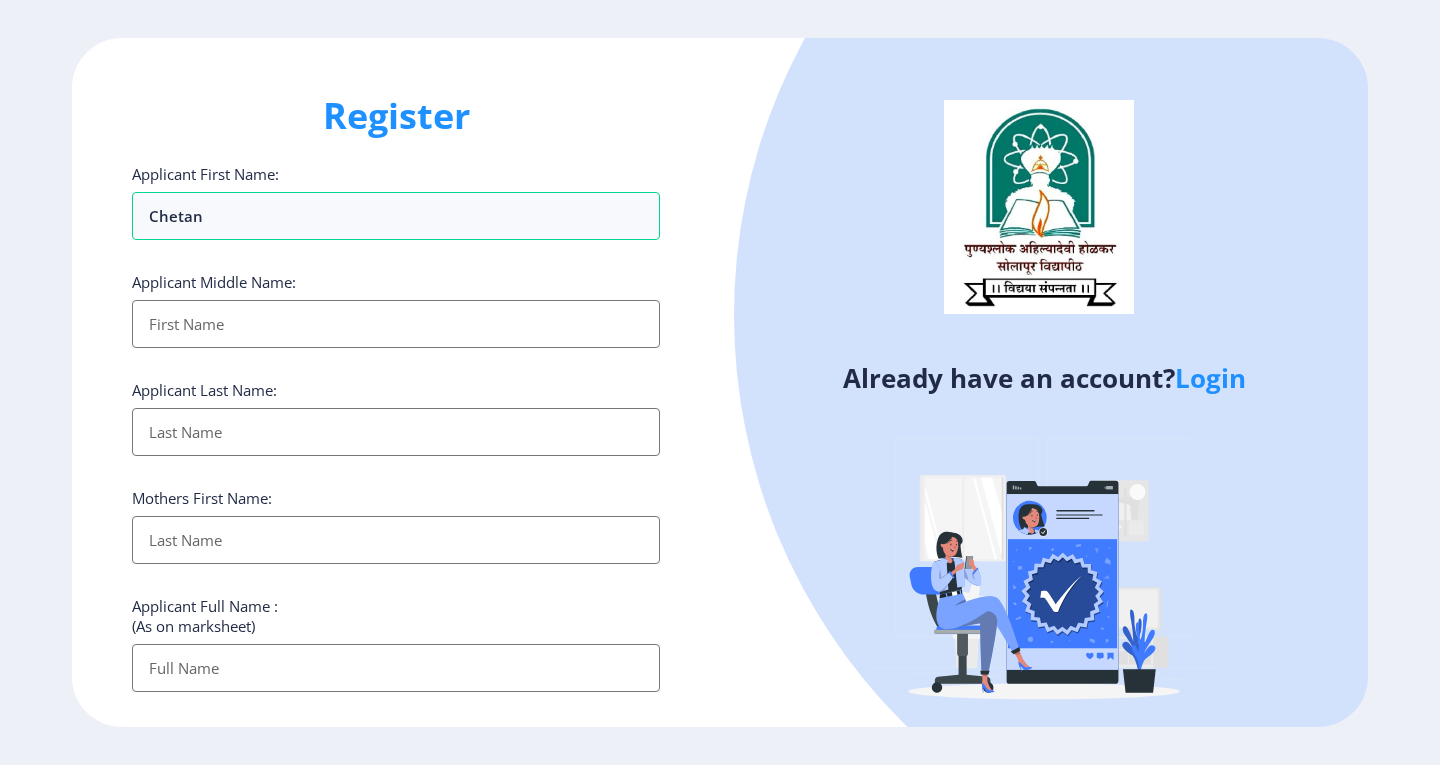 click on "Applicant First Name:" at bounding box center (396, 324) 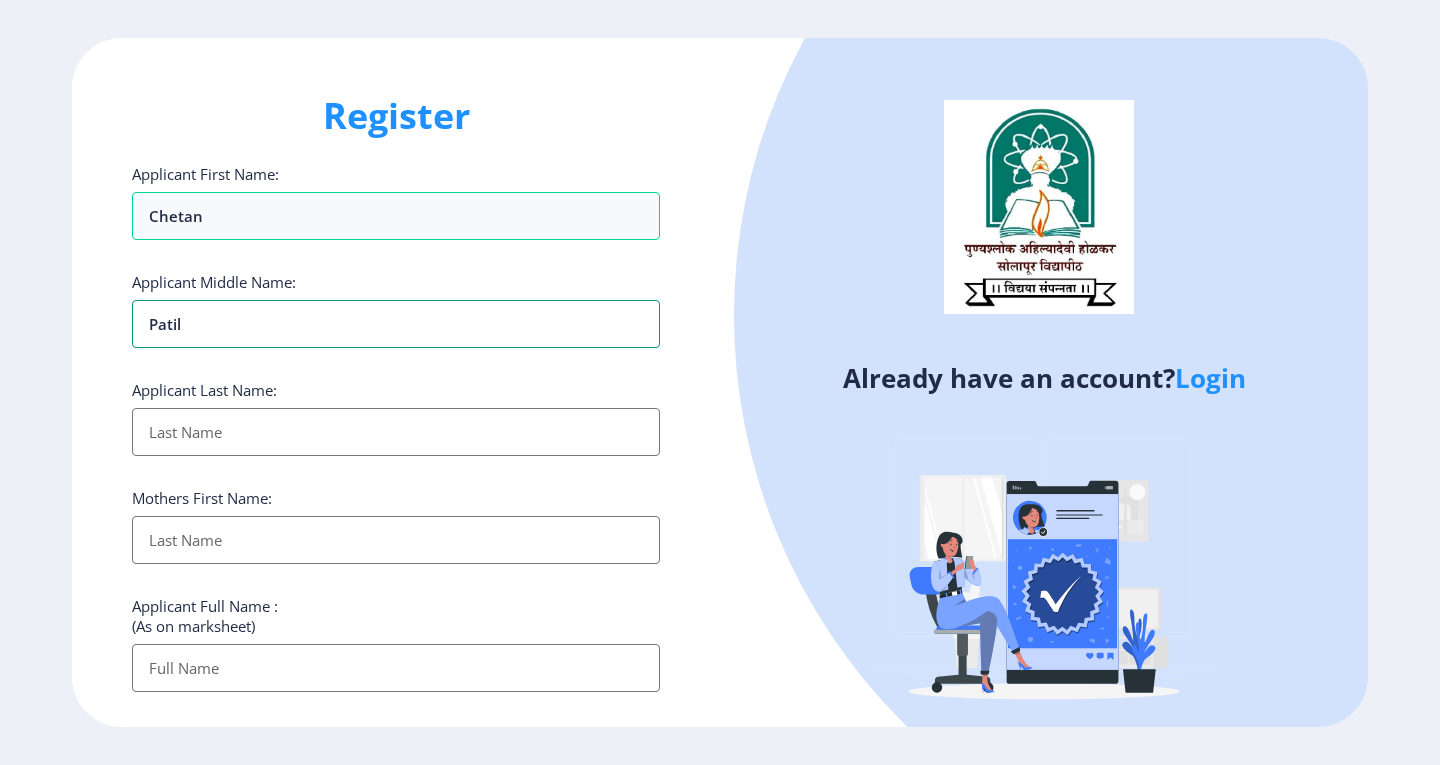 type on "Patil" 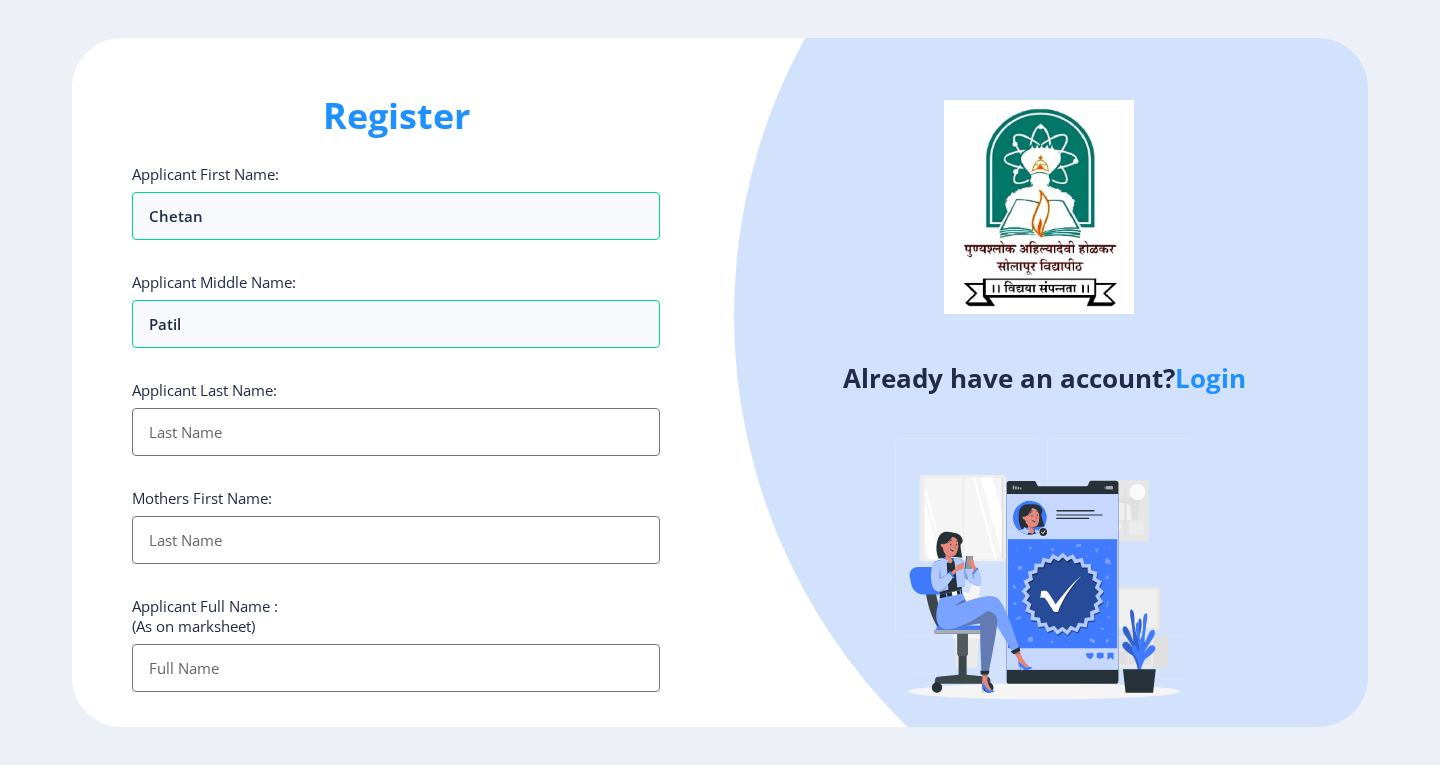 click on "Applicant First Name:" at bounding box center (396, 432) 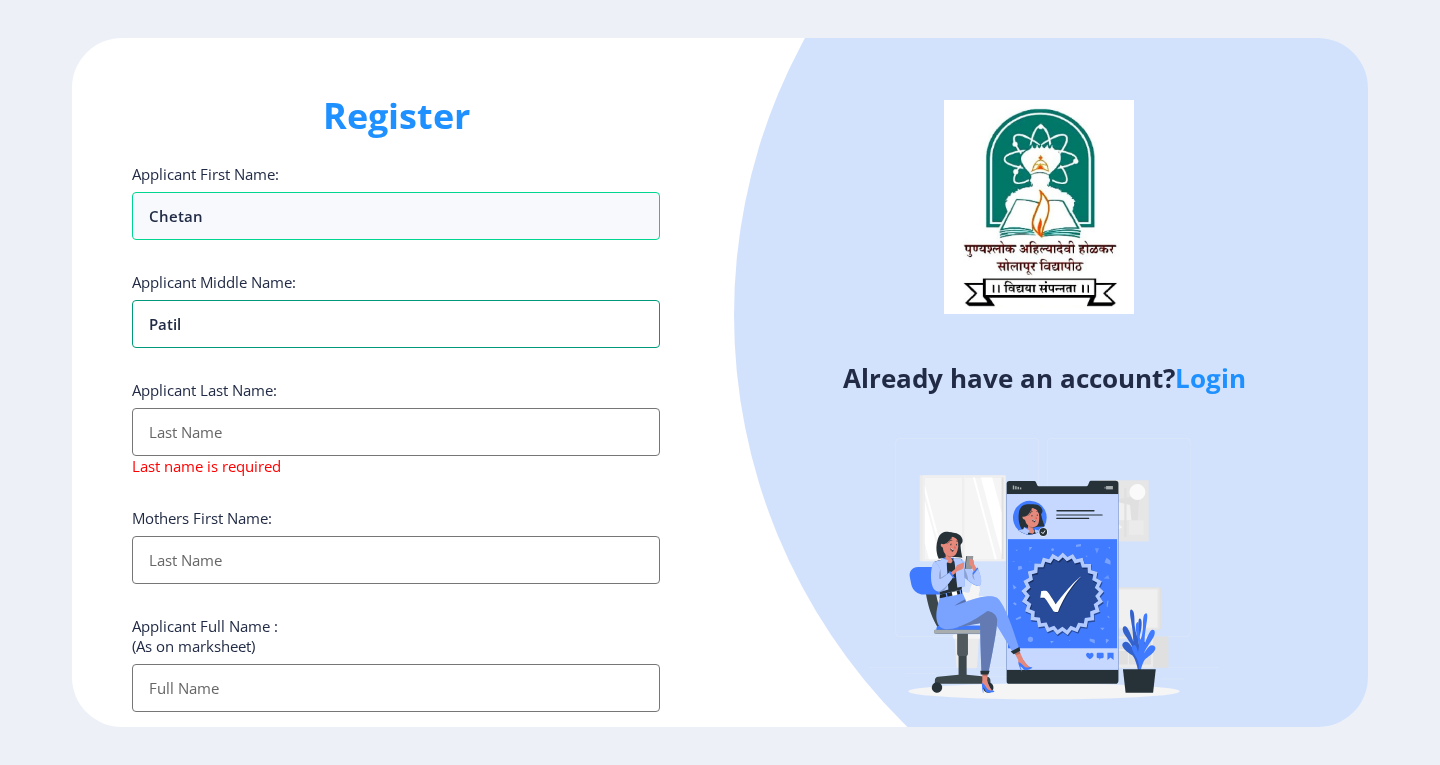 drag, startPoint x: 201, startPoint y: 321, endPoint x: 100, endPoint y: 323, distance: 101.0198 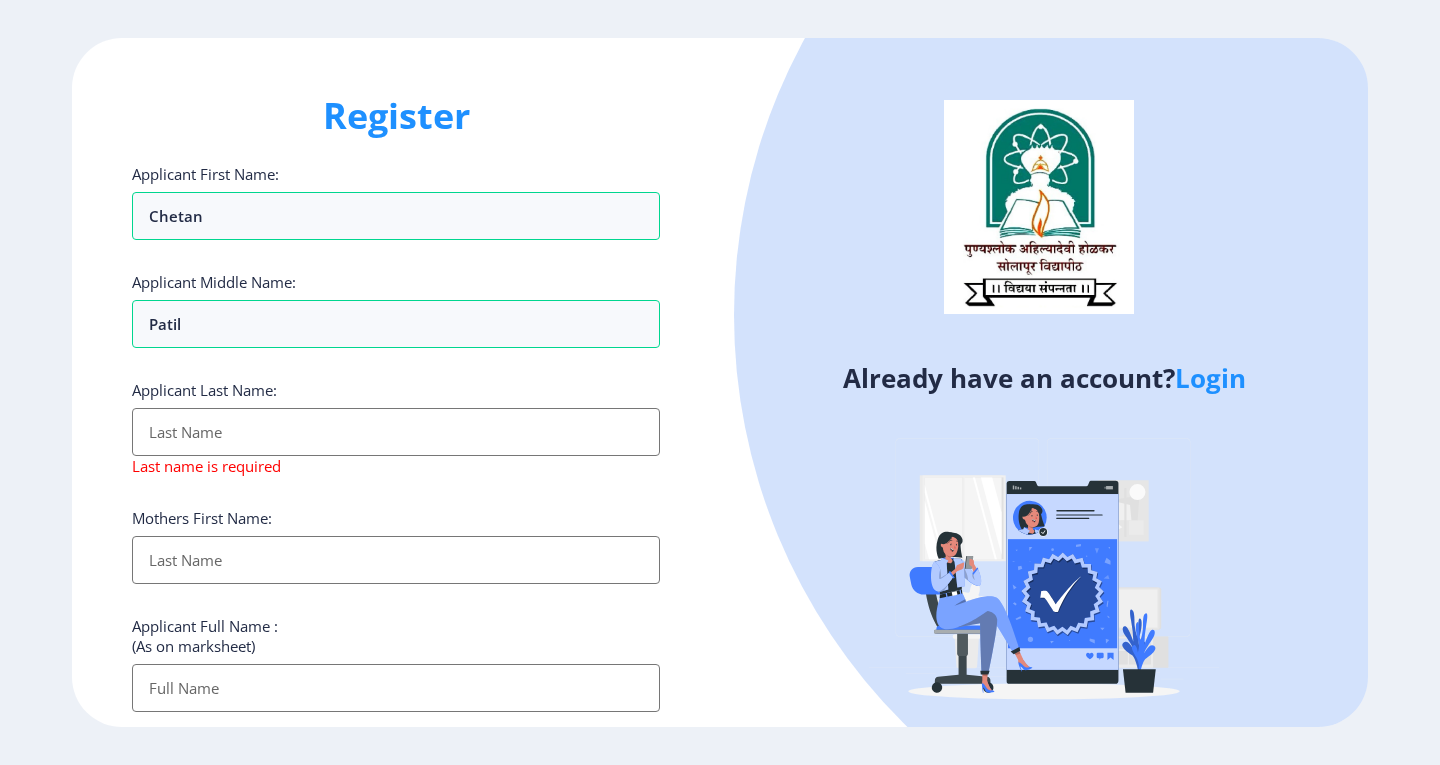 click on "Applicant First Name:" at bounding box center (396, 432) 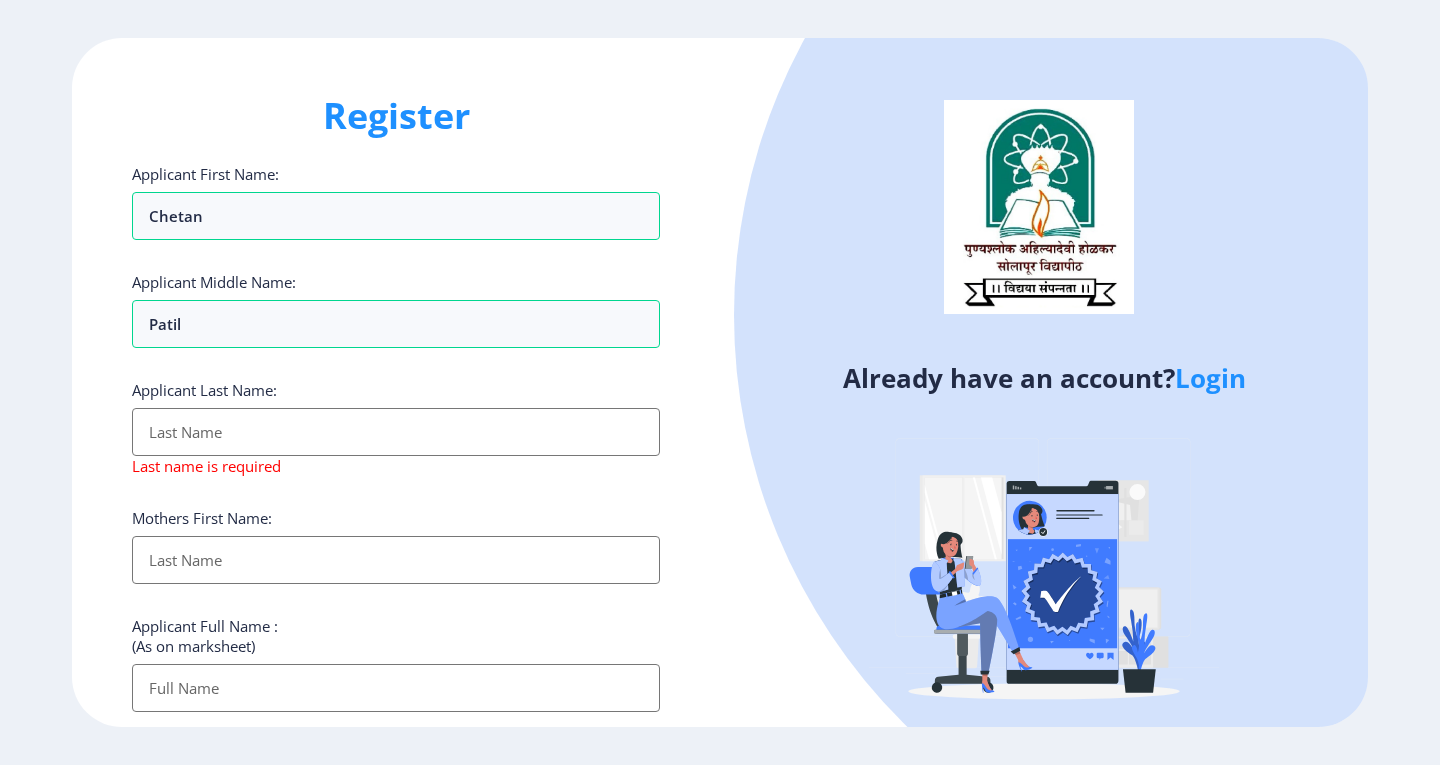 paste on "Patil" 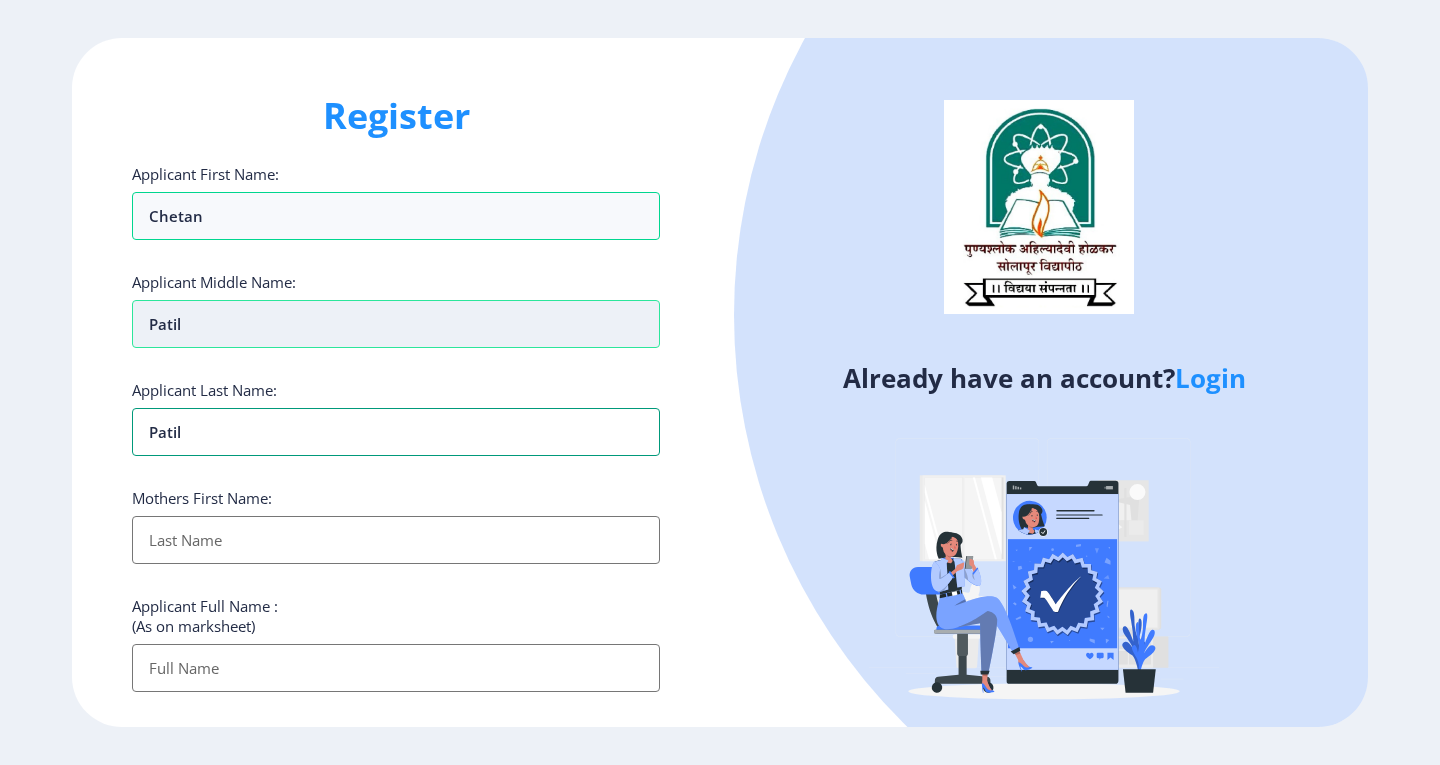 type on "Patil" 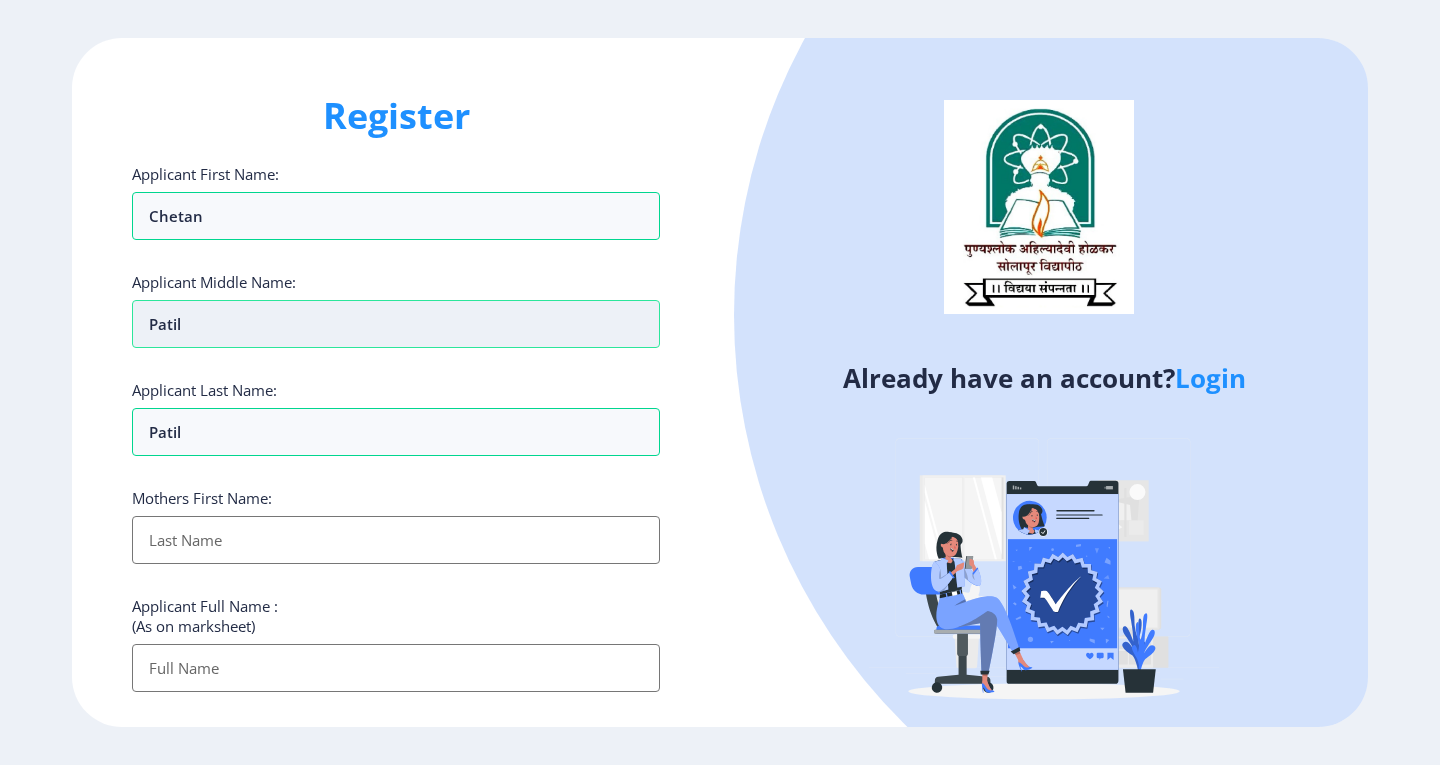 drag, startPoint x: 187, startPoint y: 327, endPoint x: 139, endPoint y: 323, distance: 48.166378 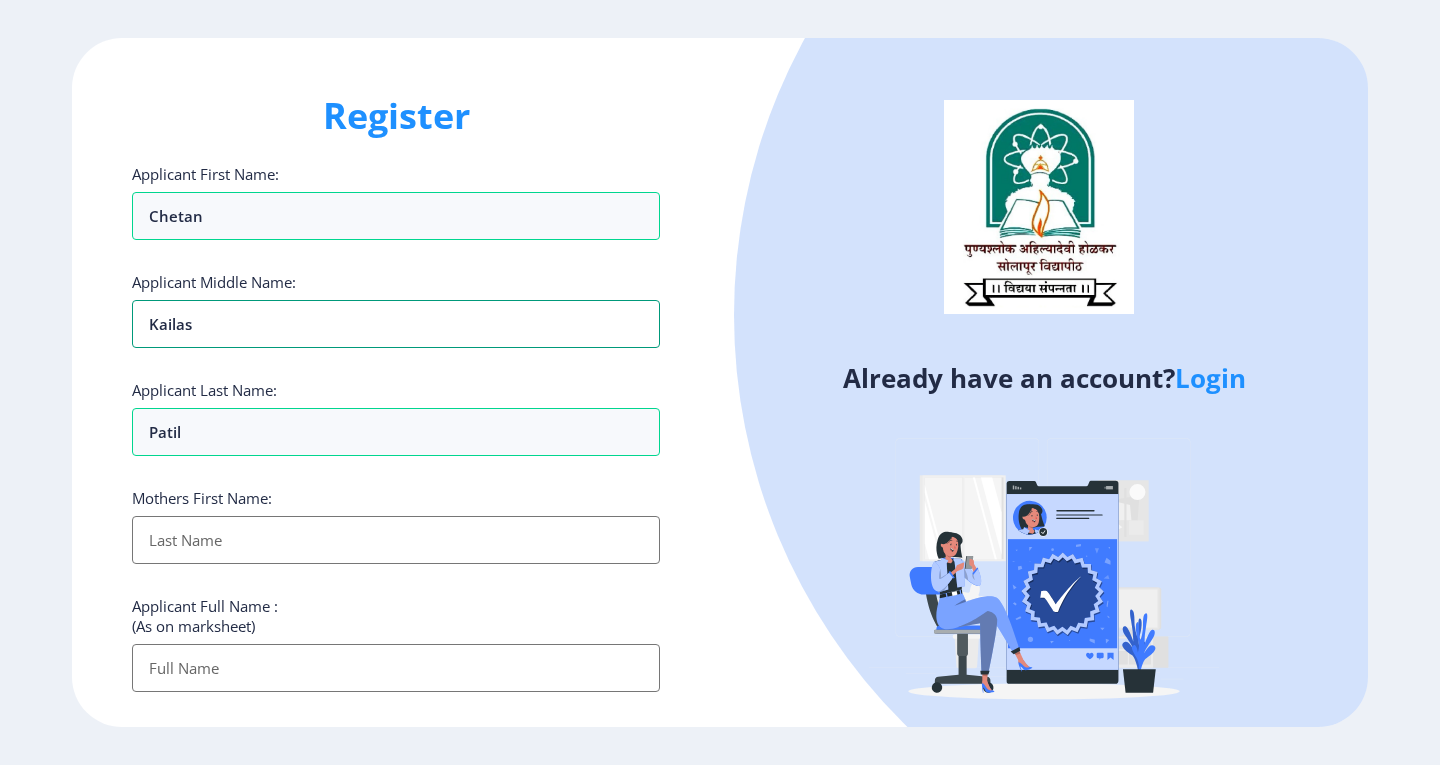 type on "Kailas" 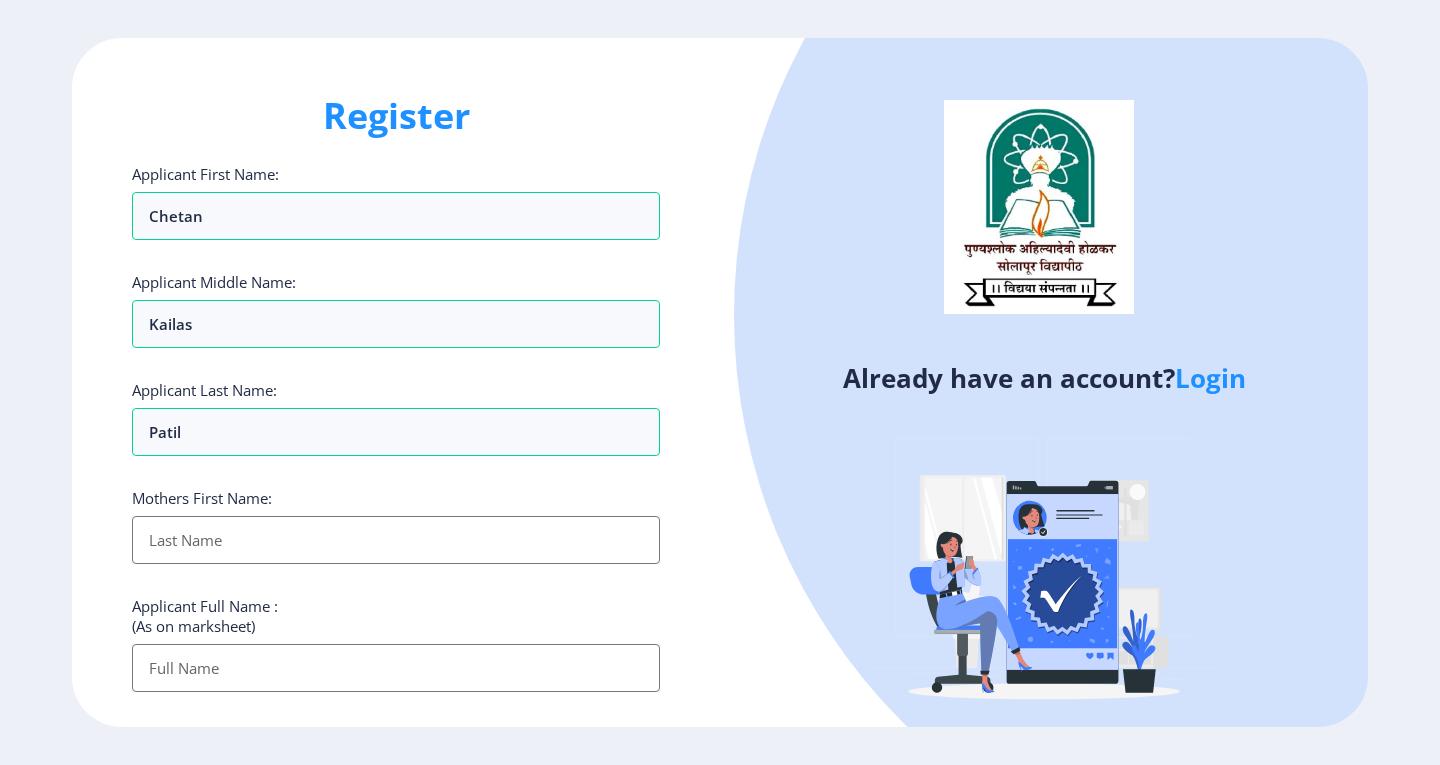 click on "Applicant First Name:" at bounding box center (396, 540) 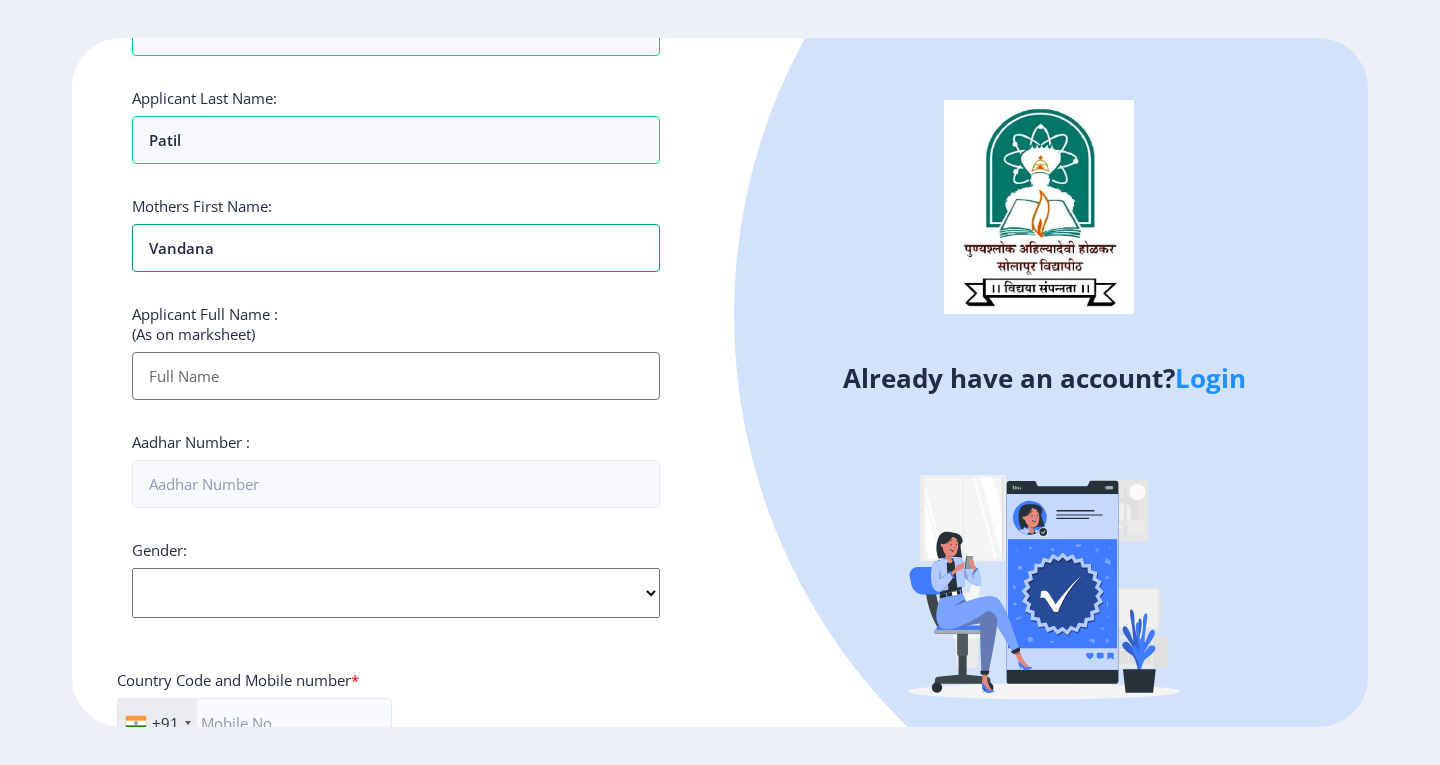 scroll, scrollTop: 300, scrollLeft: 0, axis: vertical 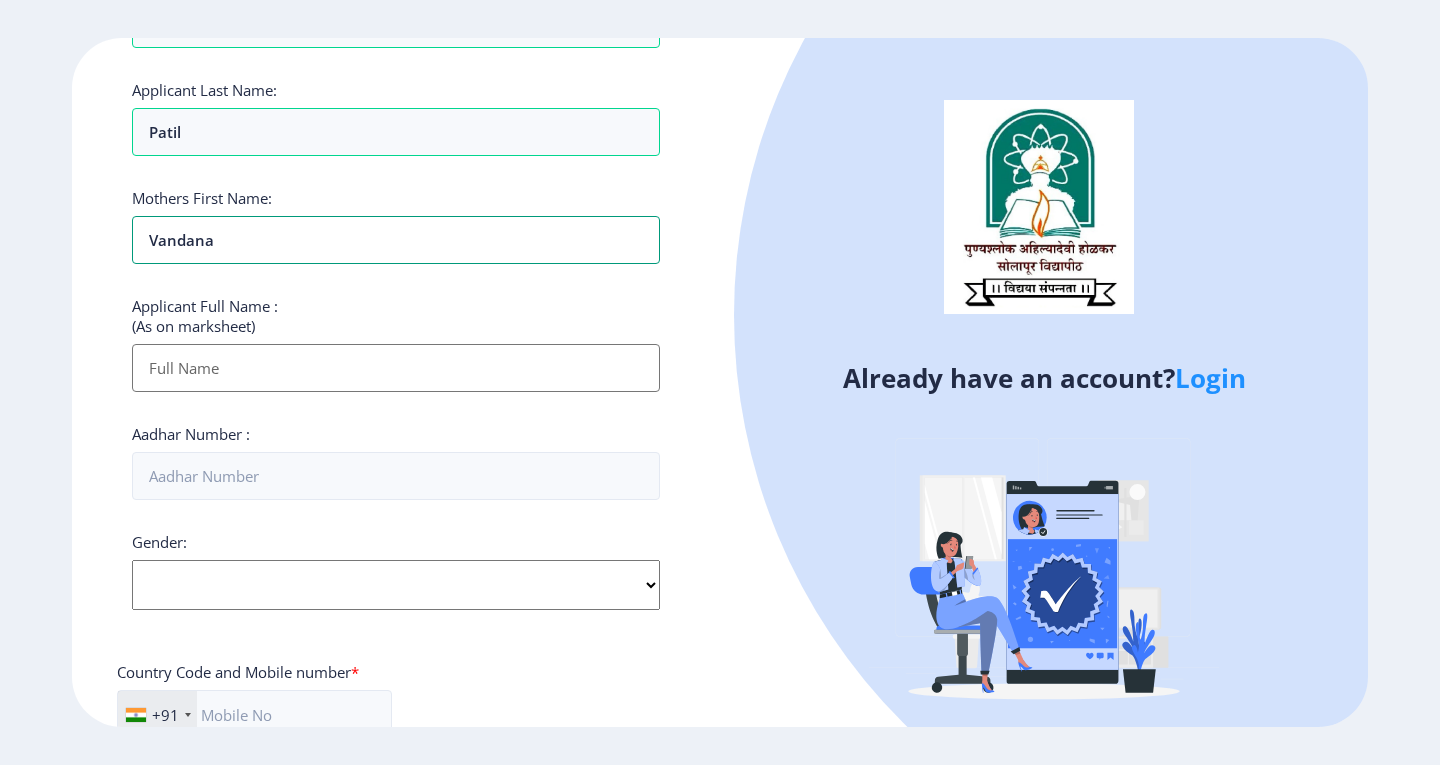 type on "Vandana" 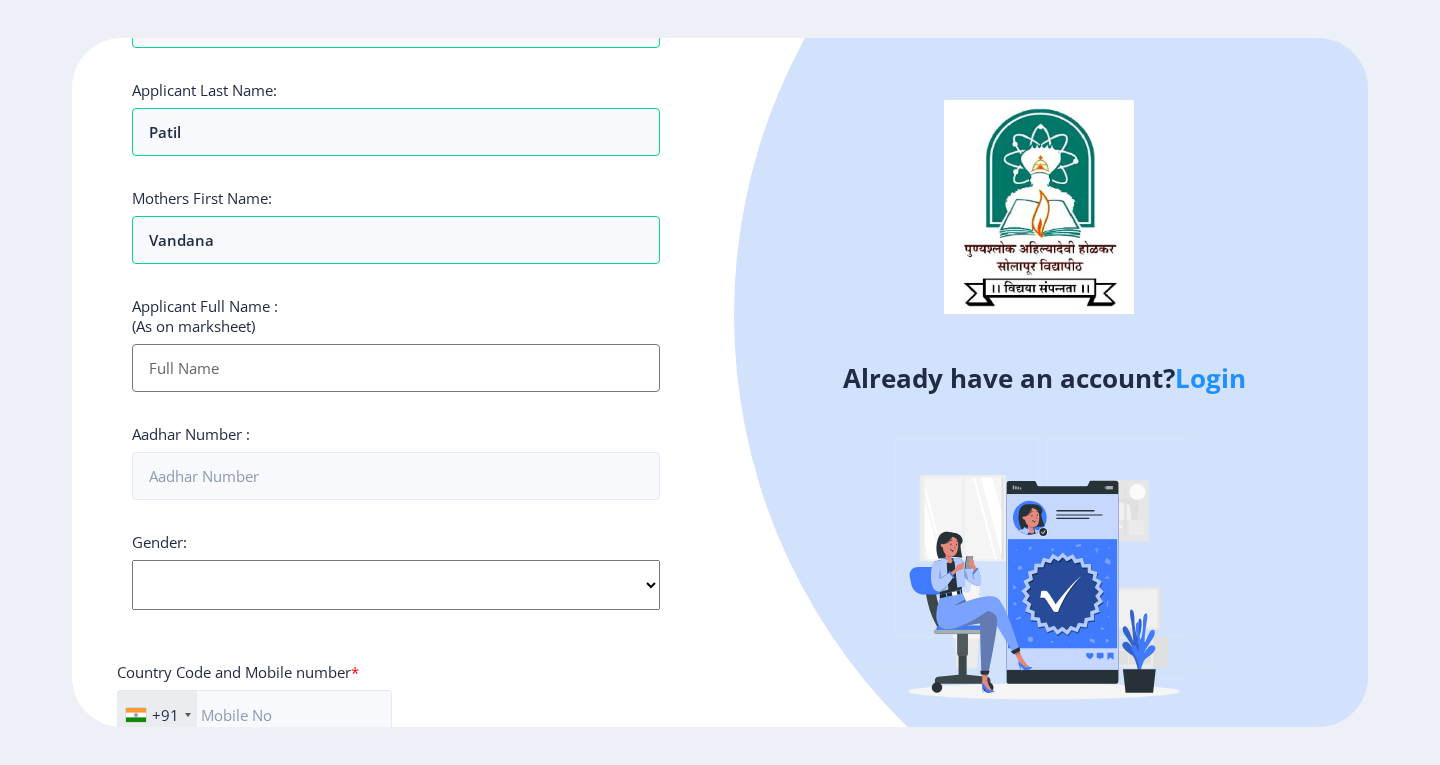 click on "Applicant First Name:" at bounding box center [396, 368] 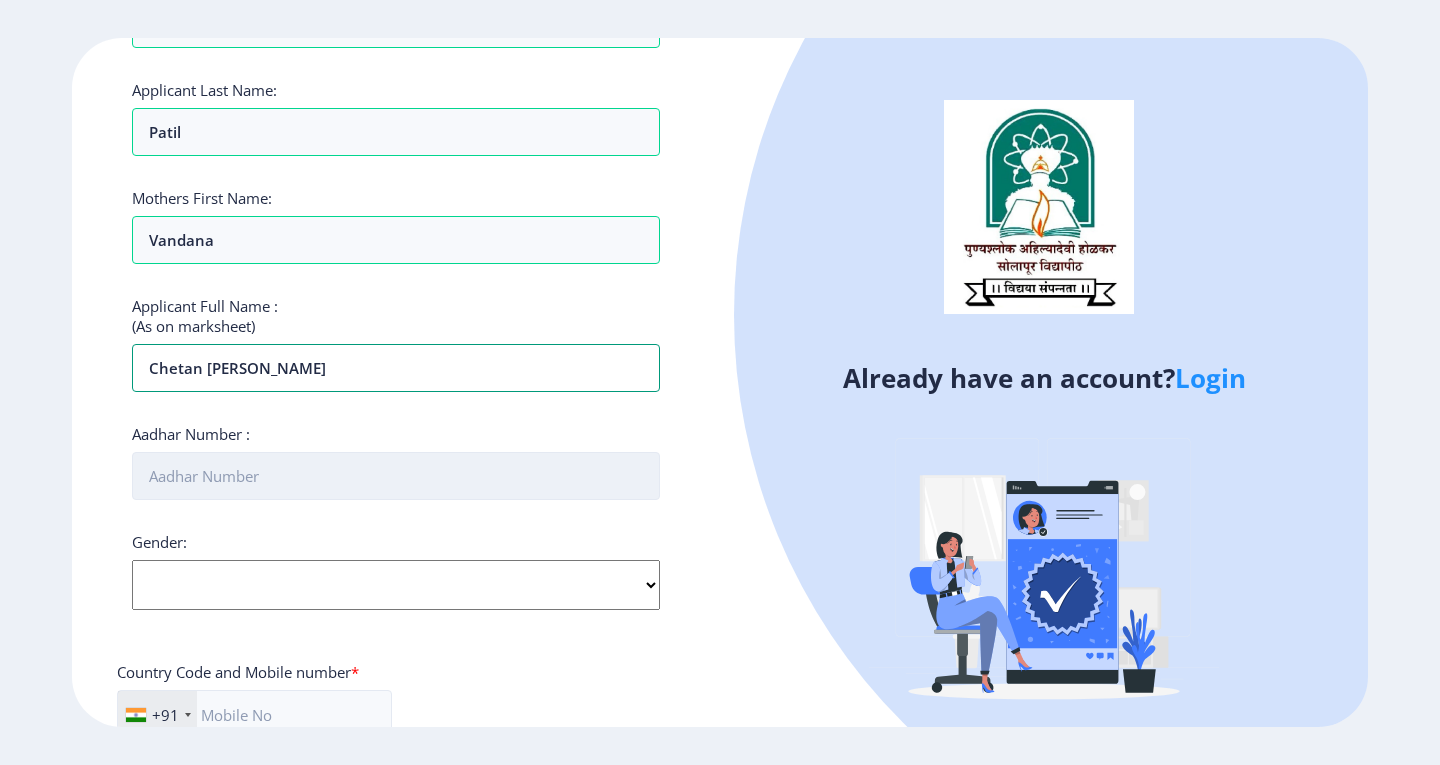 type on "Chetan [PERSON_NAME]" 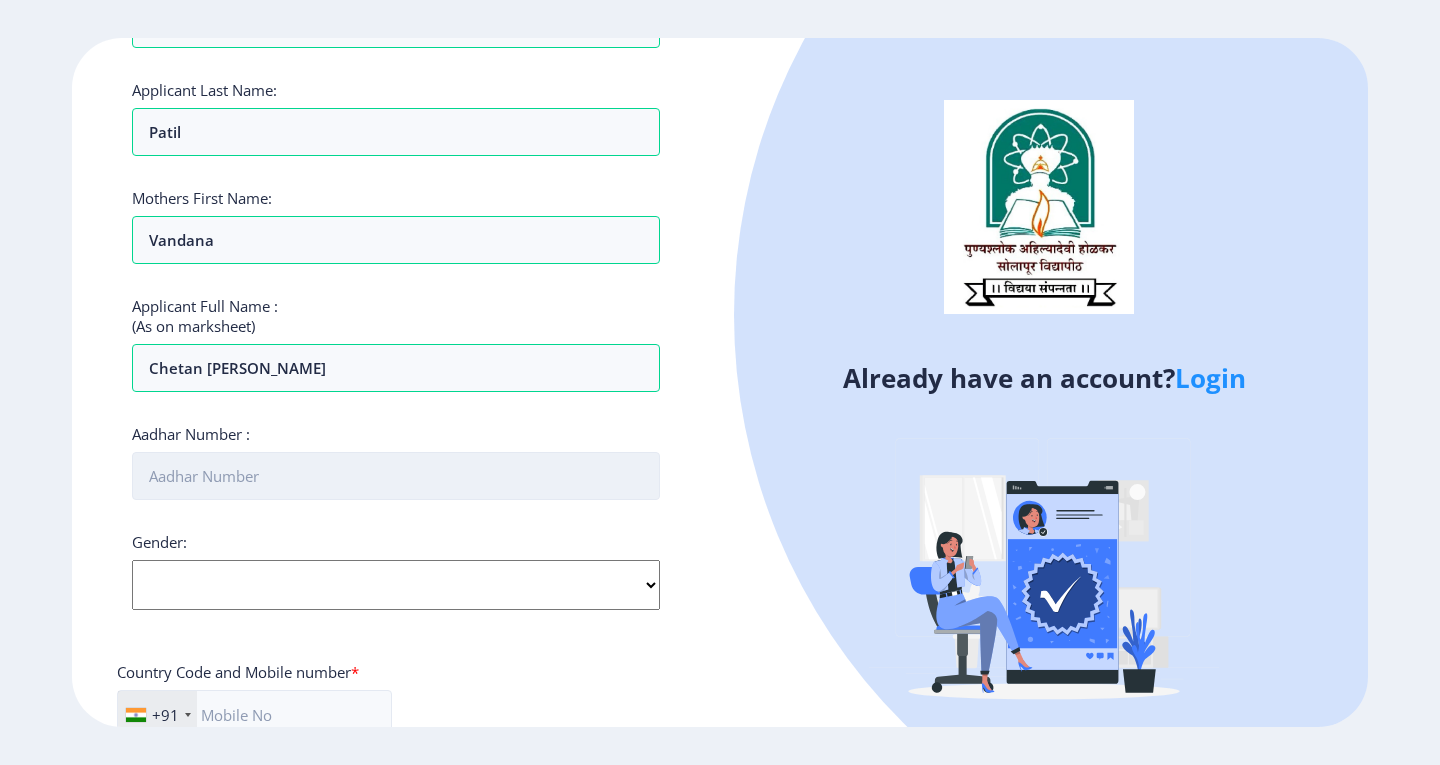 click on "Aadhar Number :" at bounding box center (396, 476) 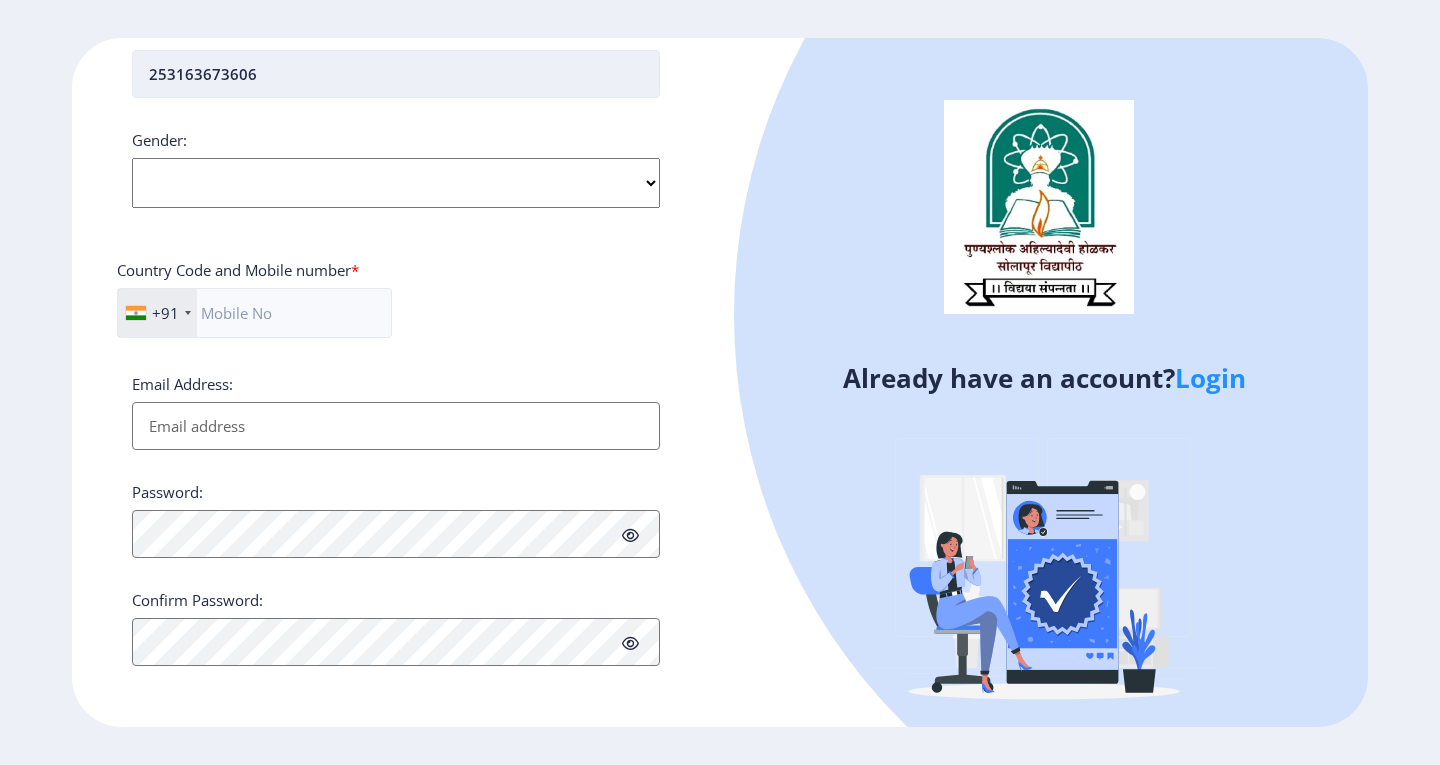scroll, scrollTop: 703, scrollLeft: 0, axis: vertical 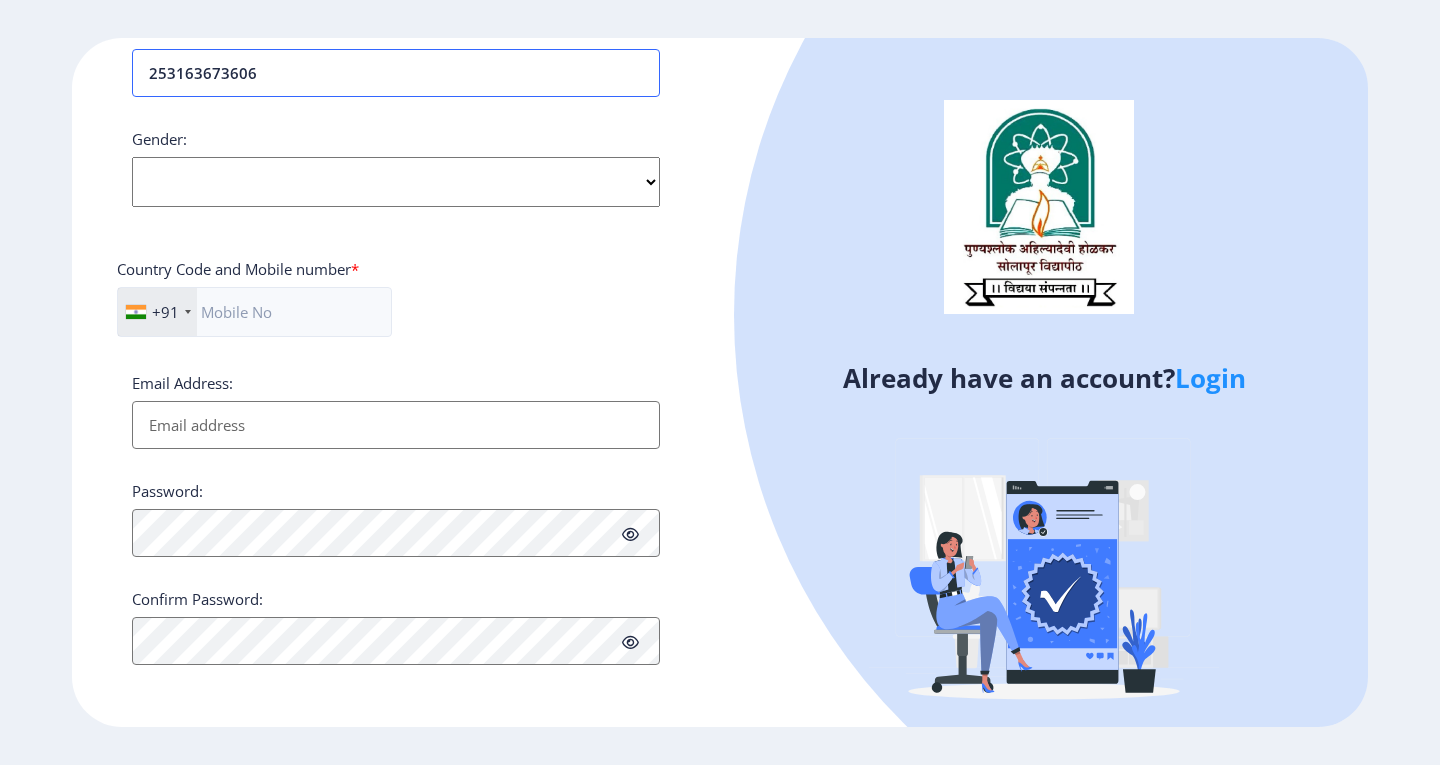 type on "253163673606" 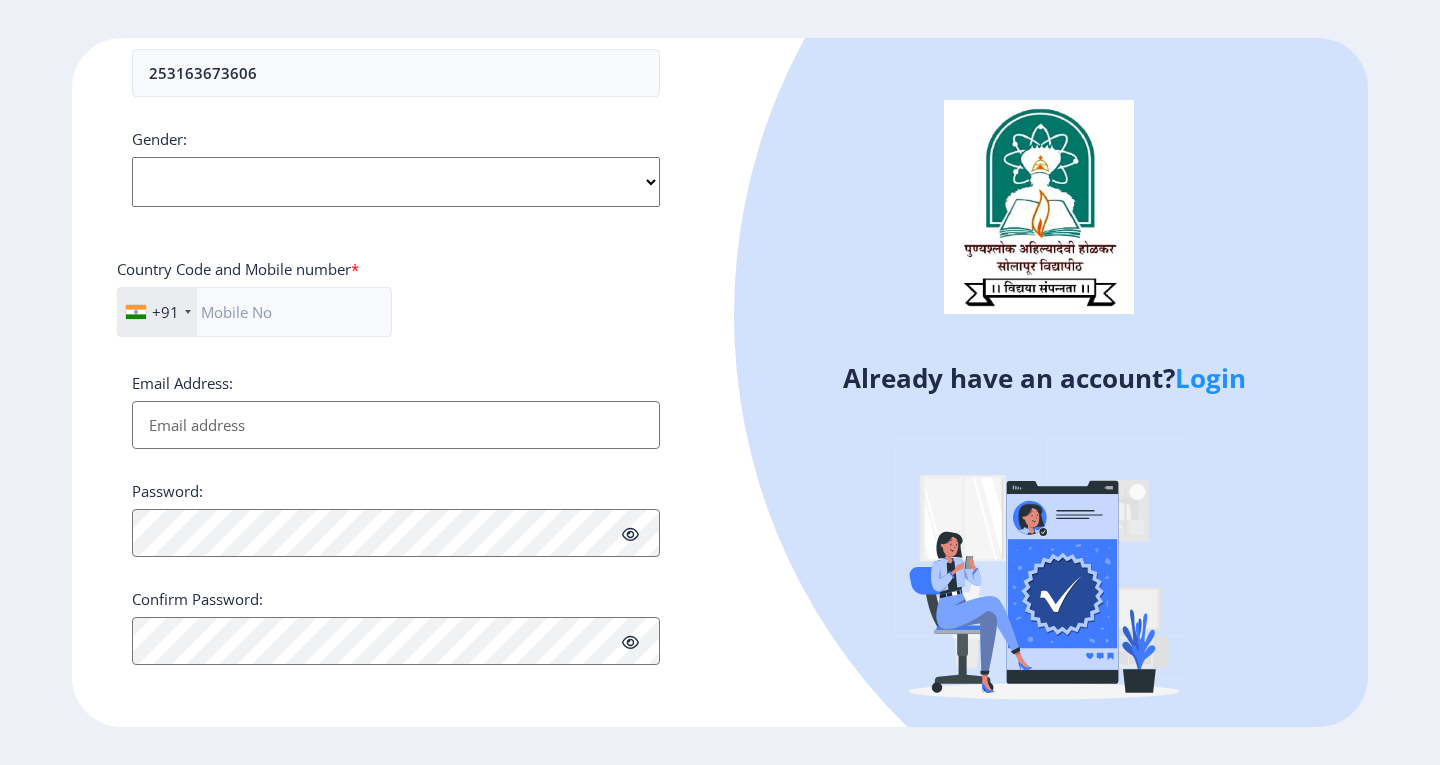 click on "Select Gender [DEMOGRAPHIC_DATA] [DEMOGRAPHIC_DATA] Other" 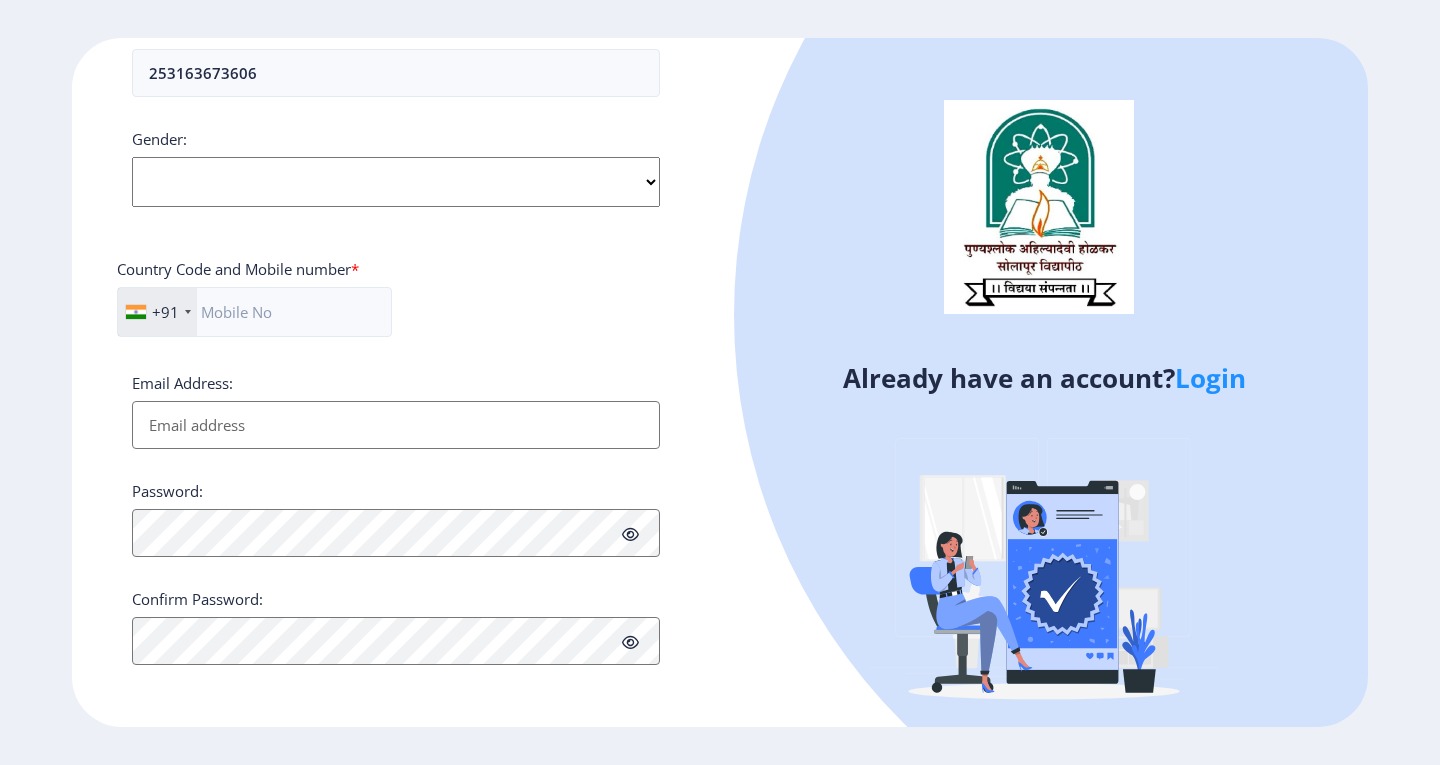 select on "[DEMOGRAPHIC_DATA]" 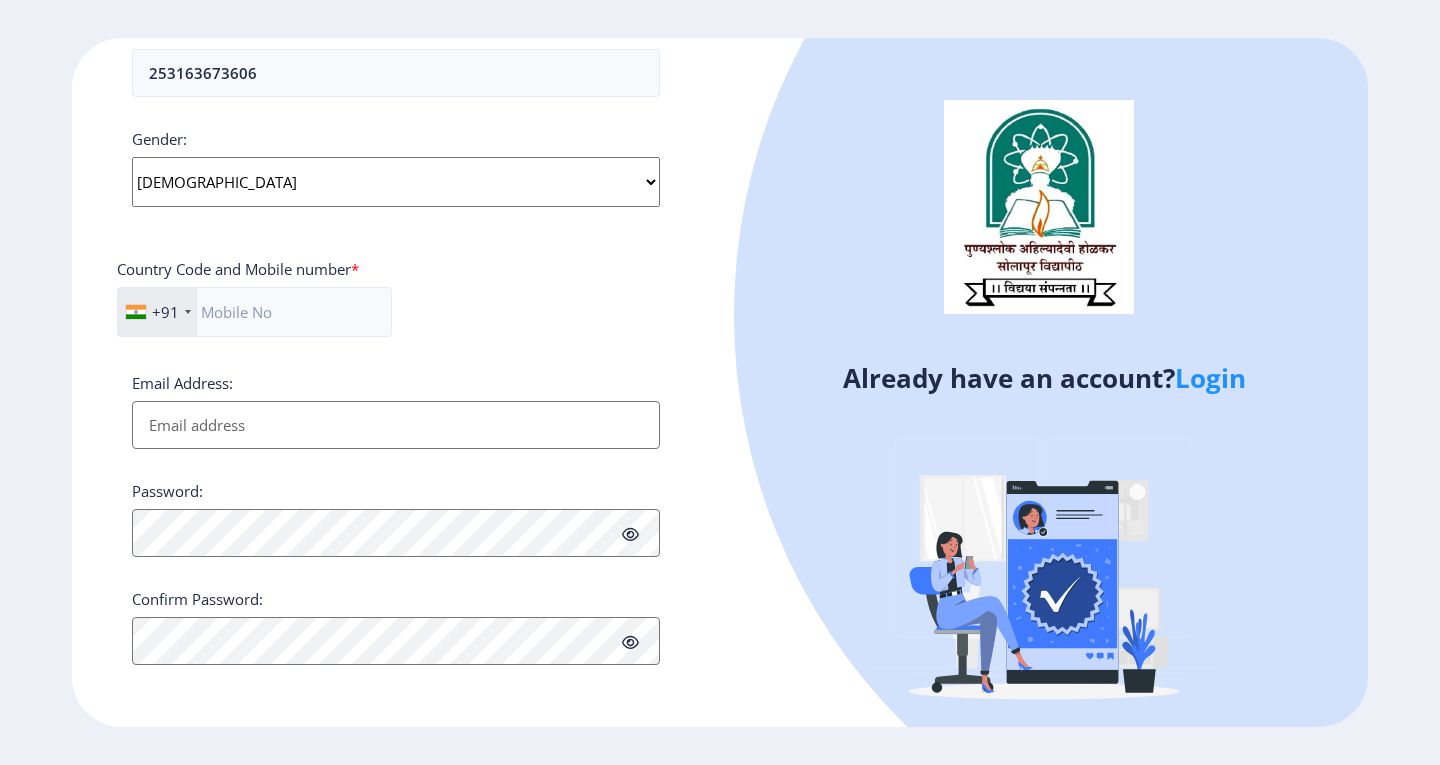 click on "Select Gender [DEMOGRAPHIC_DATA] [DEMOGRAPHIC_DATA] Other" 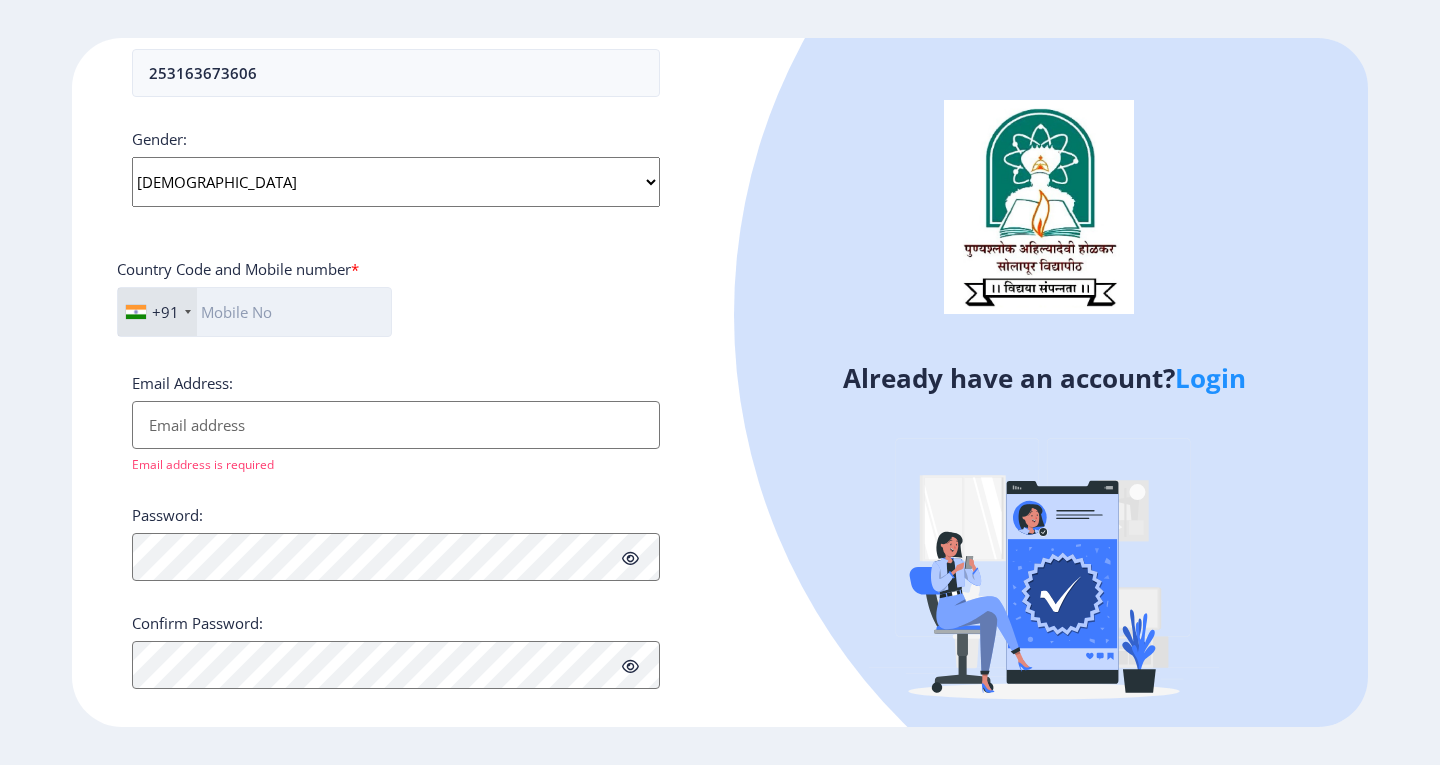 click 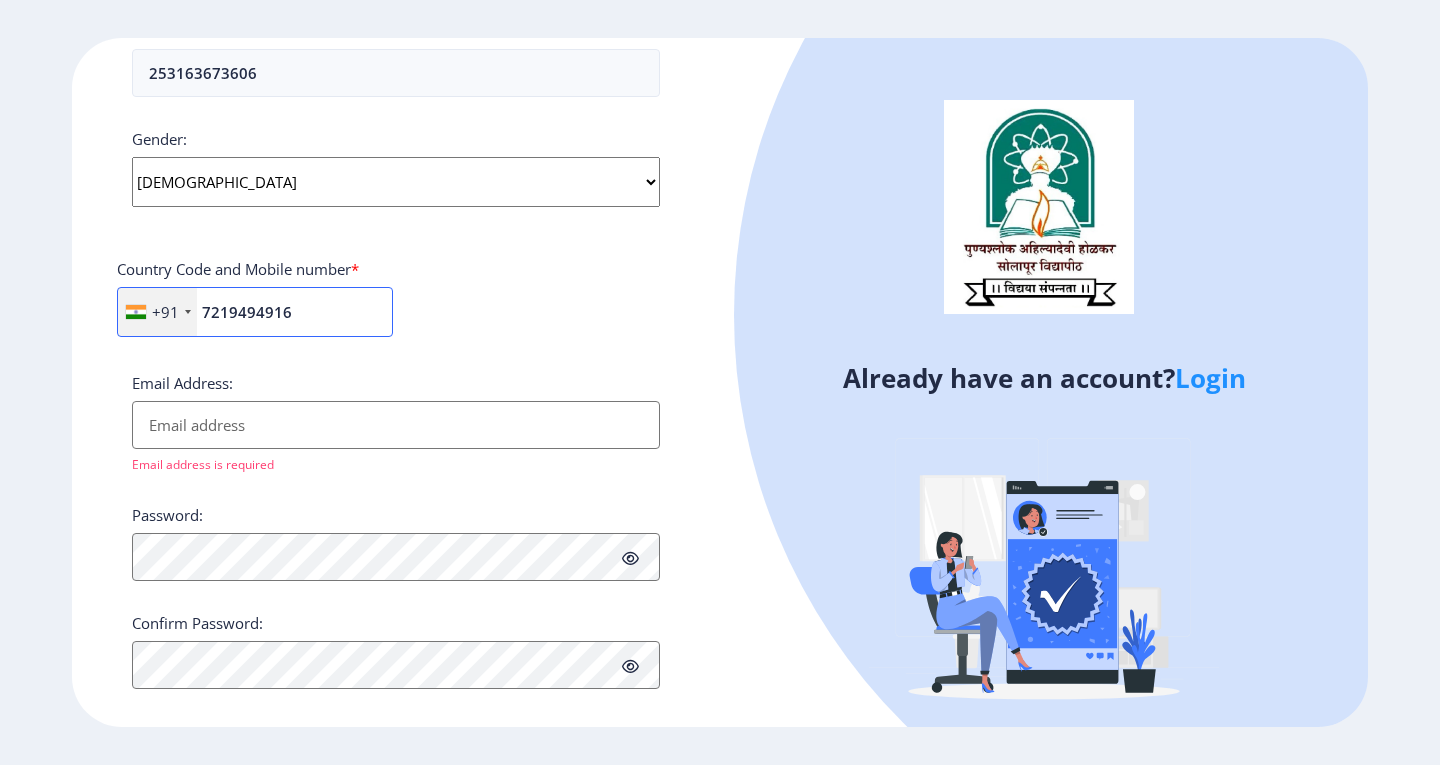 type on "7219494916" 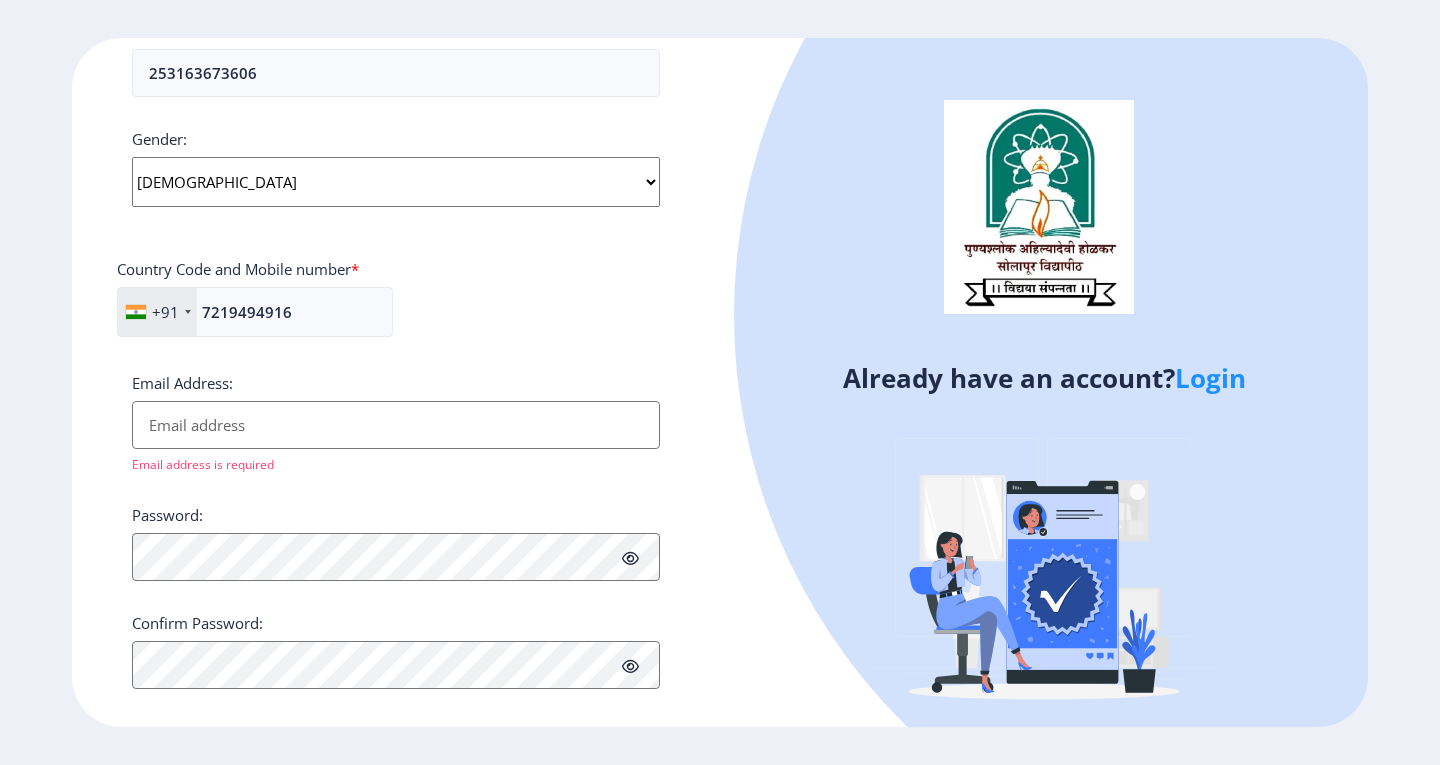 click on "Email Address:" at bounding box center [396, 425] 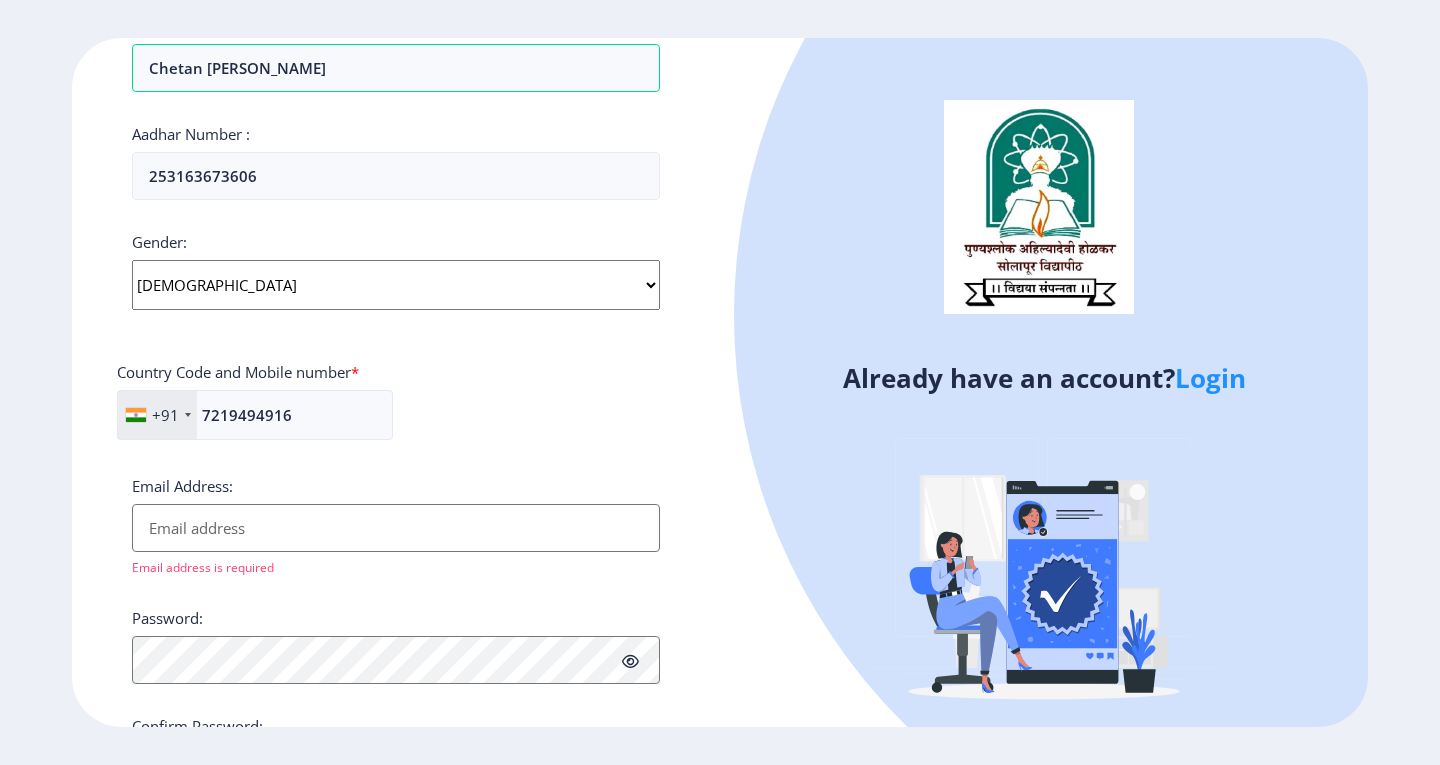 scroll, scrollTop: 727, scrollLeft: 0, axis: vertical 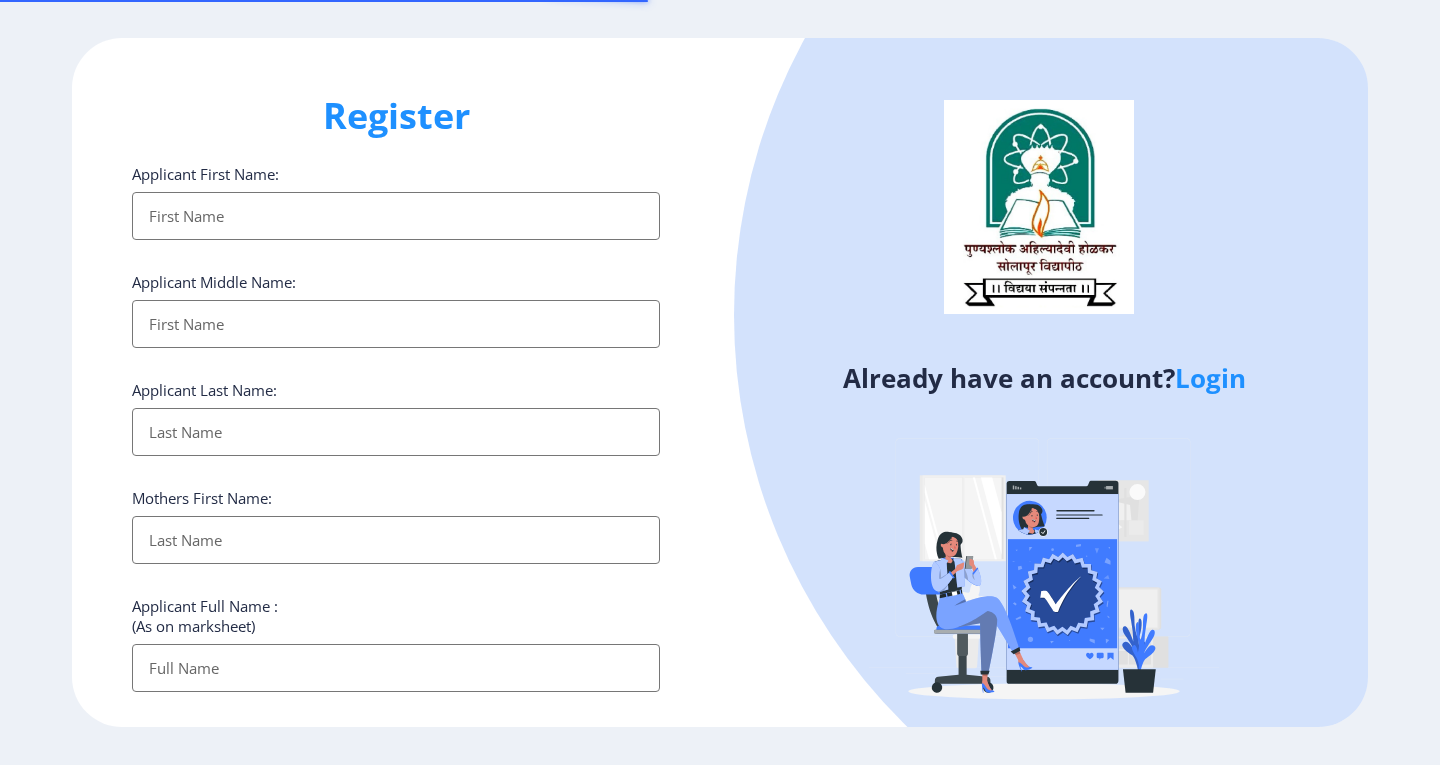 select 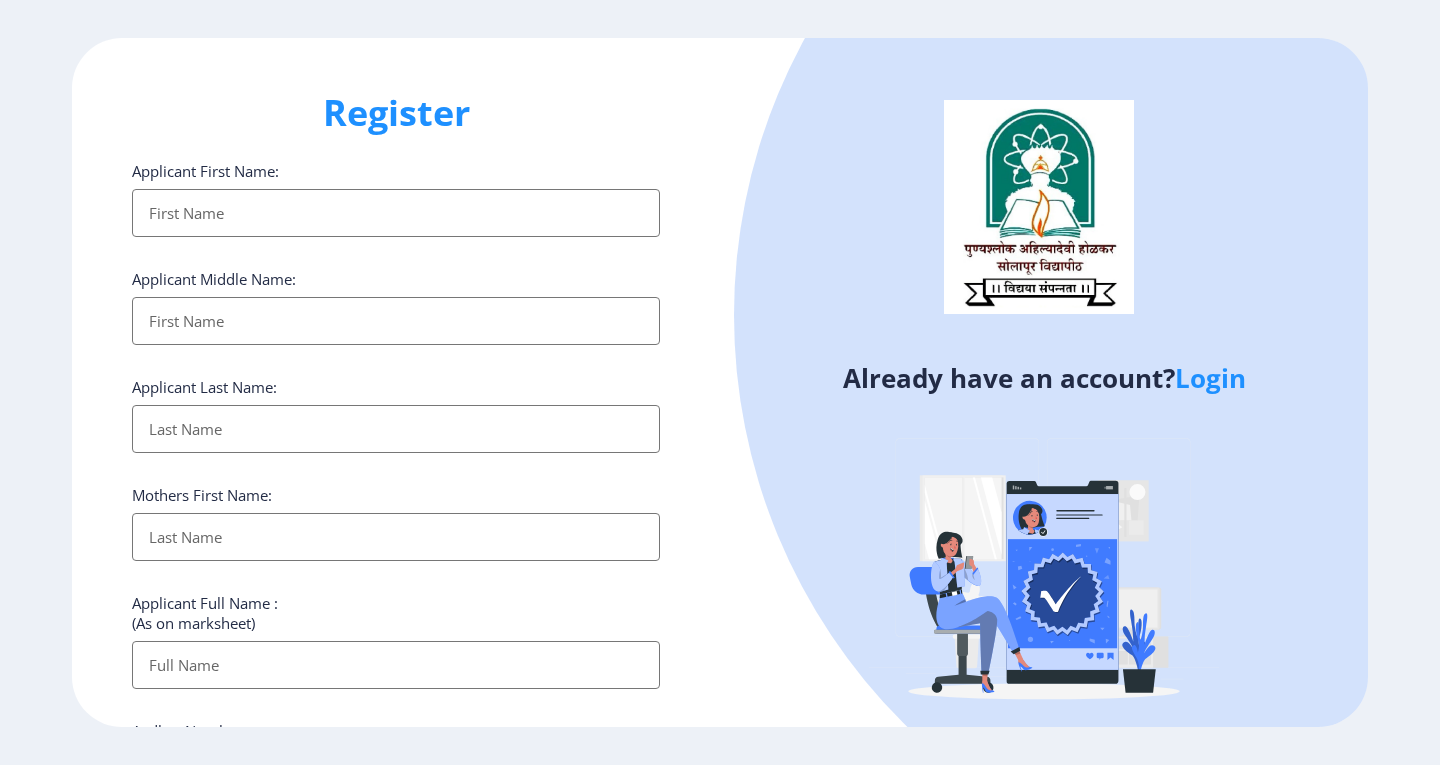 scroll, scrollTop: 0, scrollLeft: 0, axis: both 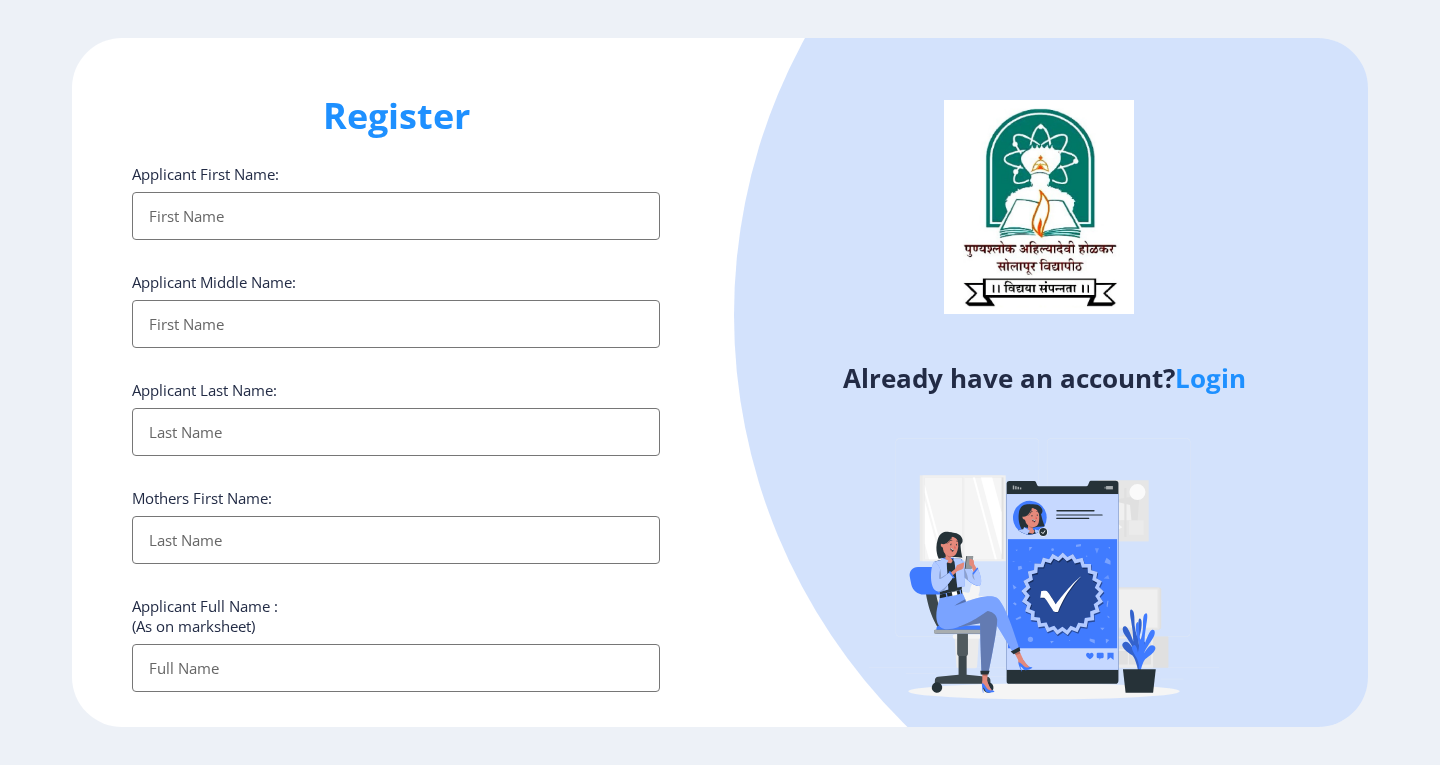 click on "Applicant First Name:" at bounding box center [396, 216] 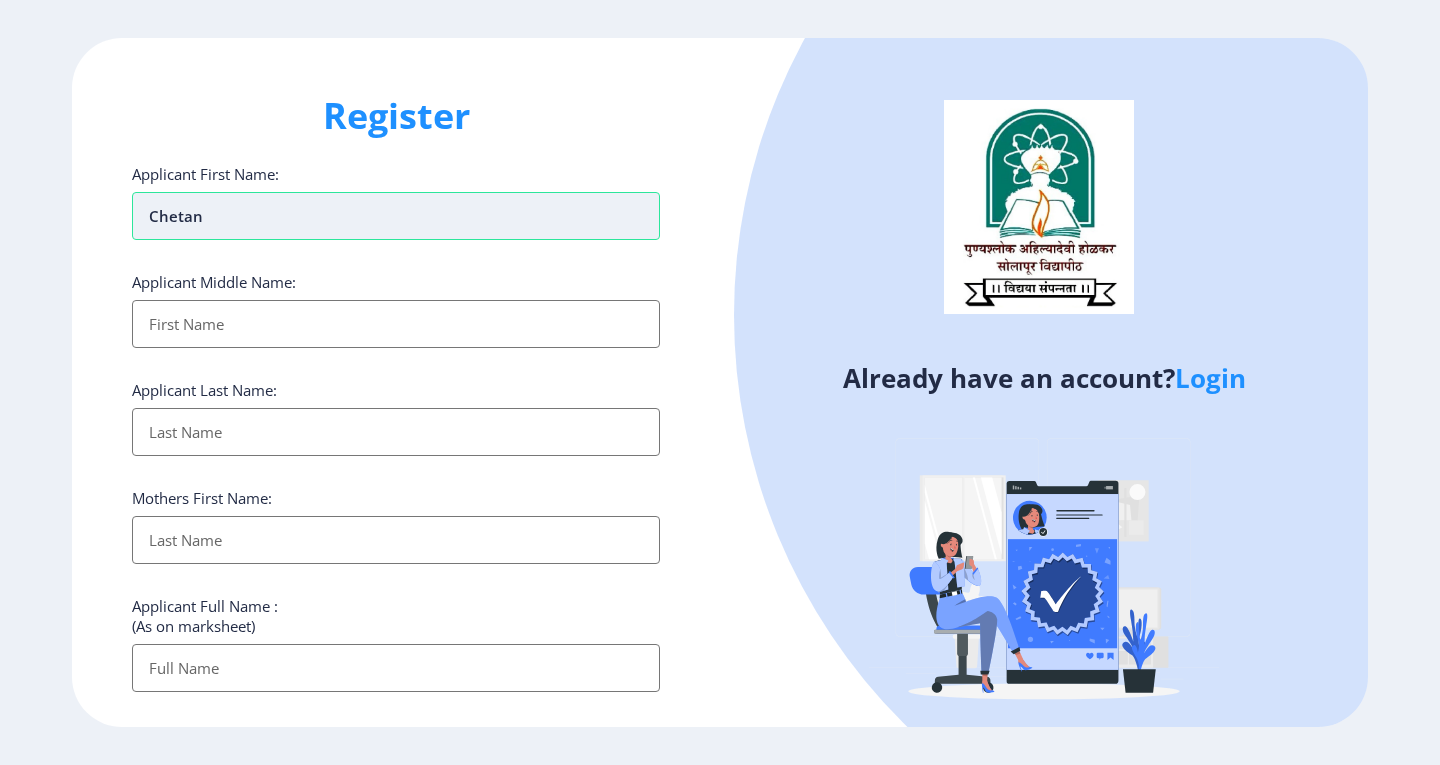 type on "Chetan" 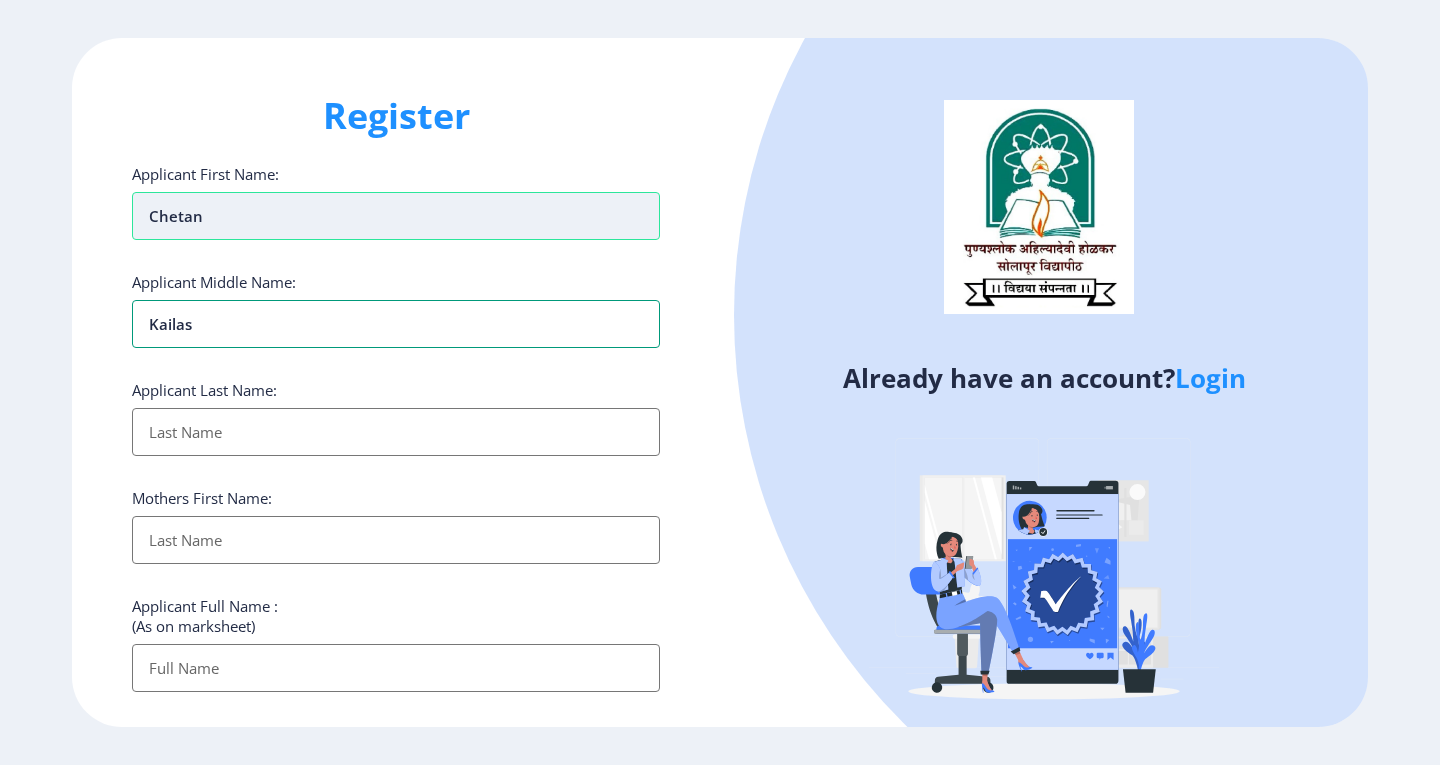 type on "Kailas" 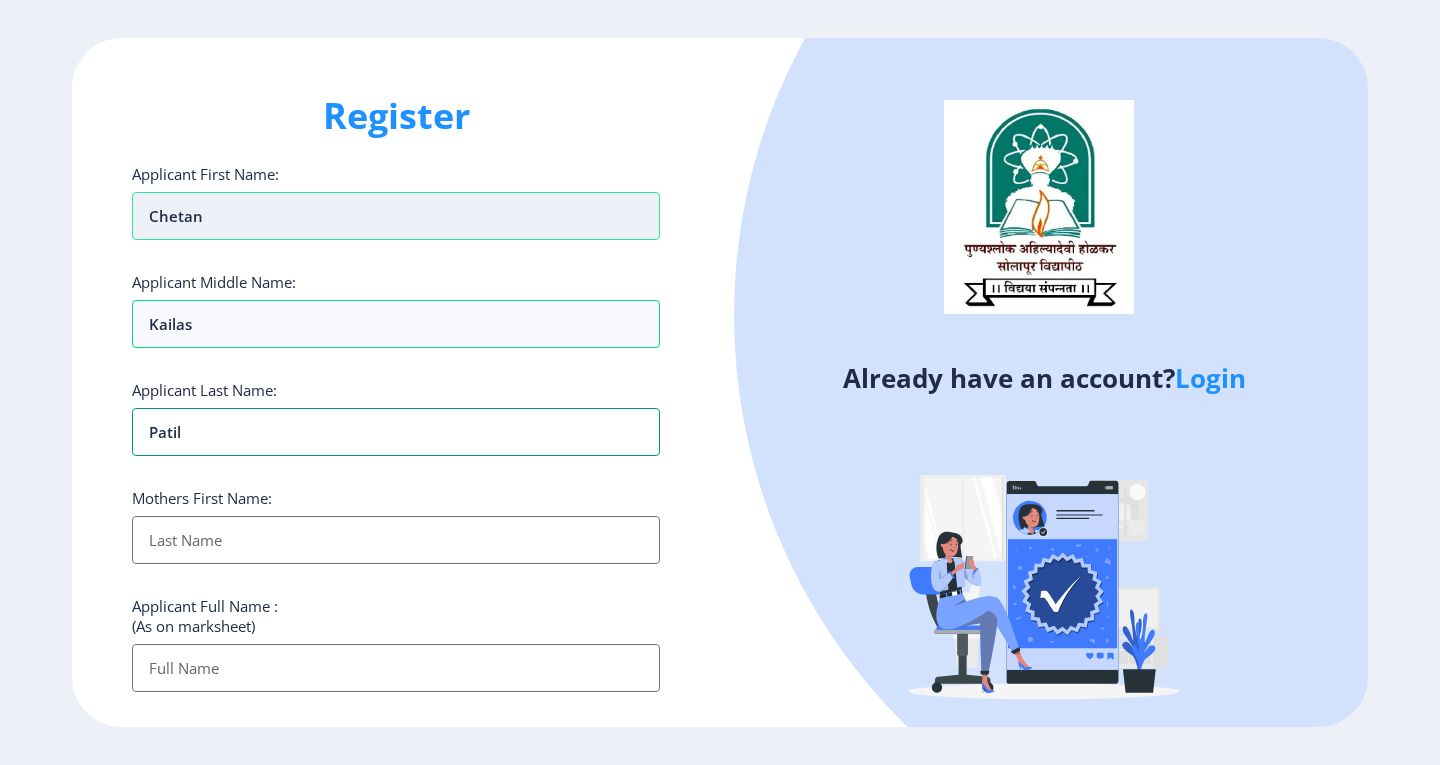 type on "Patil" 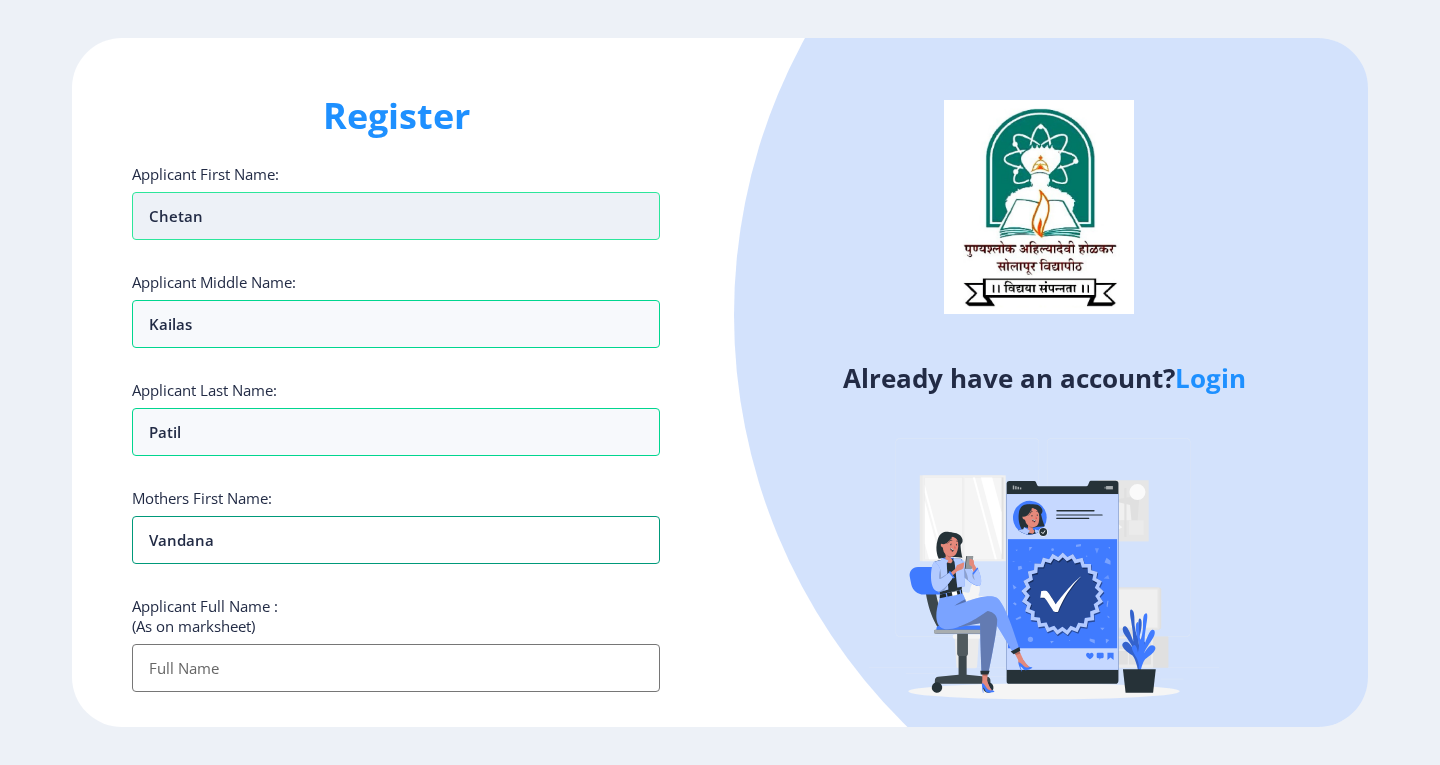 type on "Vandana" 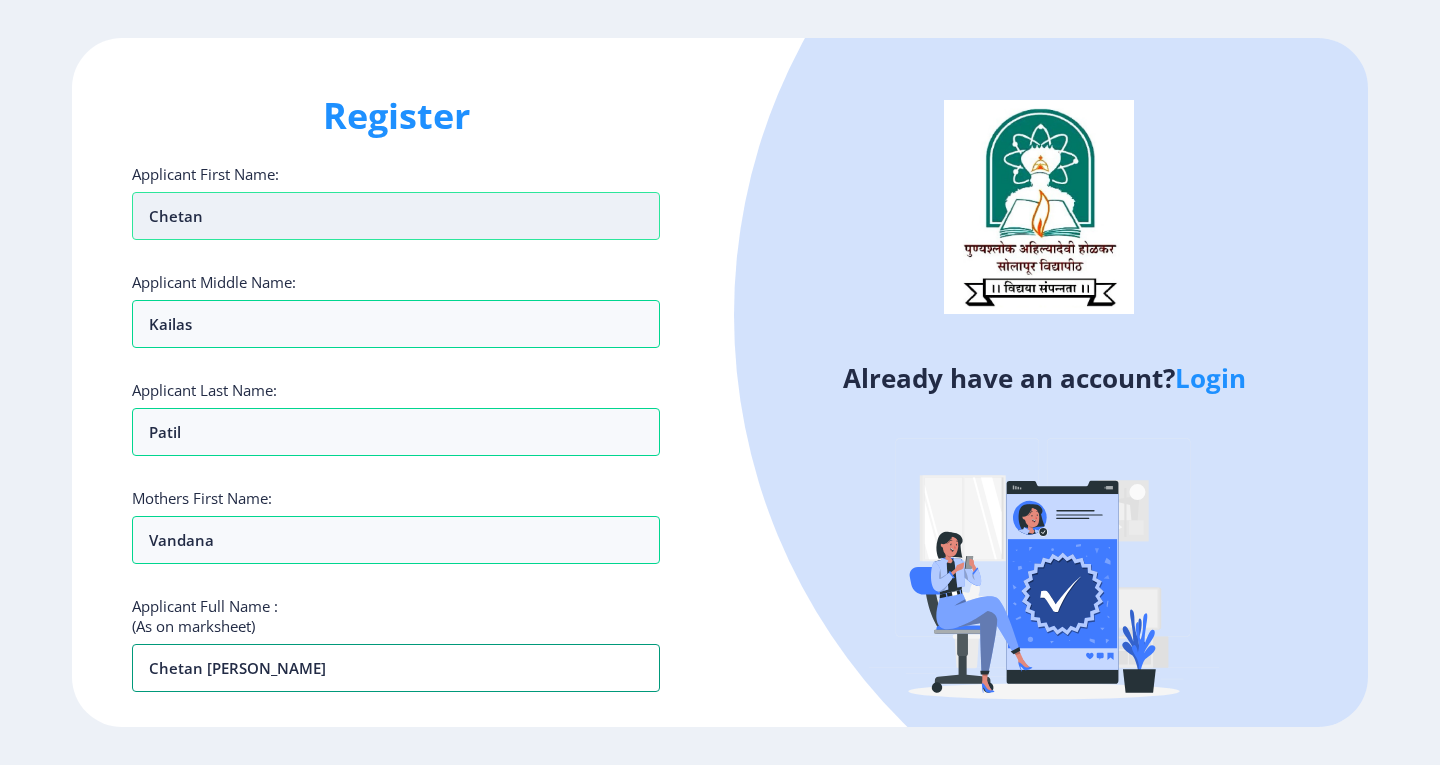 type on "Chetan [PERSON_NAME]" 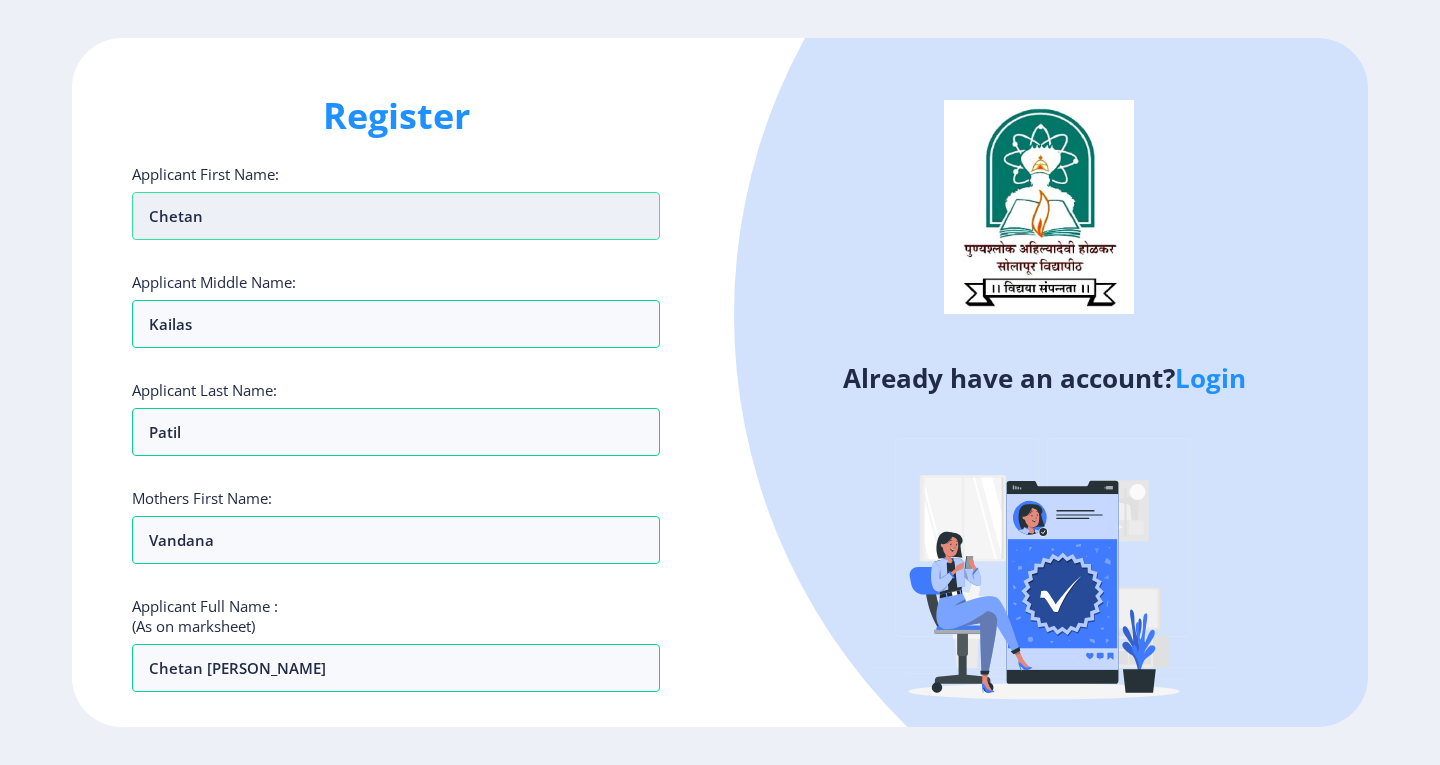 scroll, scrollTop: 394, scrollLeft: 0, axis: vertical 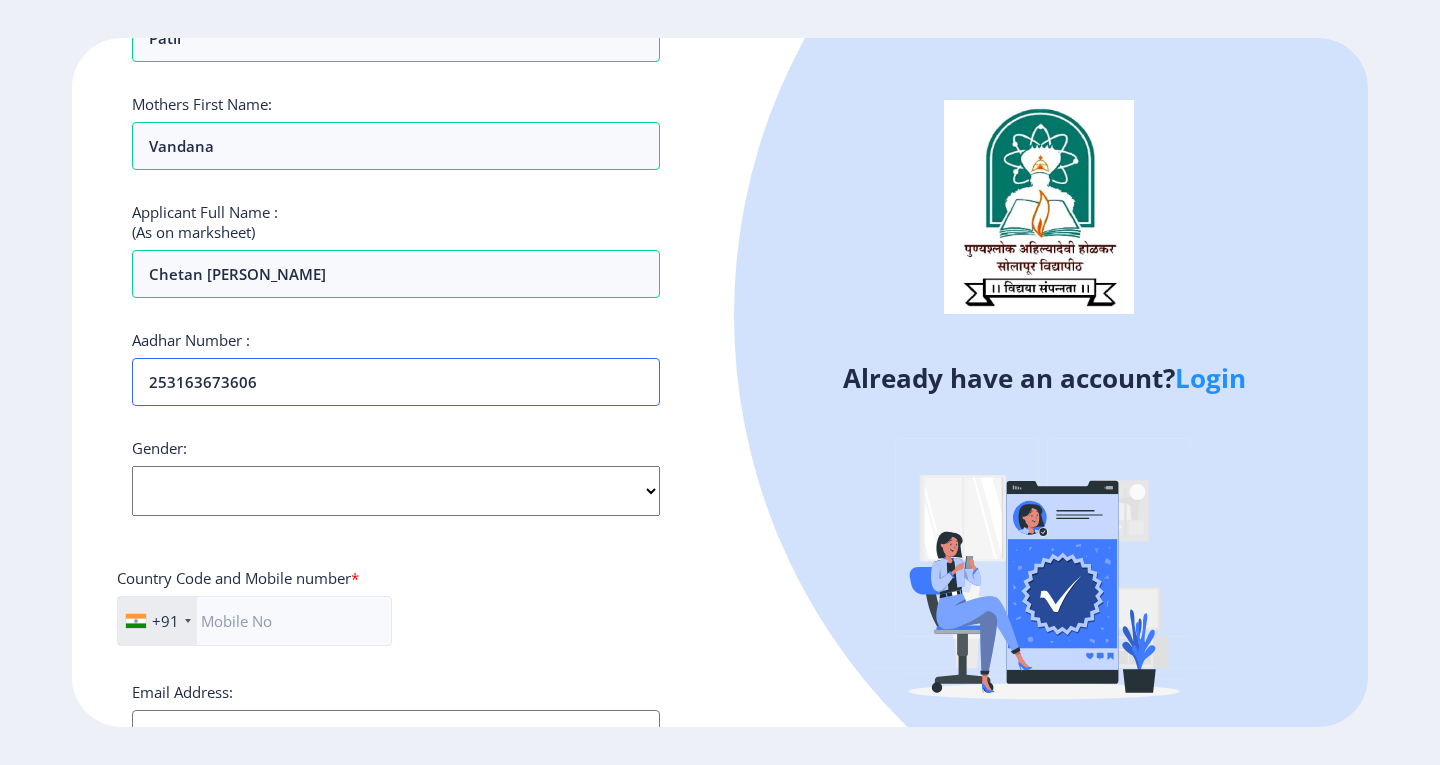 type on "253163673606" 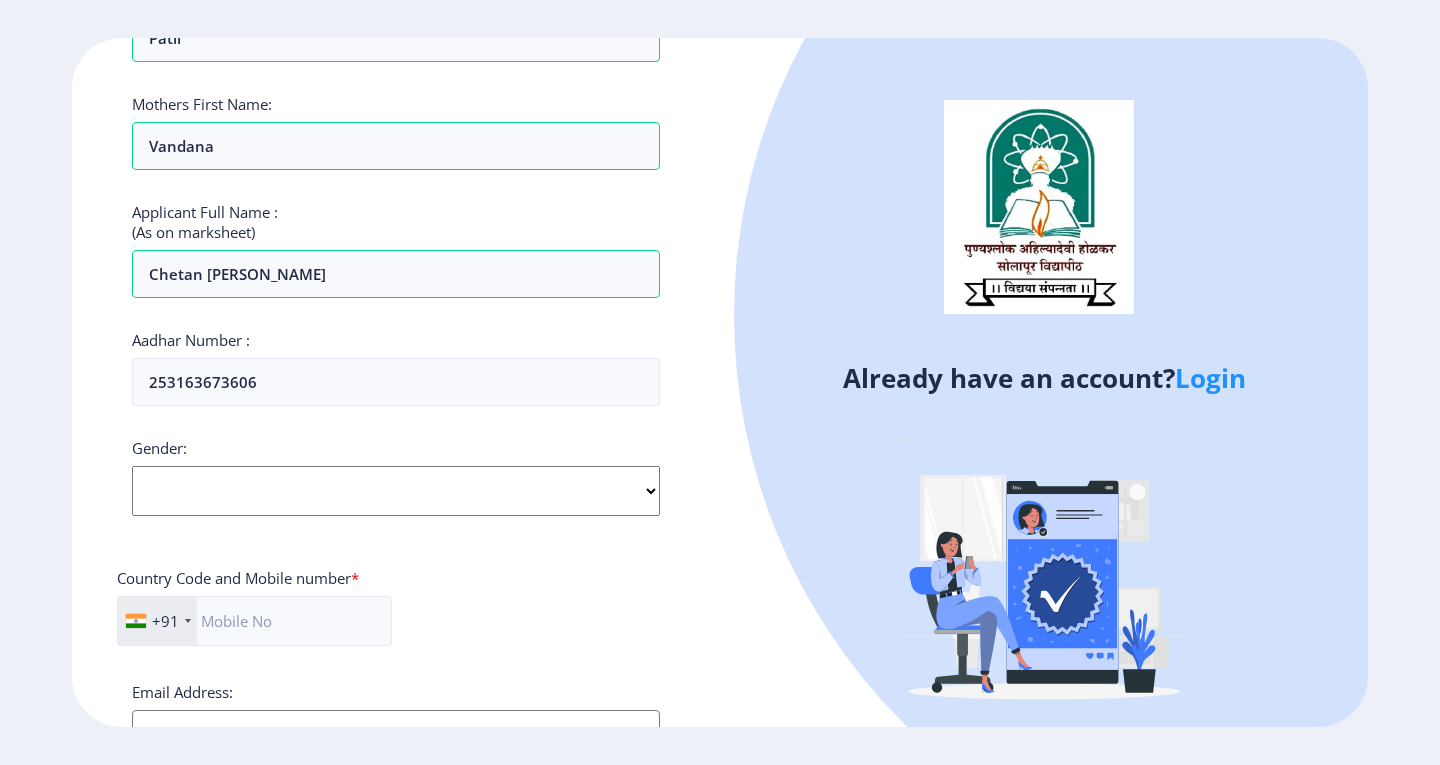click on "Select Gender [DEMOGRAPHIC_DATA] [DEMOGRAPHIC_DATA] Other" 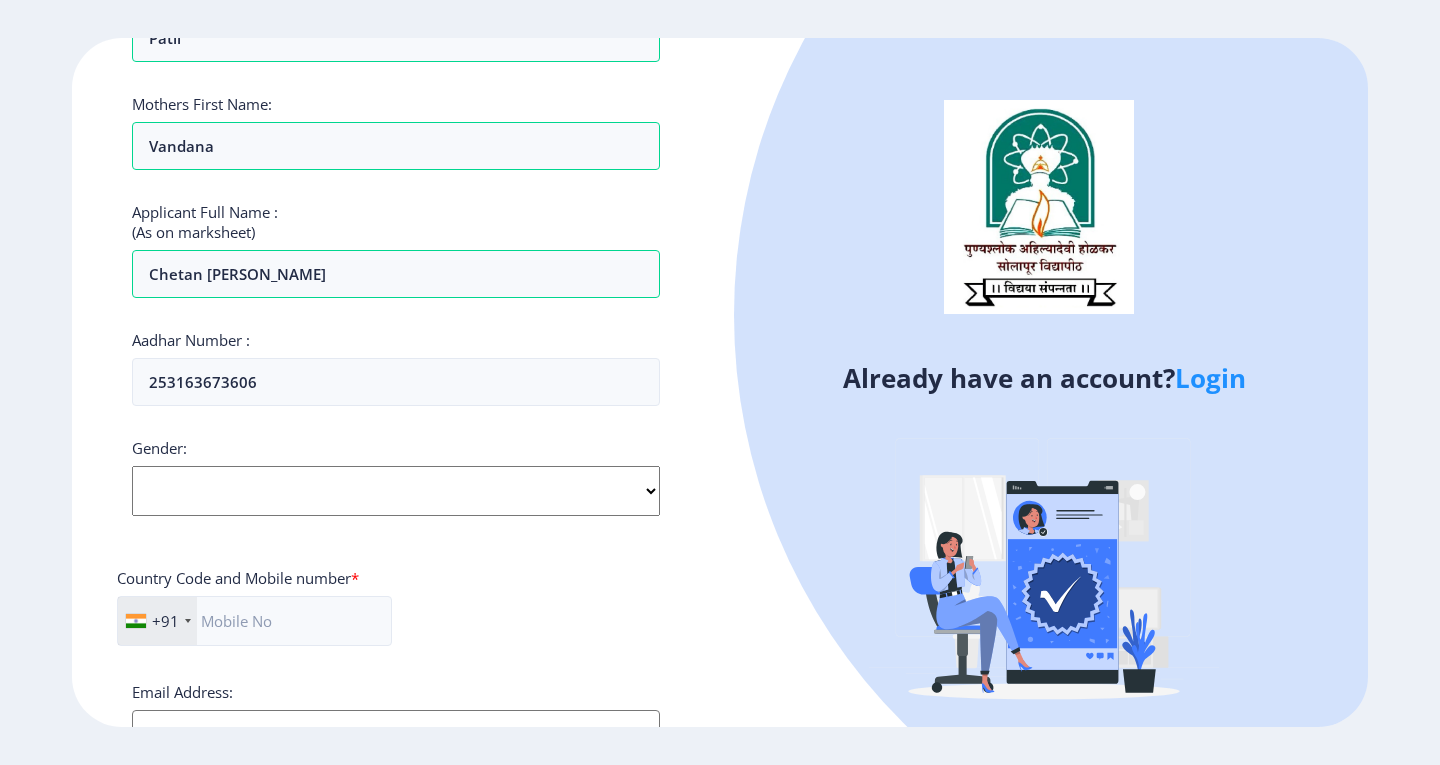 select on "[DEMOGRAPHIC_DATA]" 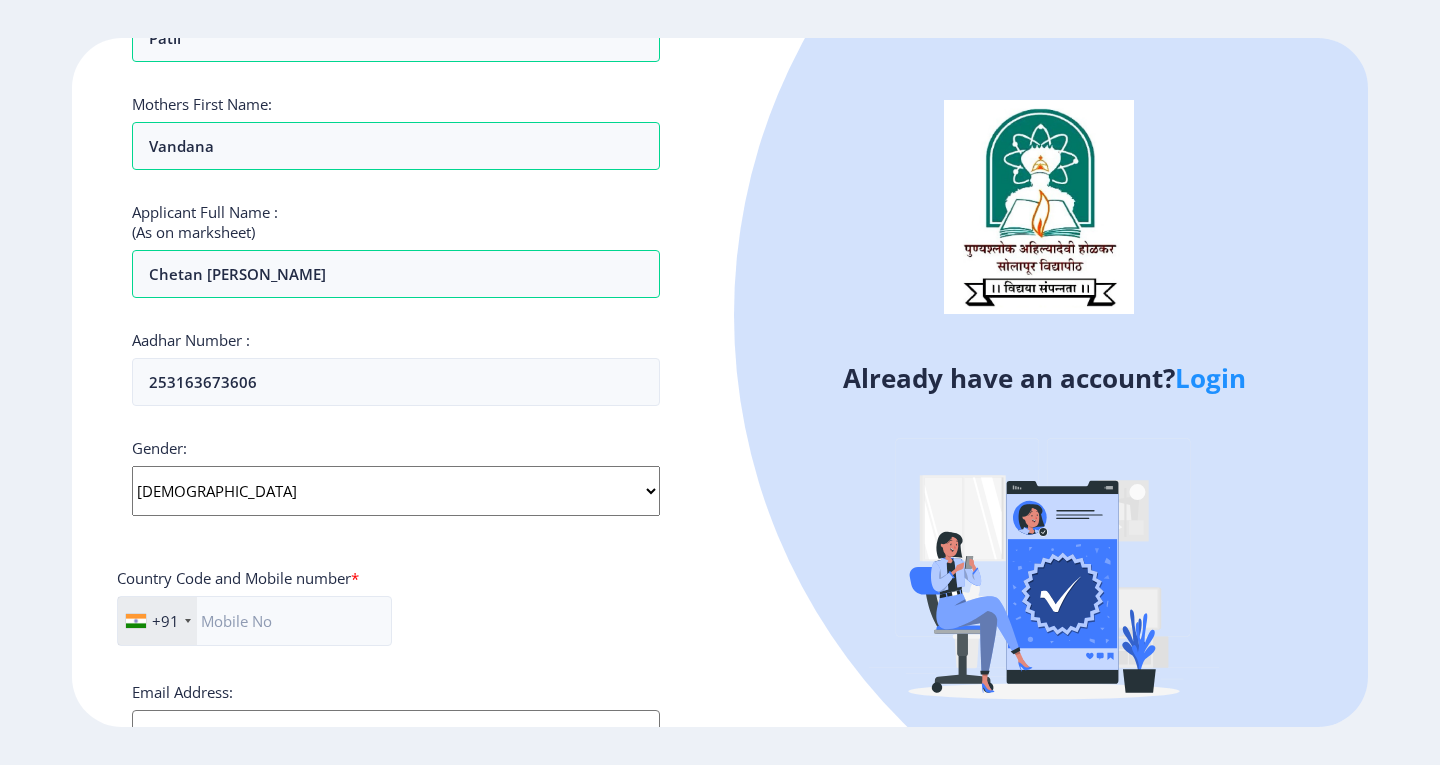 click on "Select Gender [DEMOGRAPHIC_DATA] [DEMOGRAPHIC_DATA] Other" 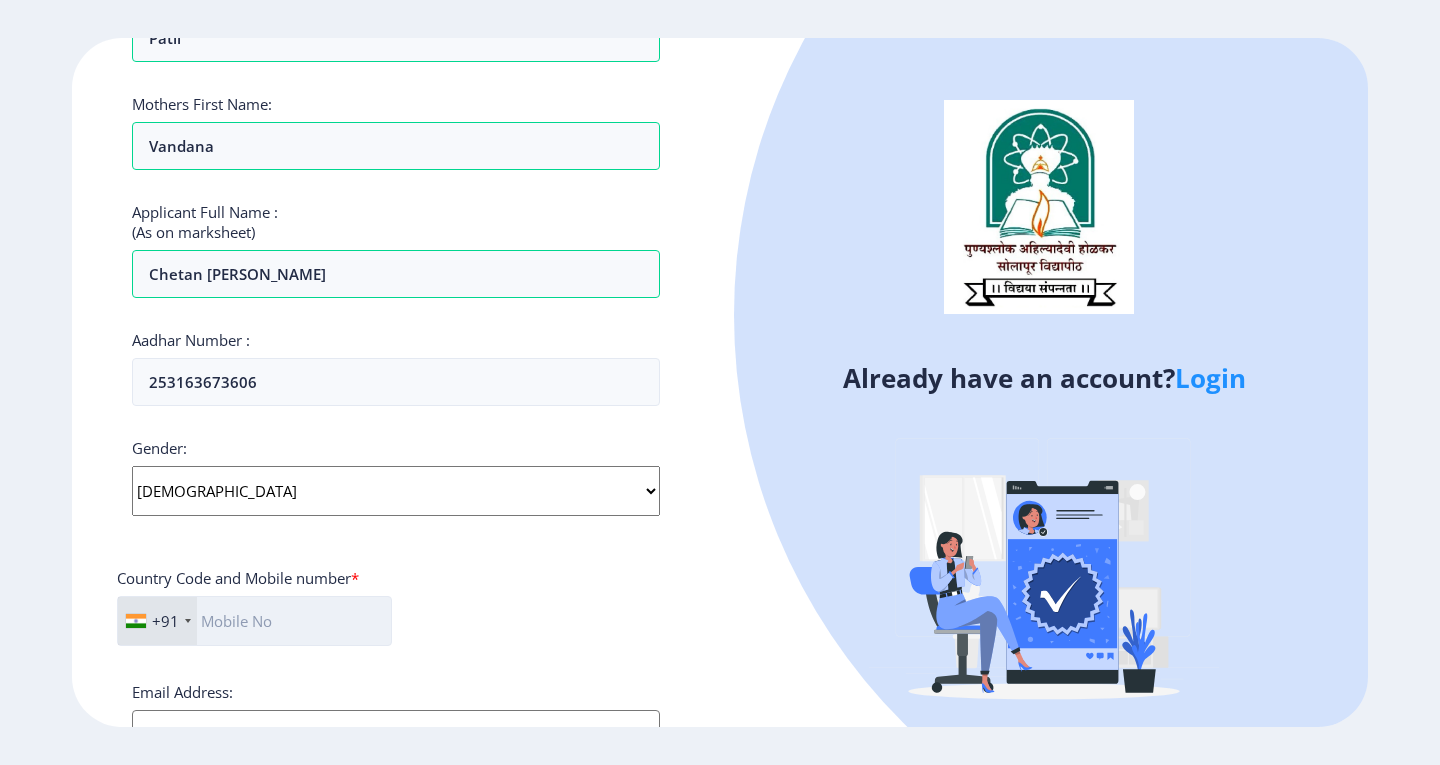 click 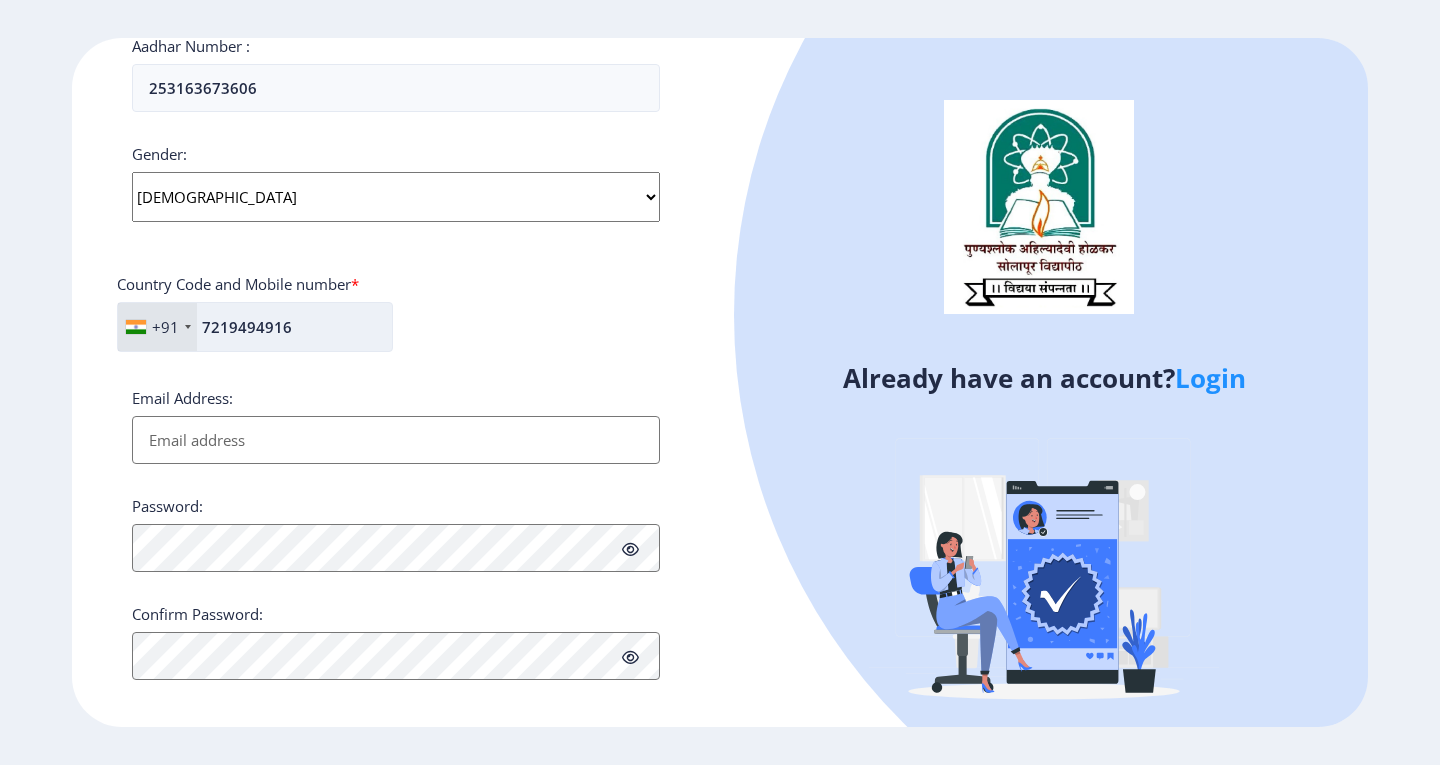 scroll, scrollTop: 703, scrollLeft: 0, axis: vertical 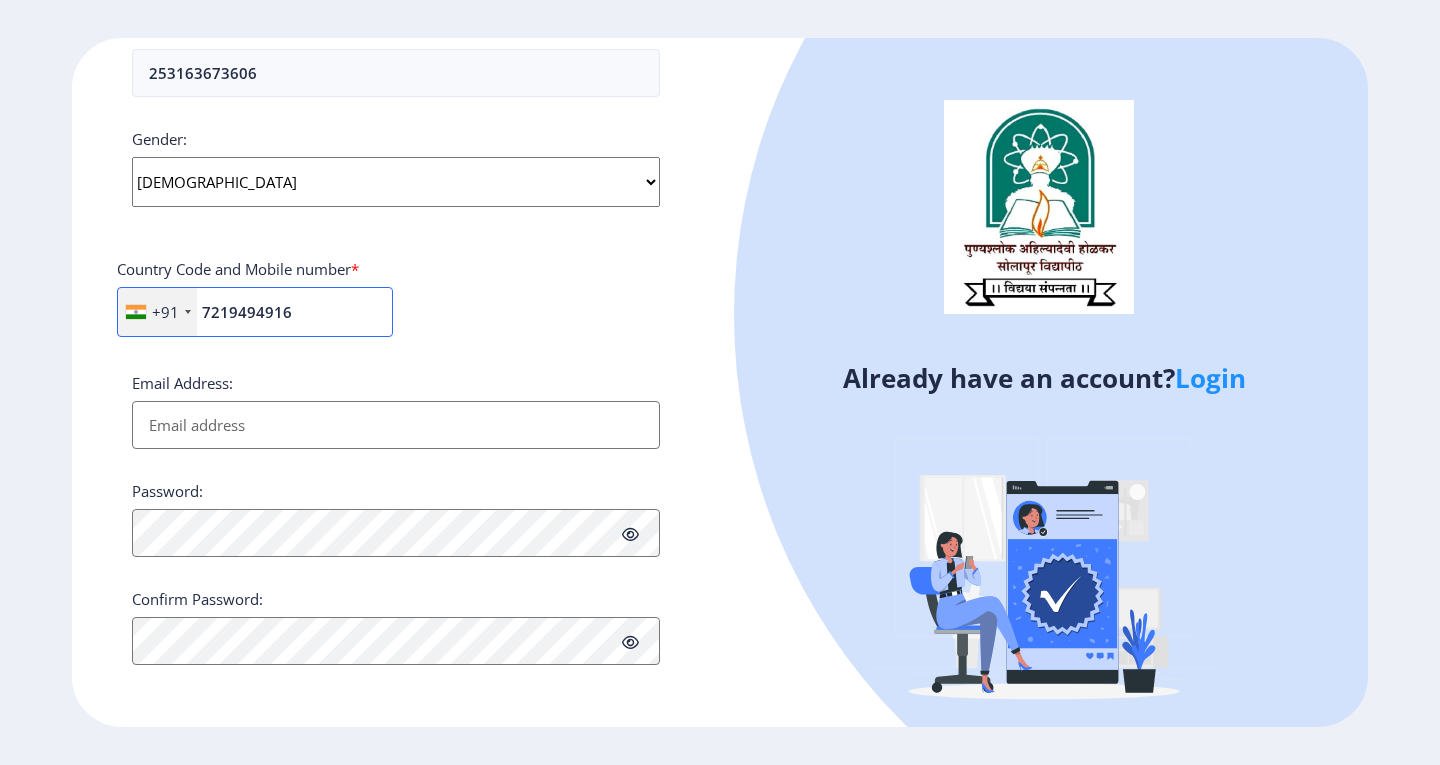 type on "7219494916" 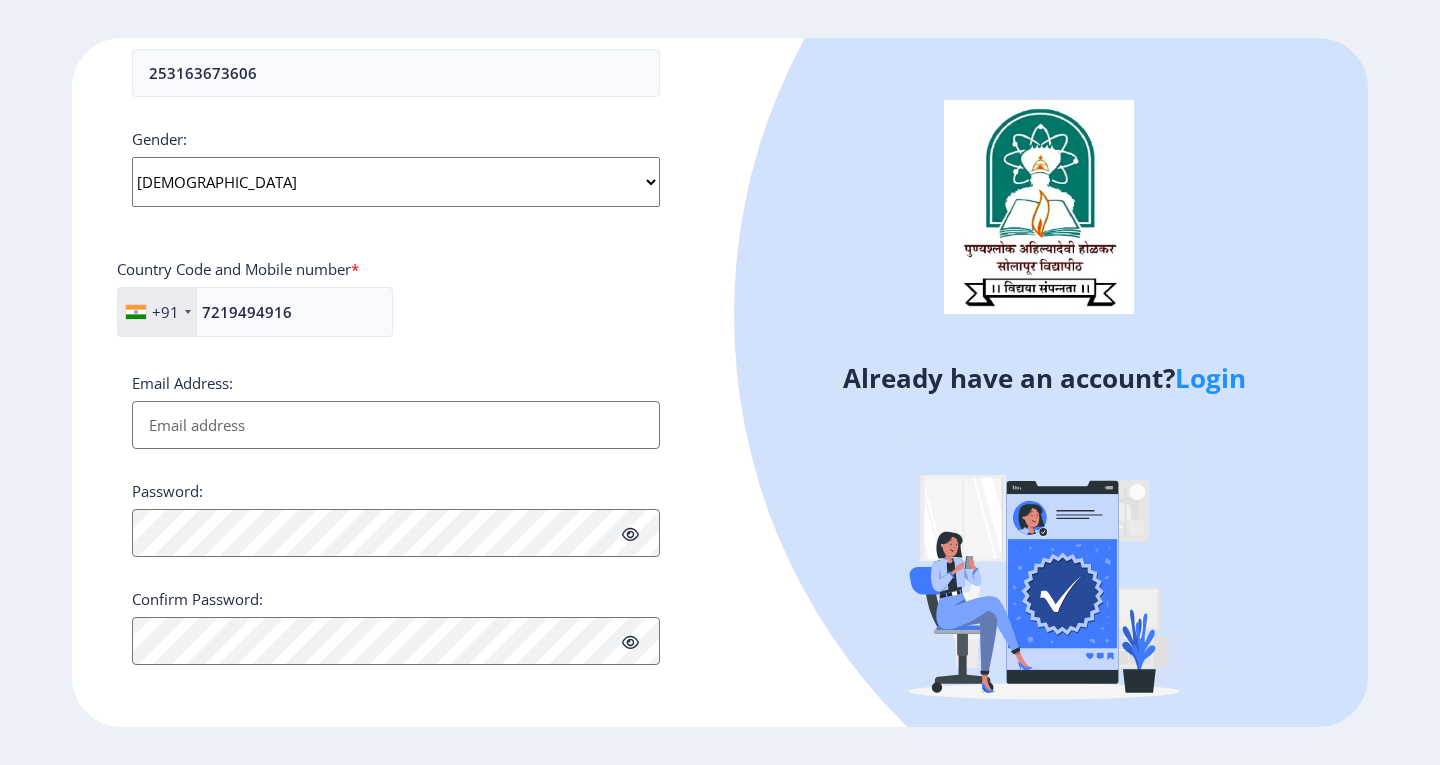 click on "Email Address:" at bounding box center [396, 425] 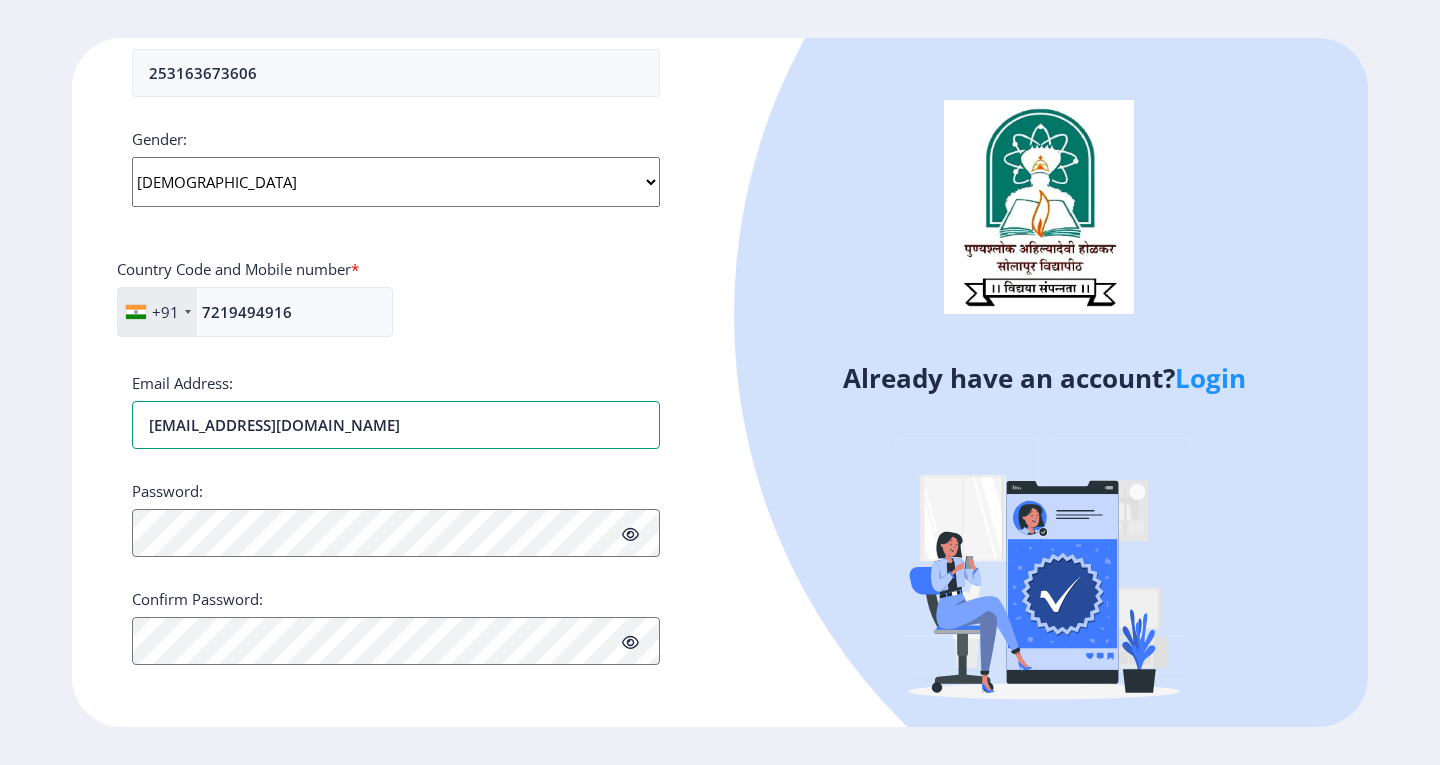 type on "chetanpatil4912@gmail.com" 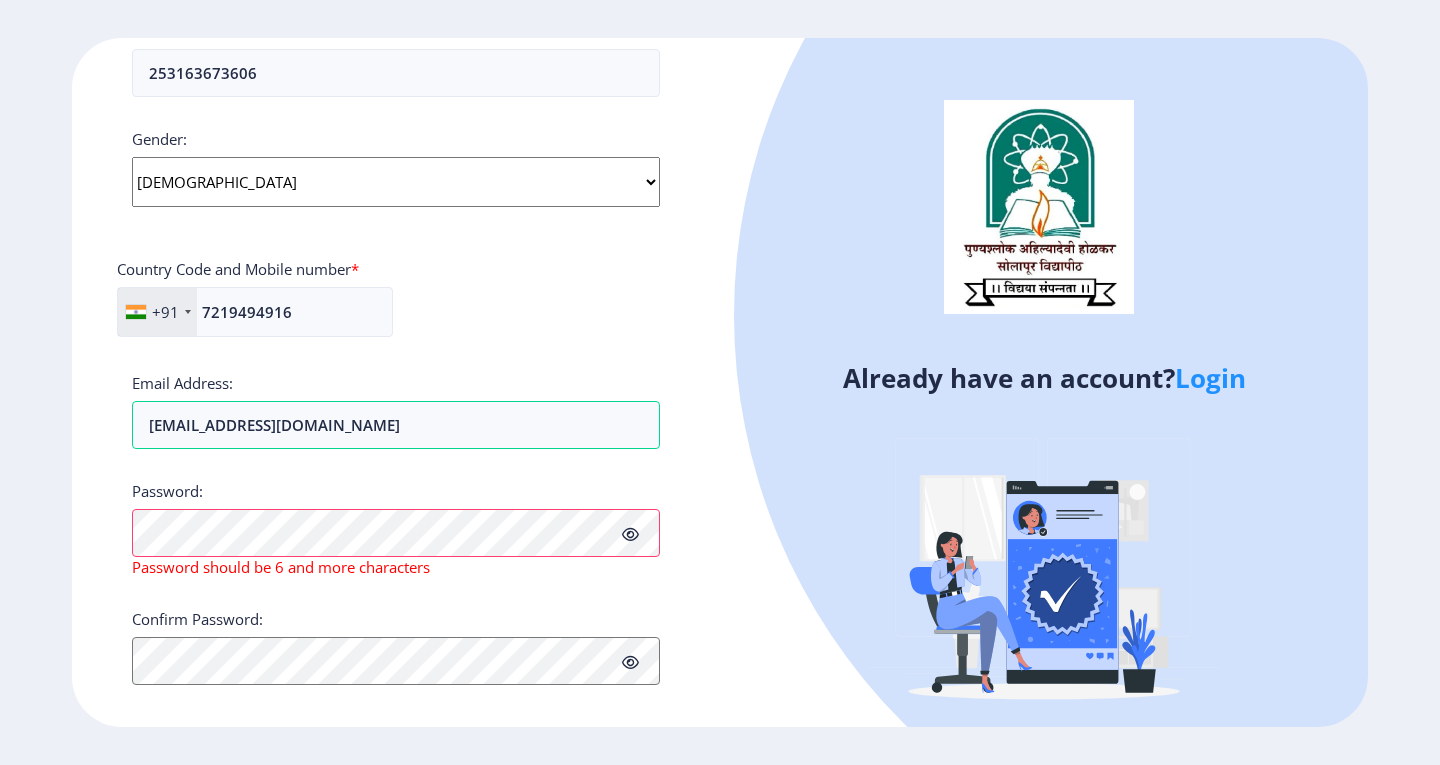 click 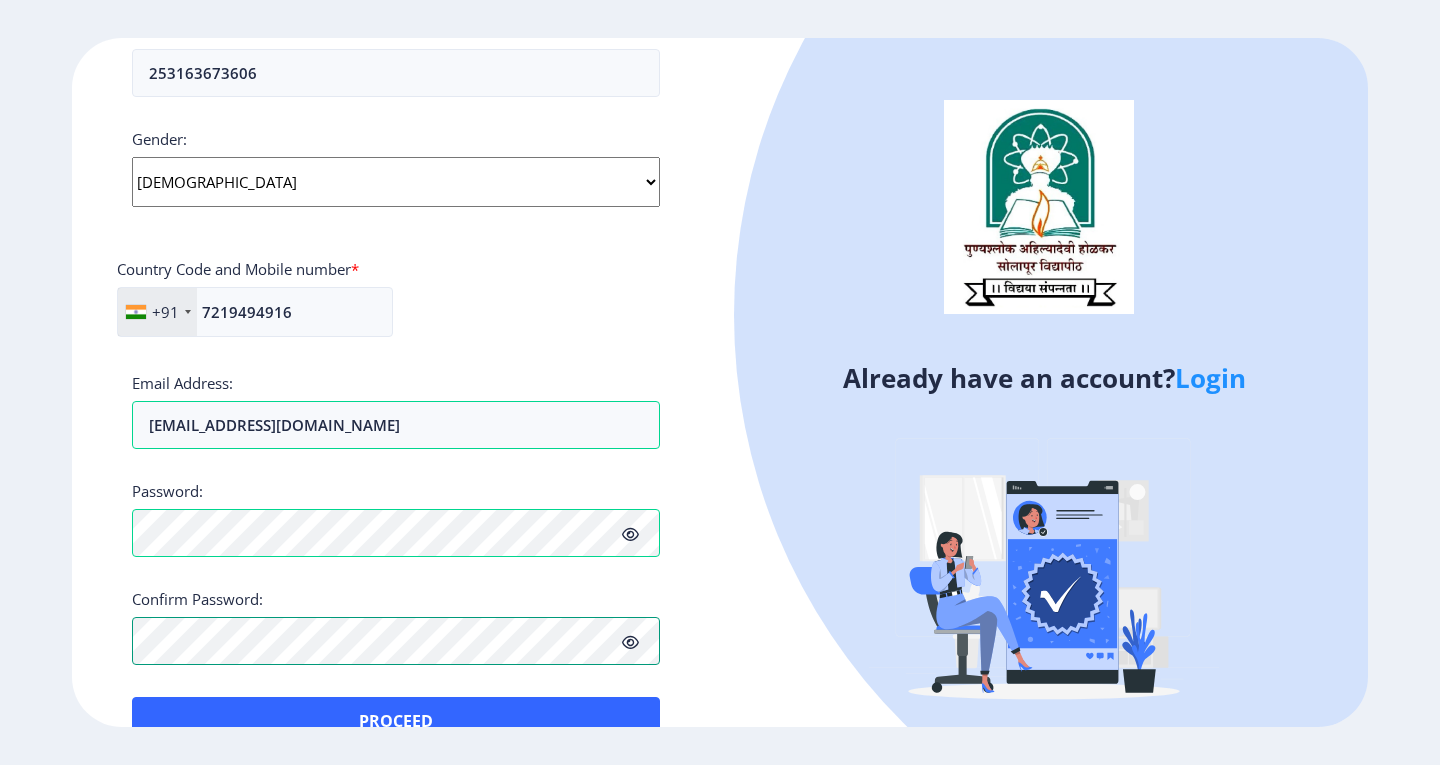 scroll, scrollTop: 751, scrollLeft: 0, axis: vertical 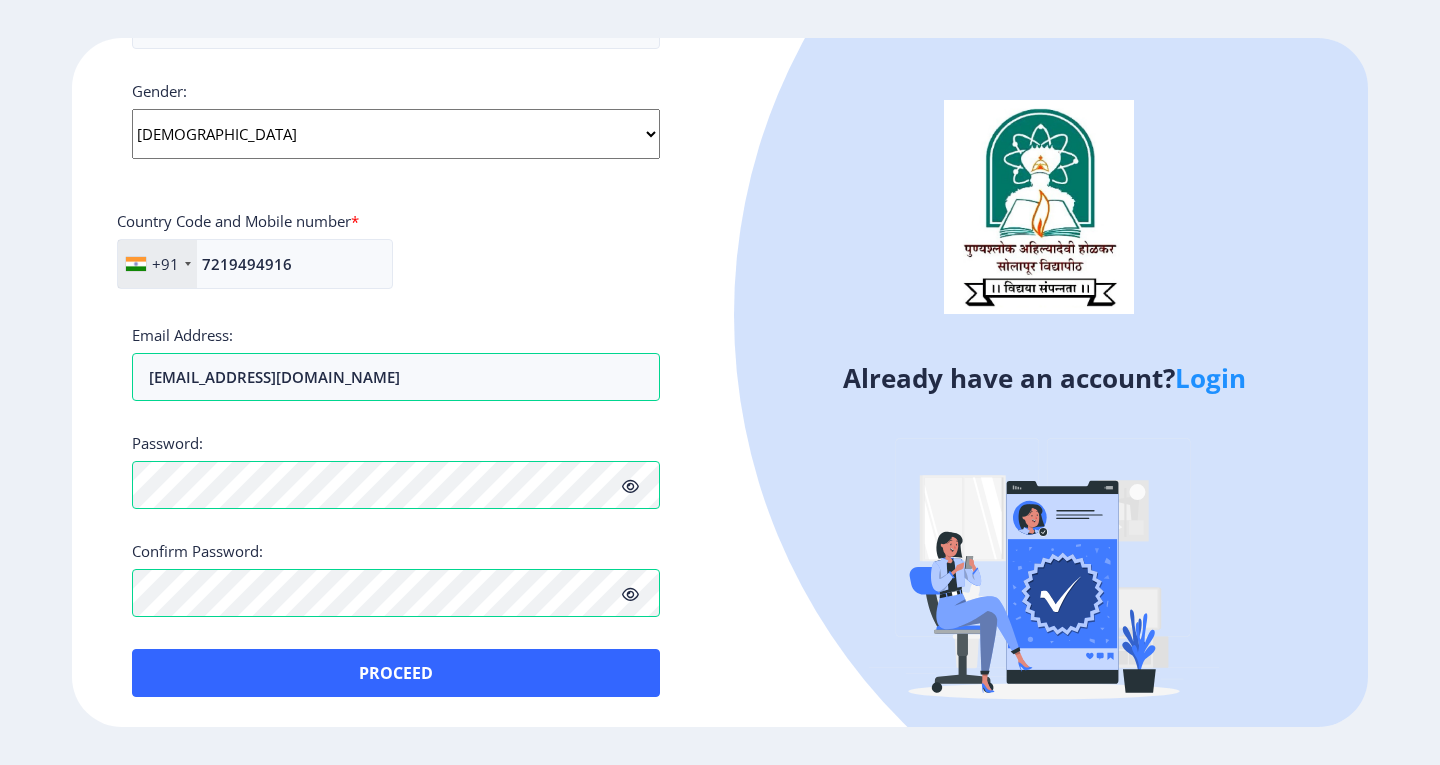 click 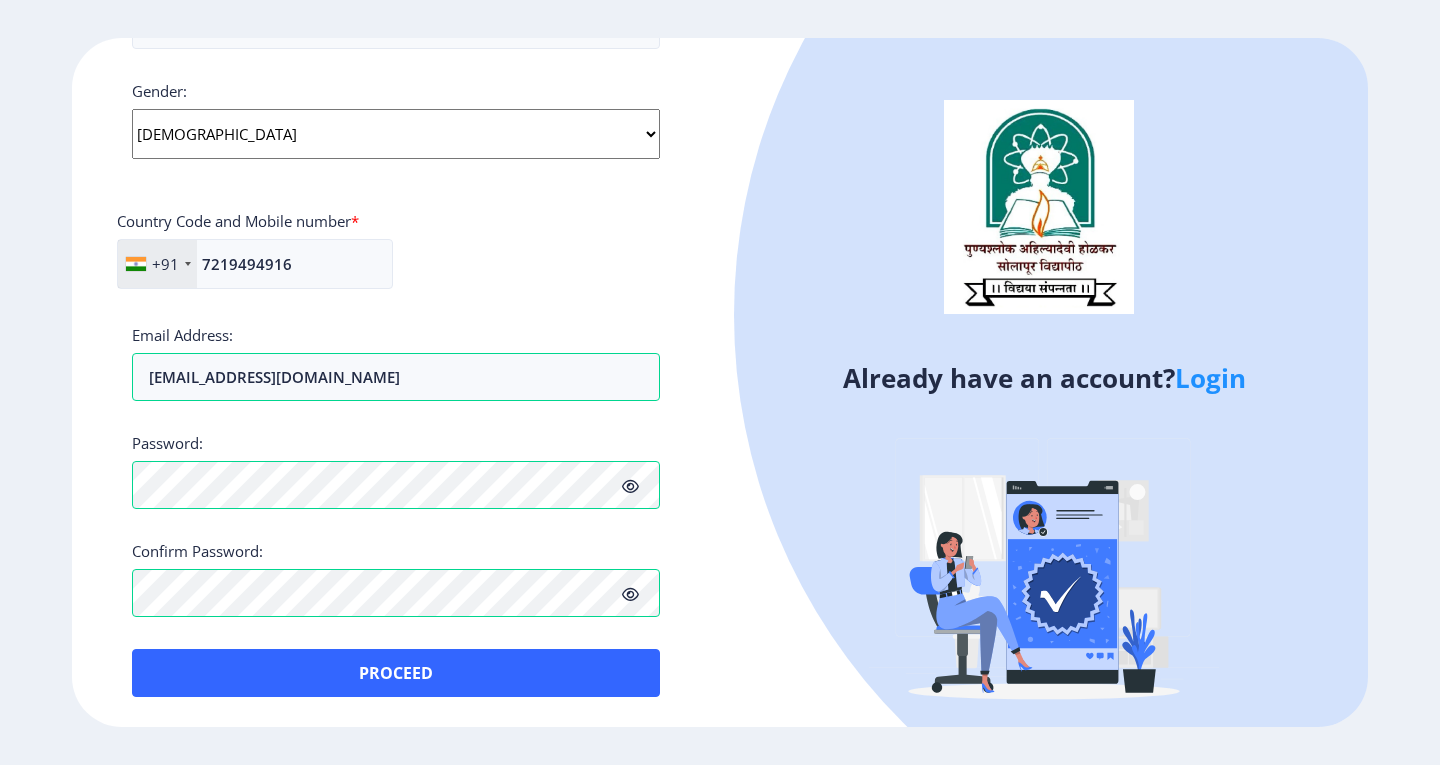 click 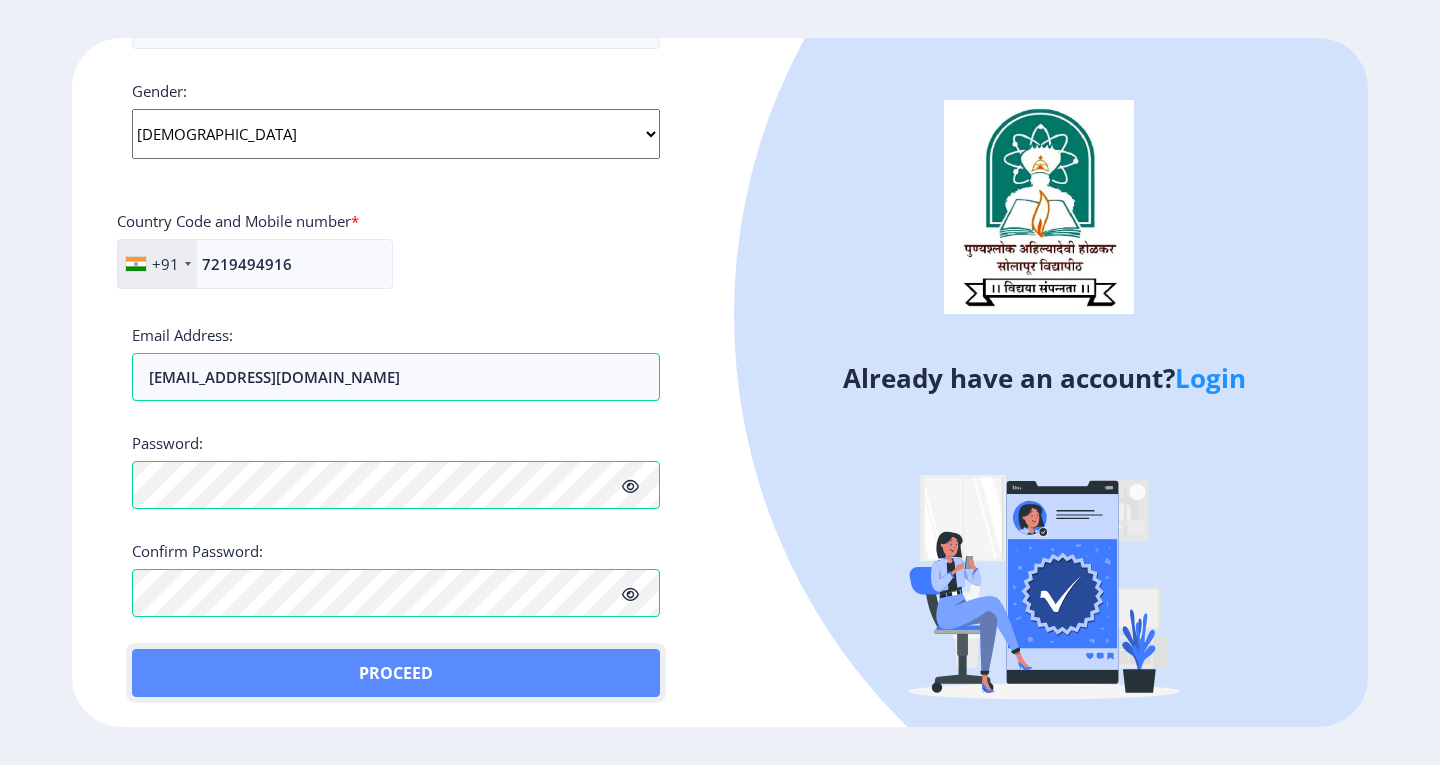 click on "Proceed" 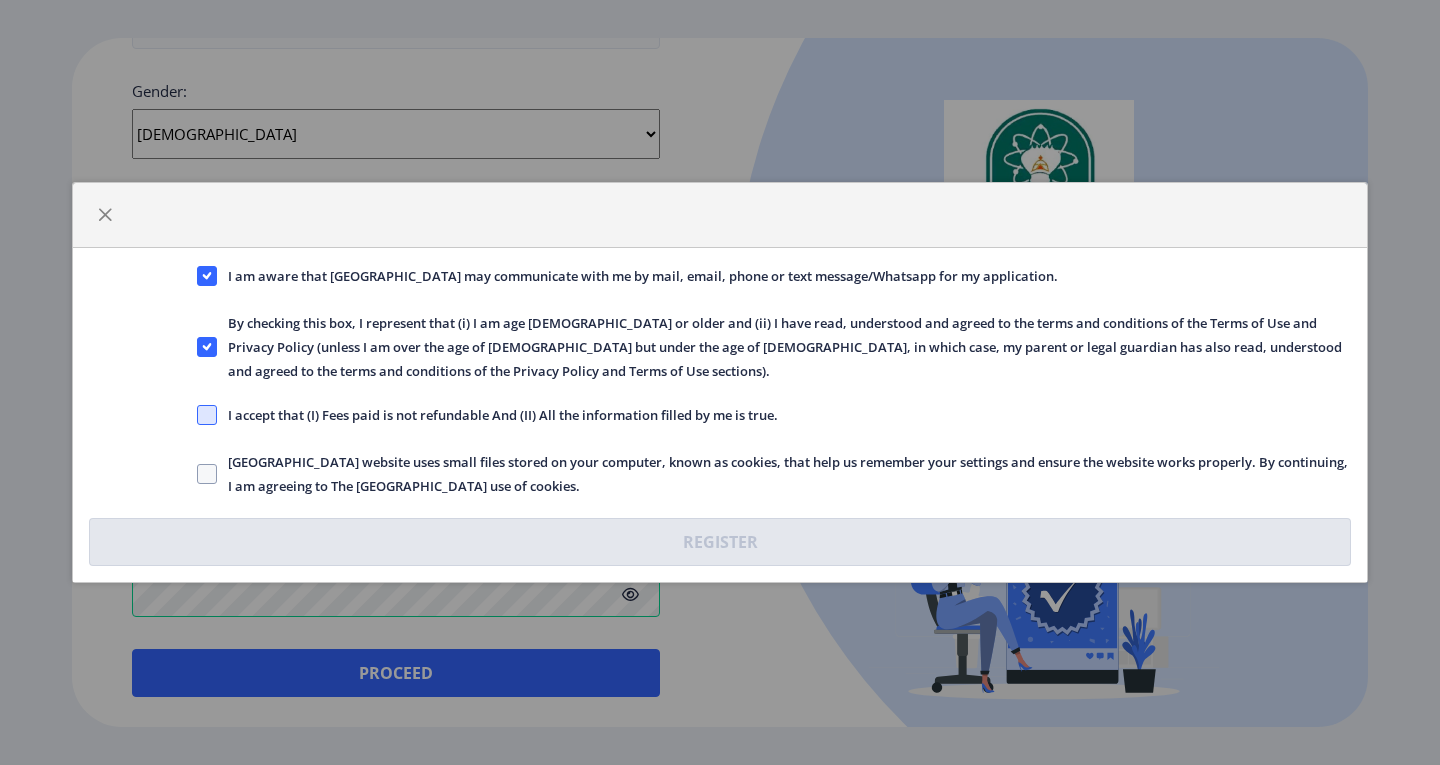 click 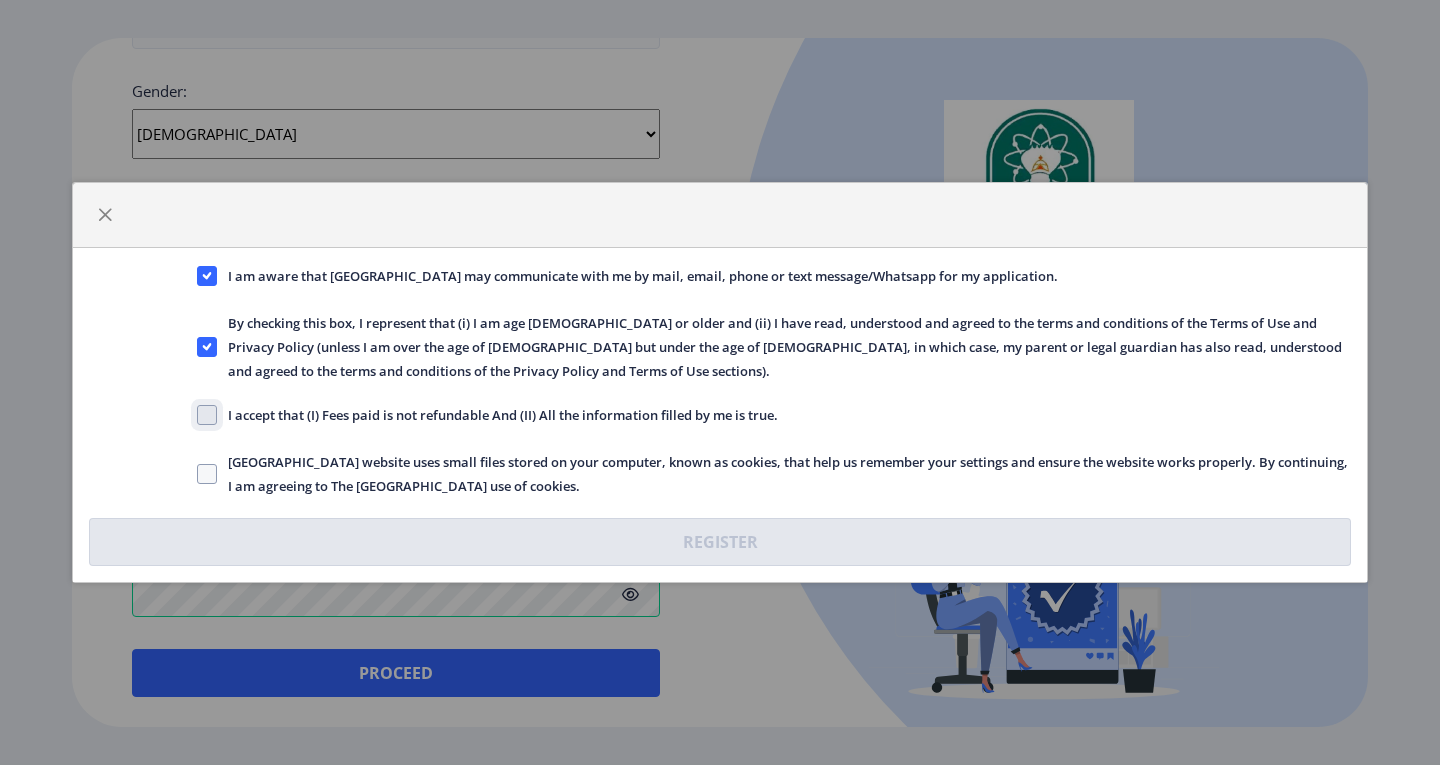 click on "I accept that (I) Fees paid is not refundable And (II) All the information filled by me is true." 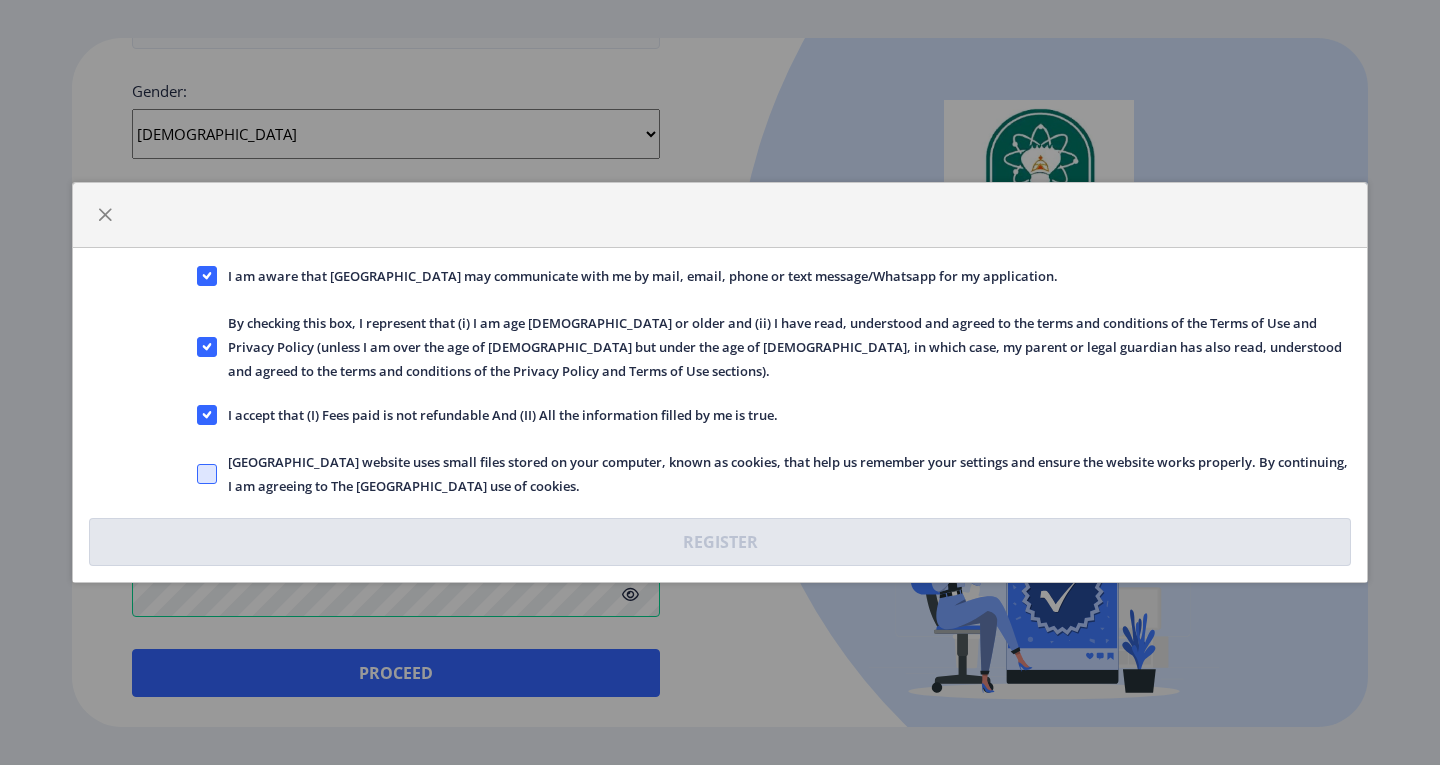 click 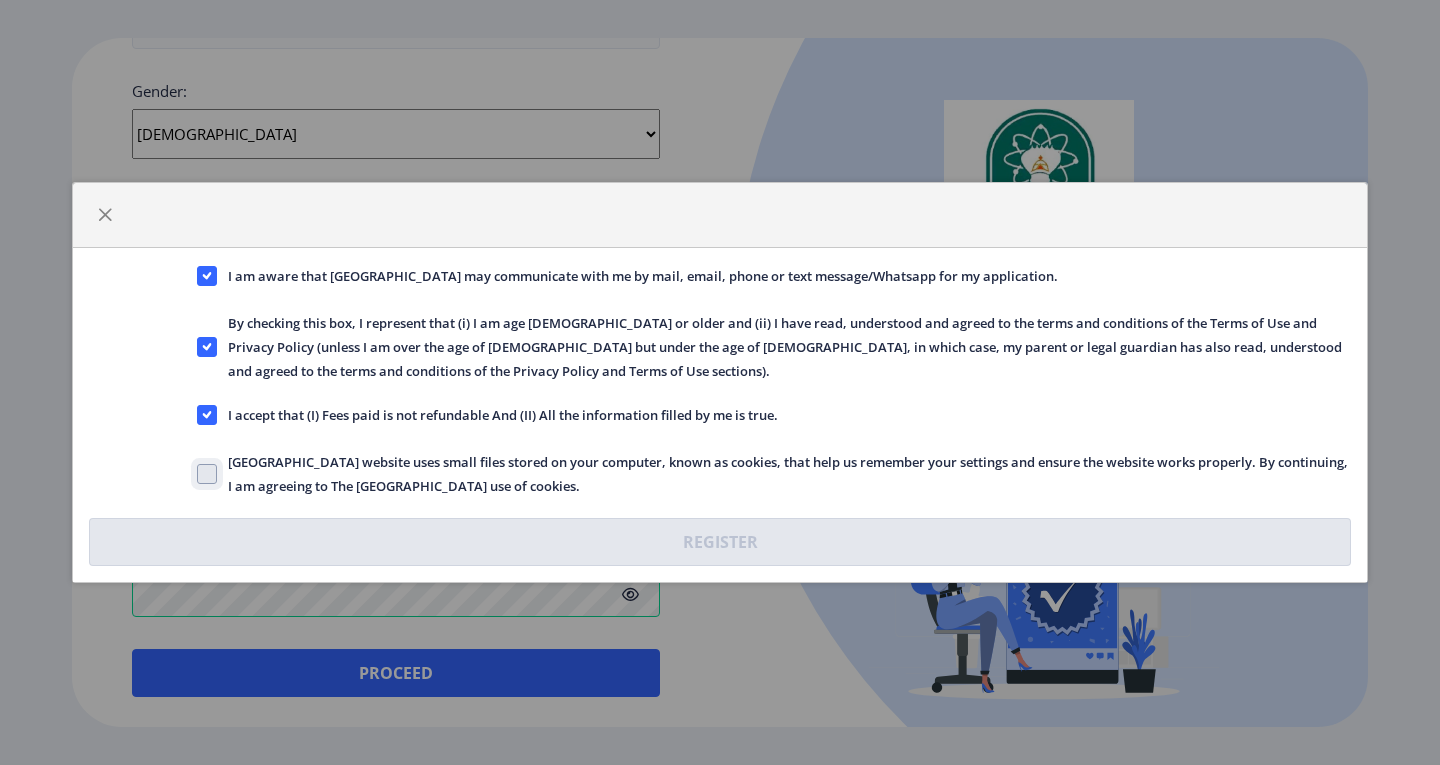click on "Solapur University website uses small files stored on your computer, known as cookies, that help us remember your settings and ensure the website works properly. By continuing, I am agreeing to The Solapur University use of cookies." 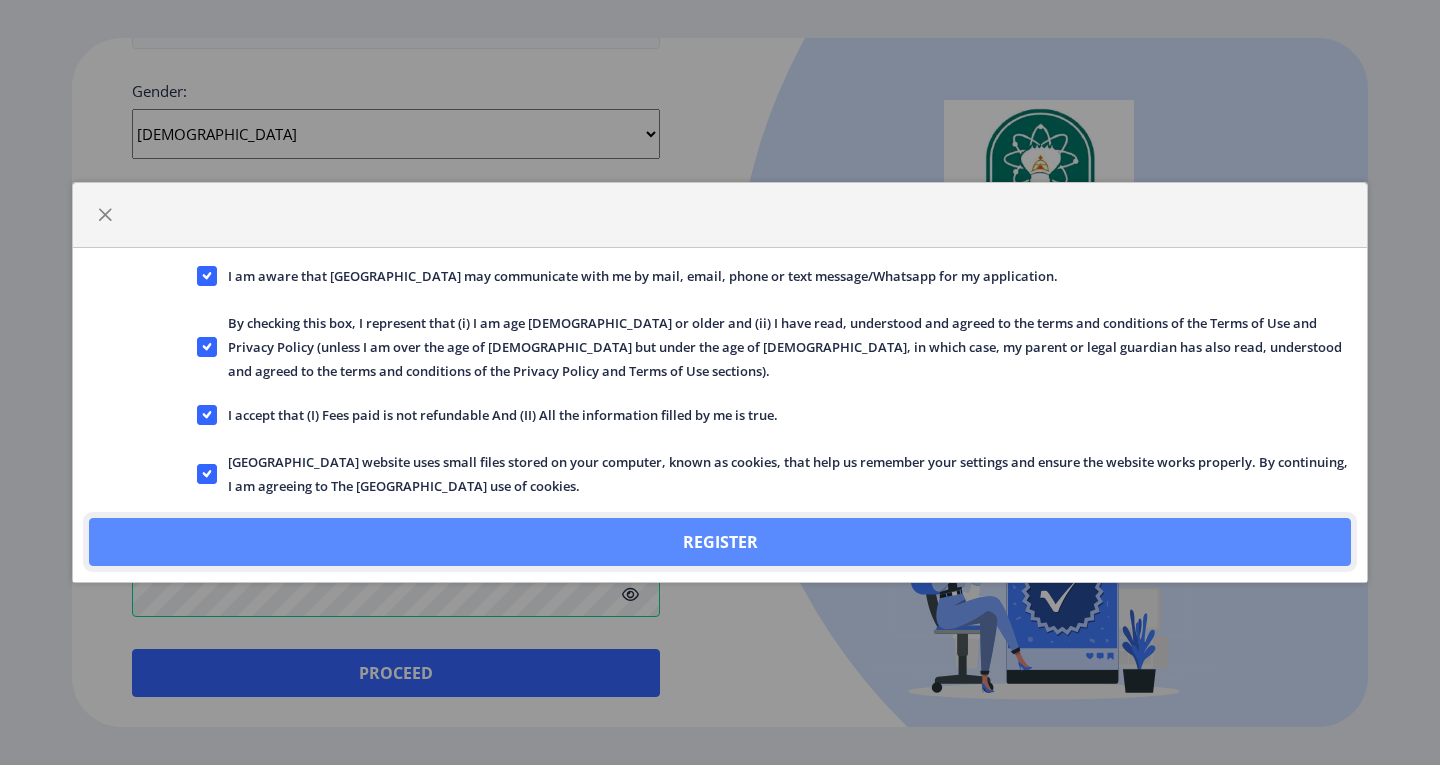 click on "Register" 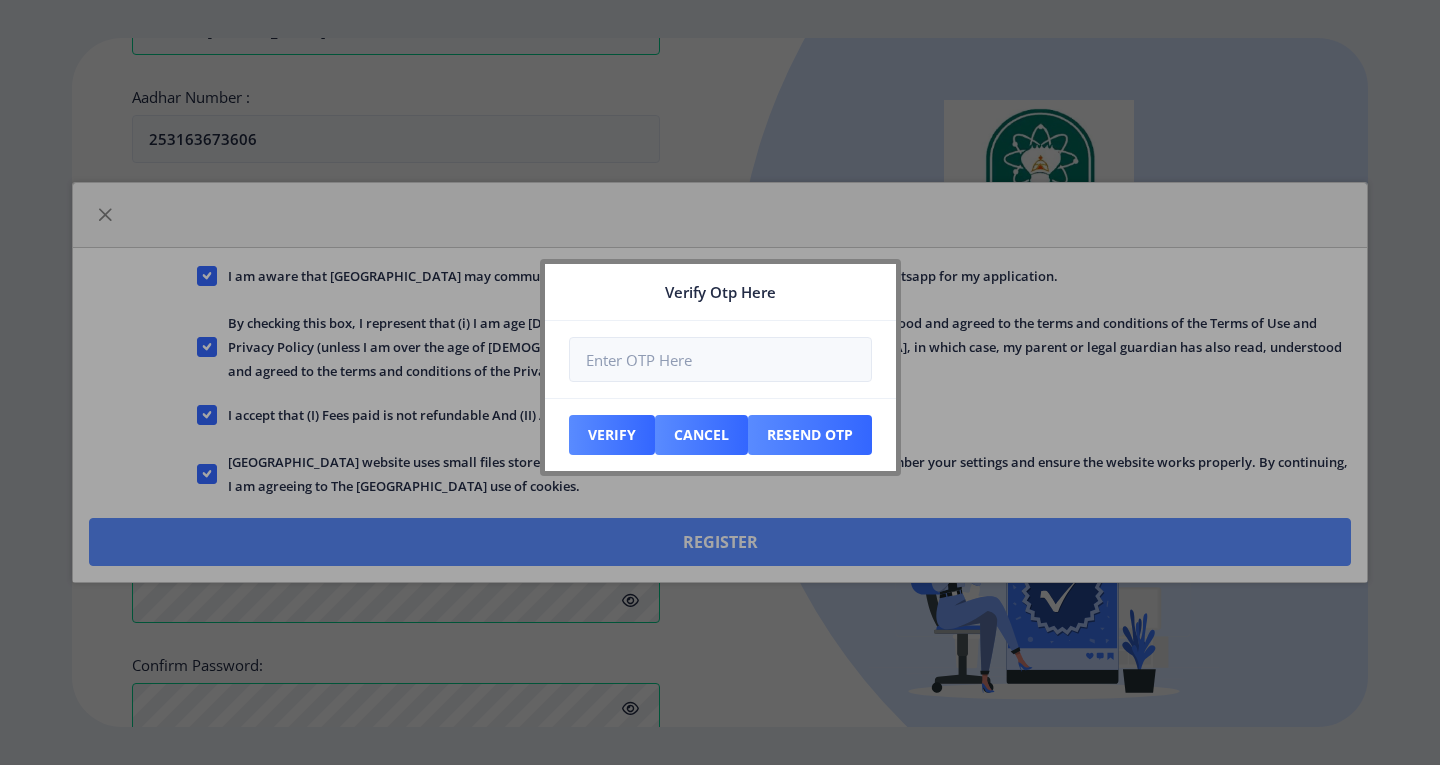scroll, scrollTop: 865, scrollLeft: 0, axis: vertical 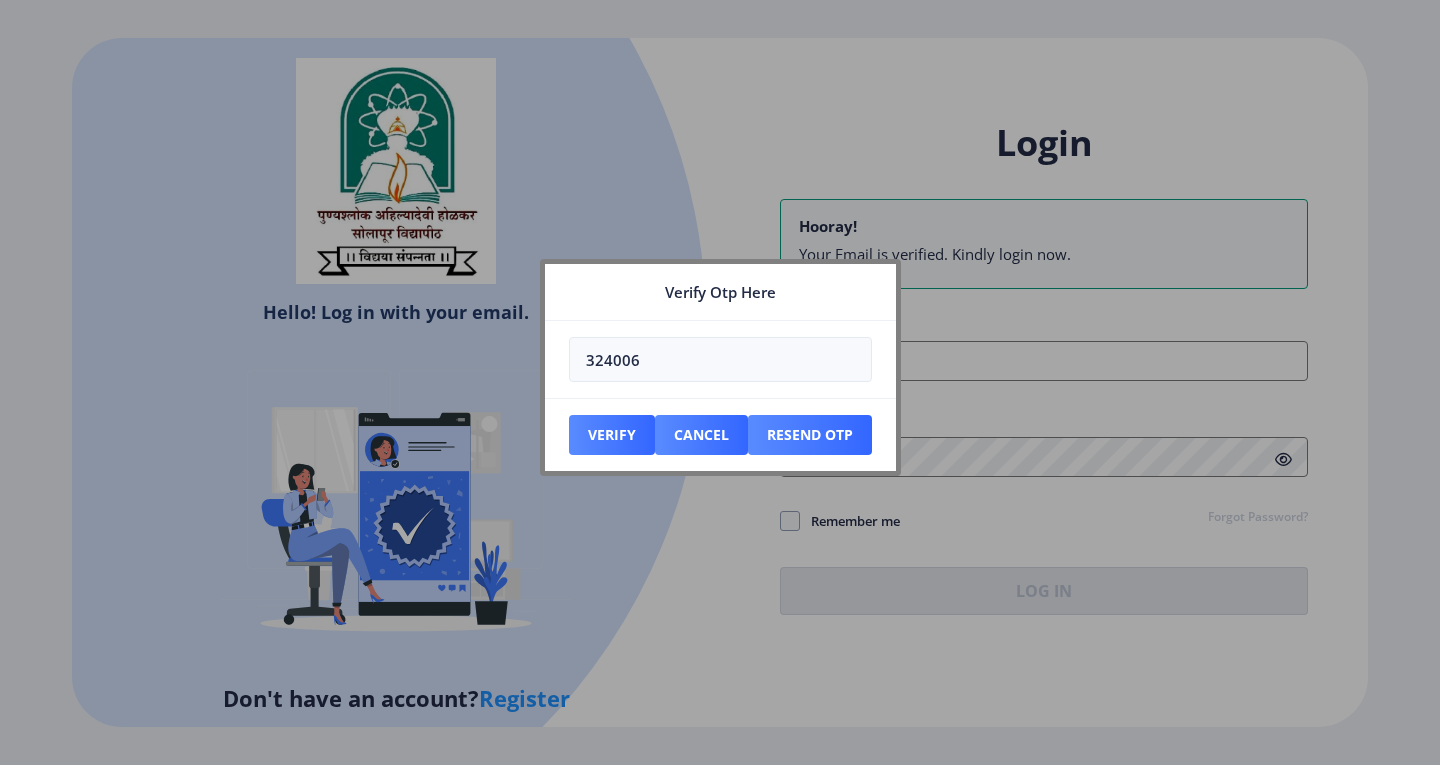 type on "324006" 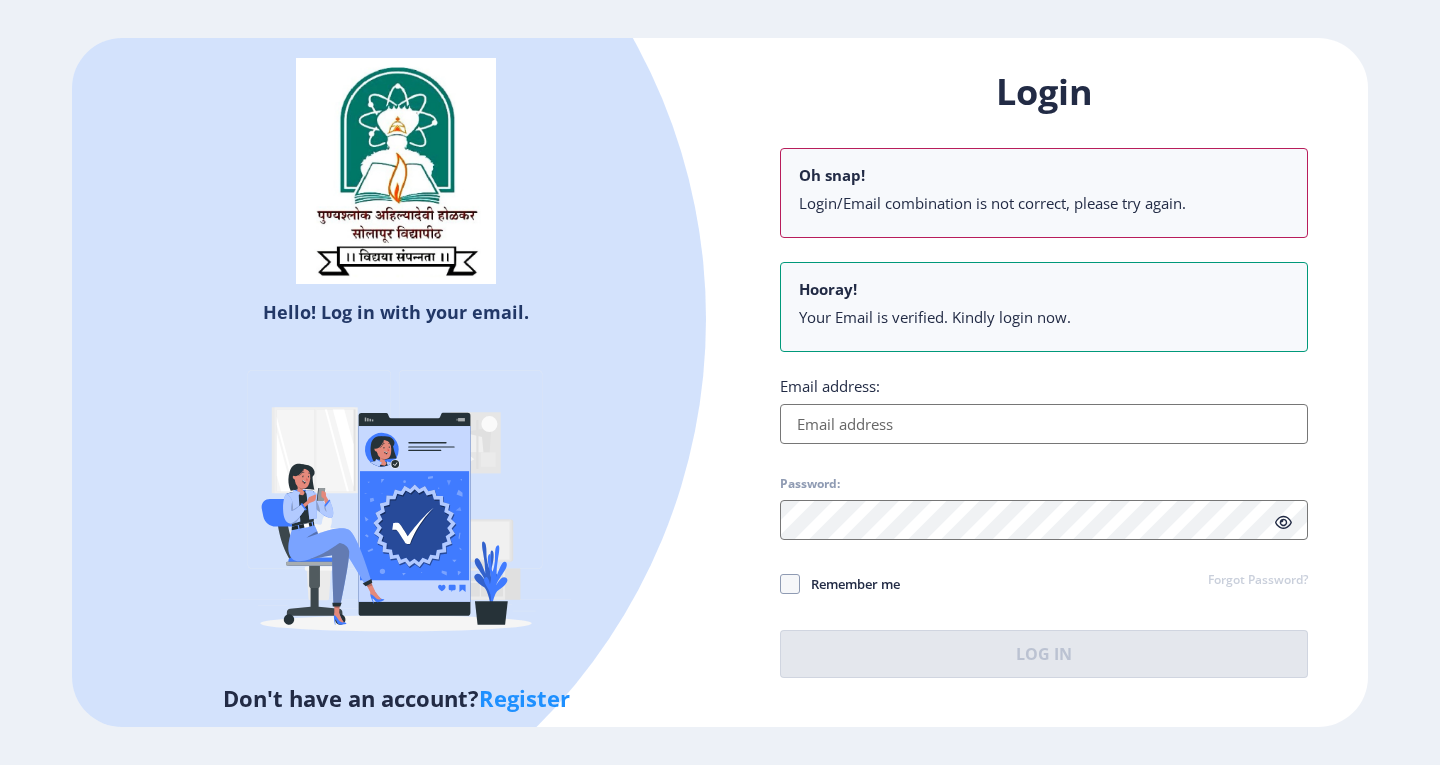 click on "Your Email is verified. Kindly login now." 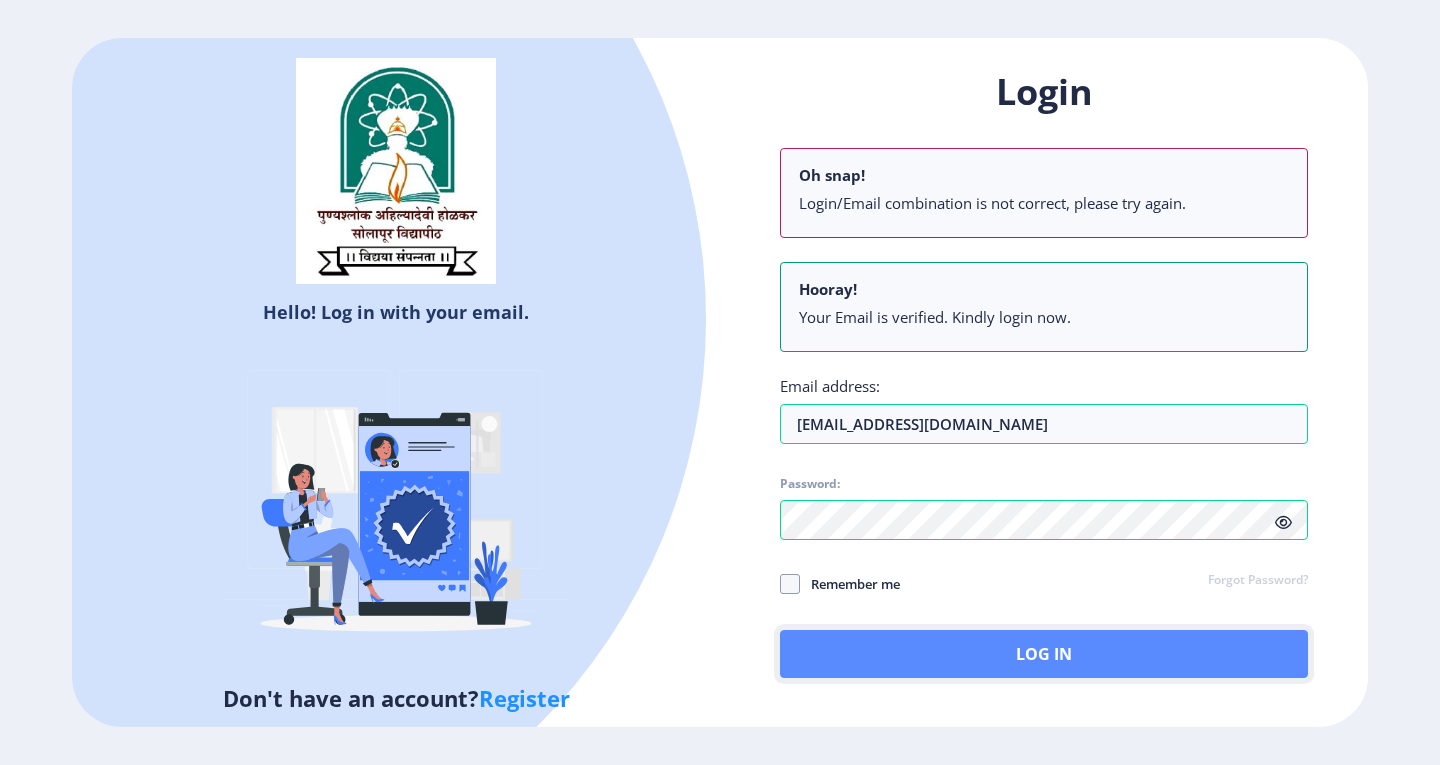 click on "Log In" 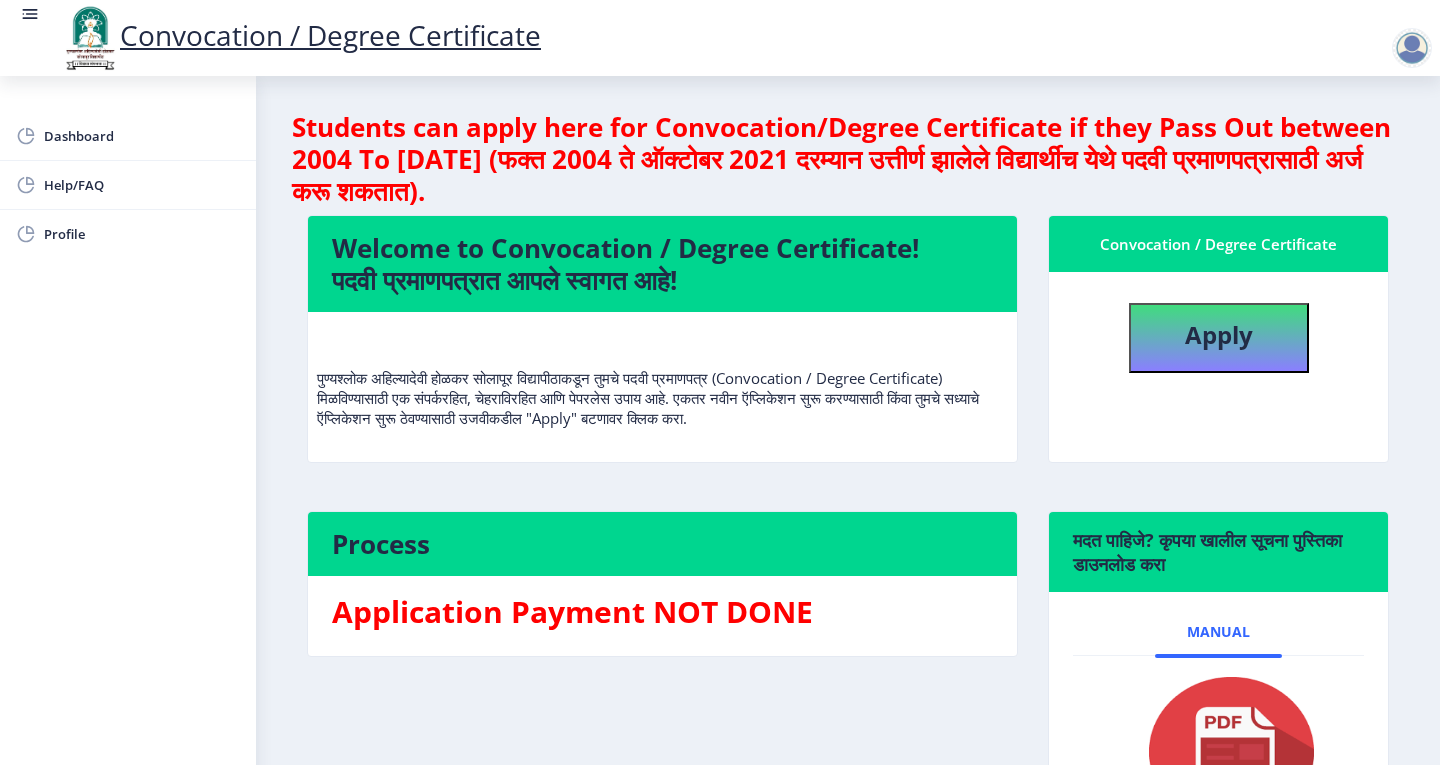 scroll, scrollTop: 0, scrollLeft: 0, axis: both 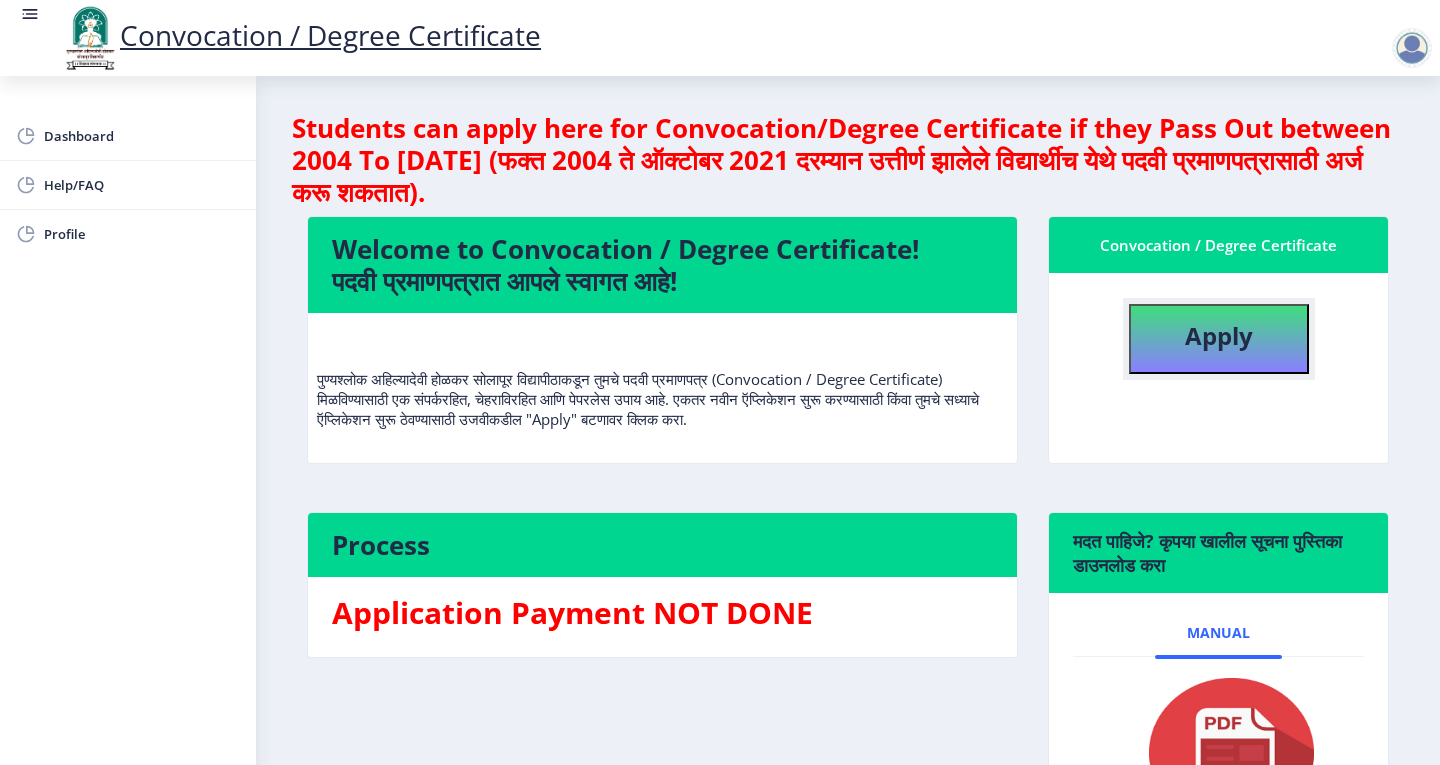 click on "Apply" 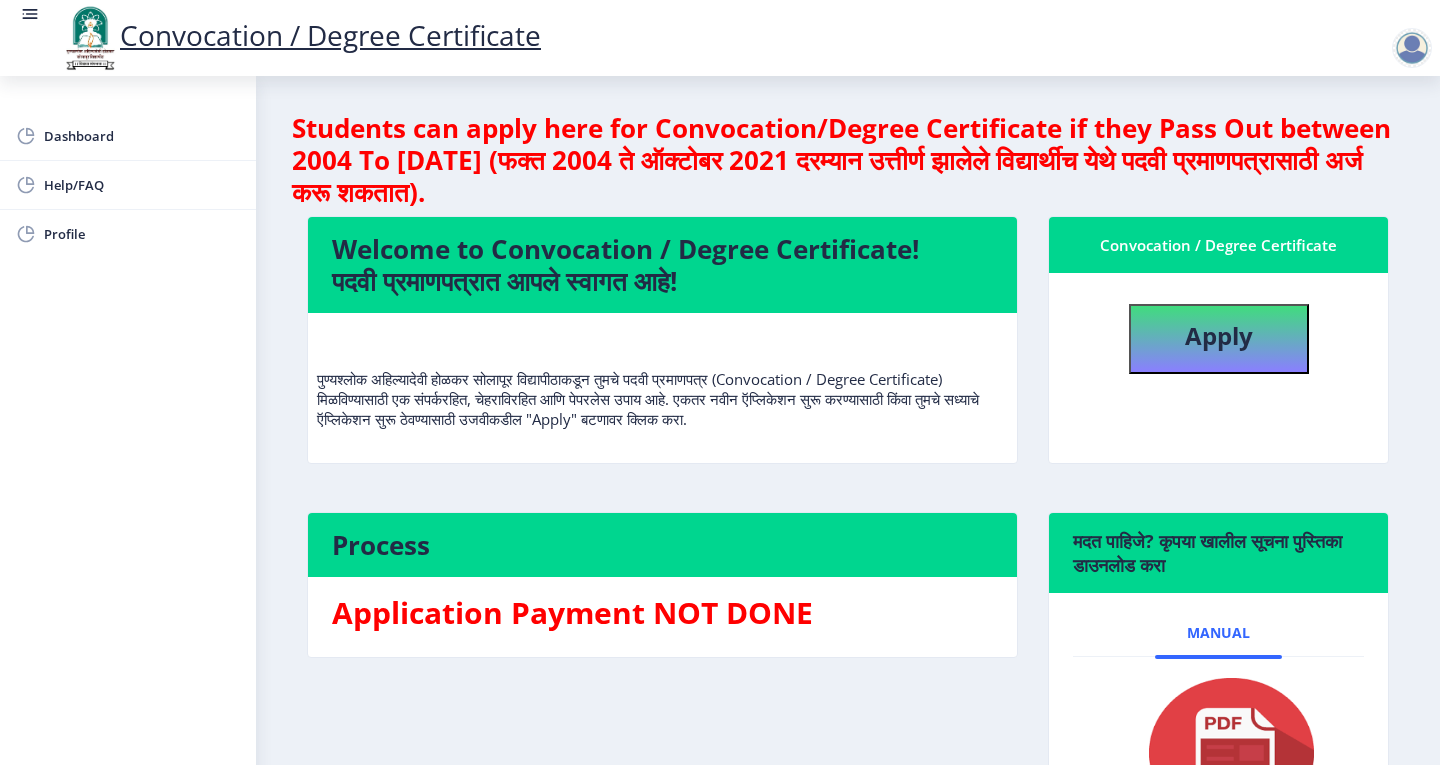 select 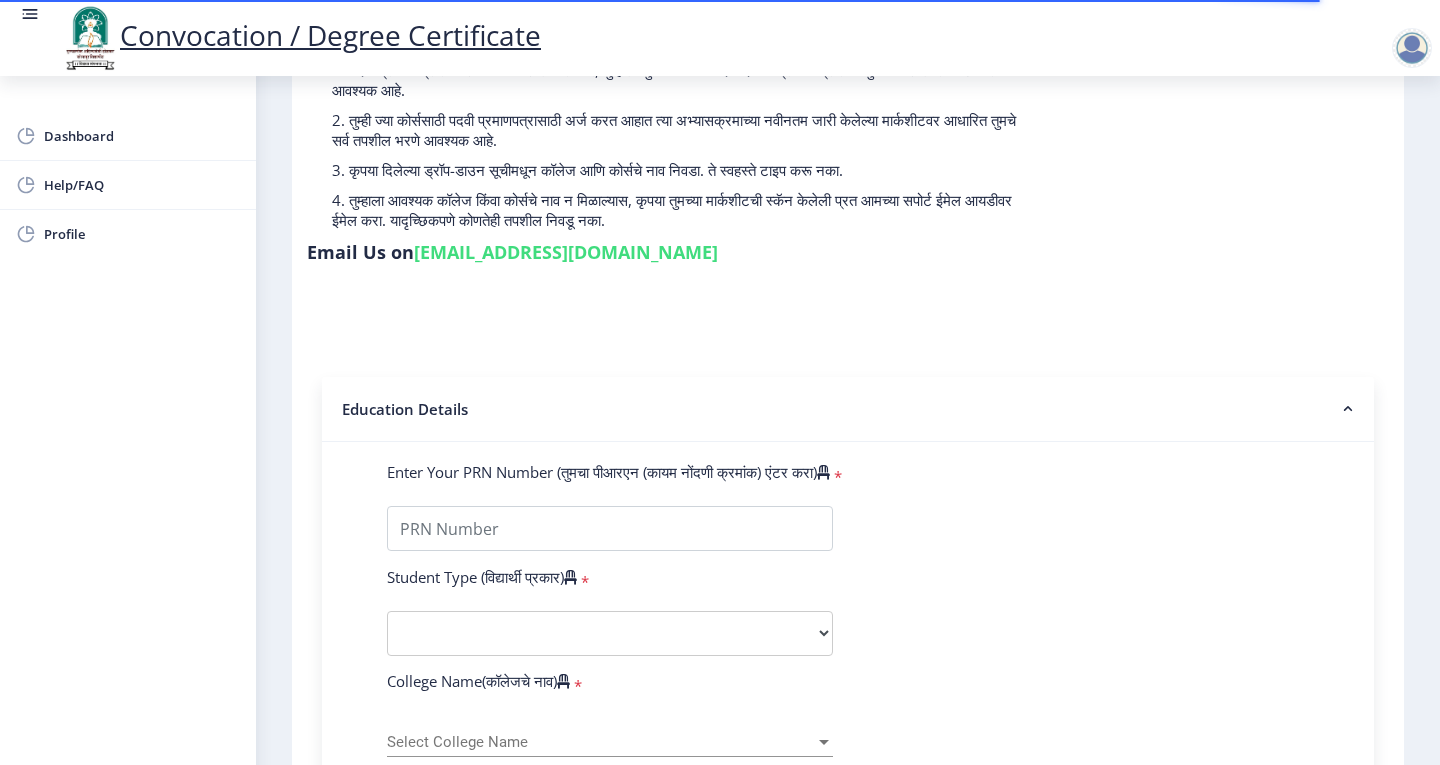 scroll, scrollTop: 200, scrollLeft: 0, axis: vertical 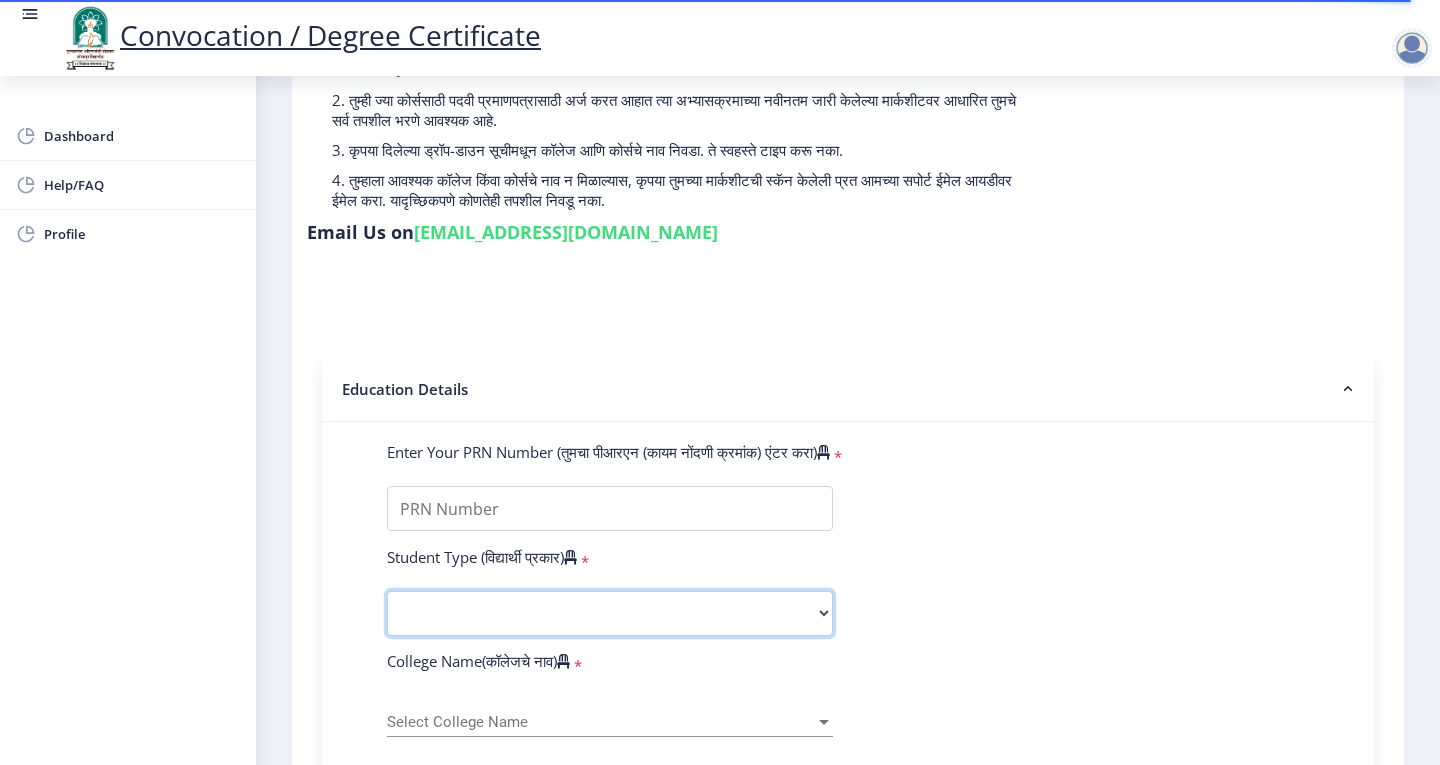 click on "Select Student Type Regular External" at bounding box center [610, 613] 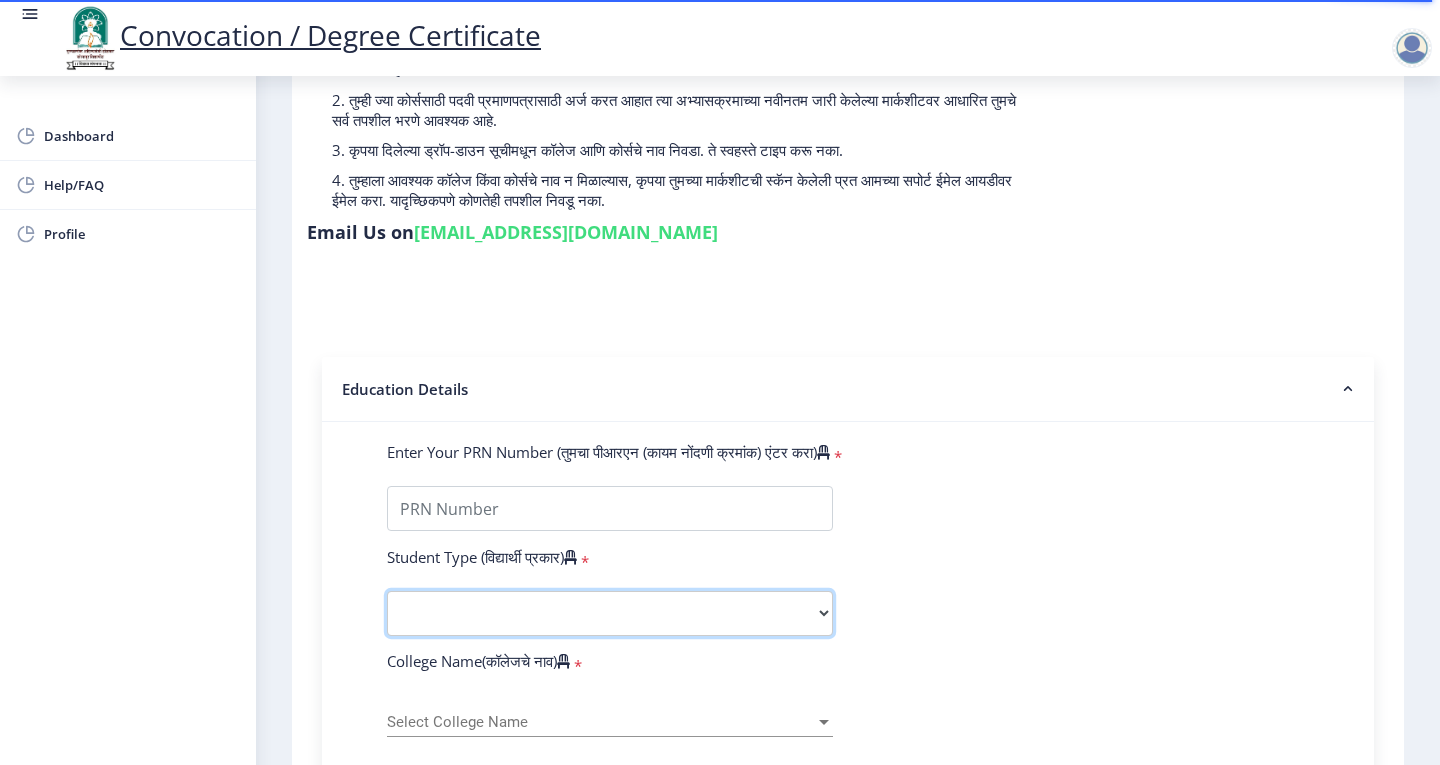 select on "Regular" 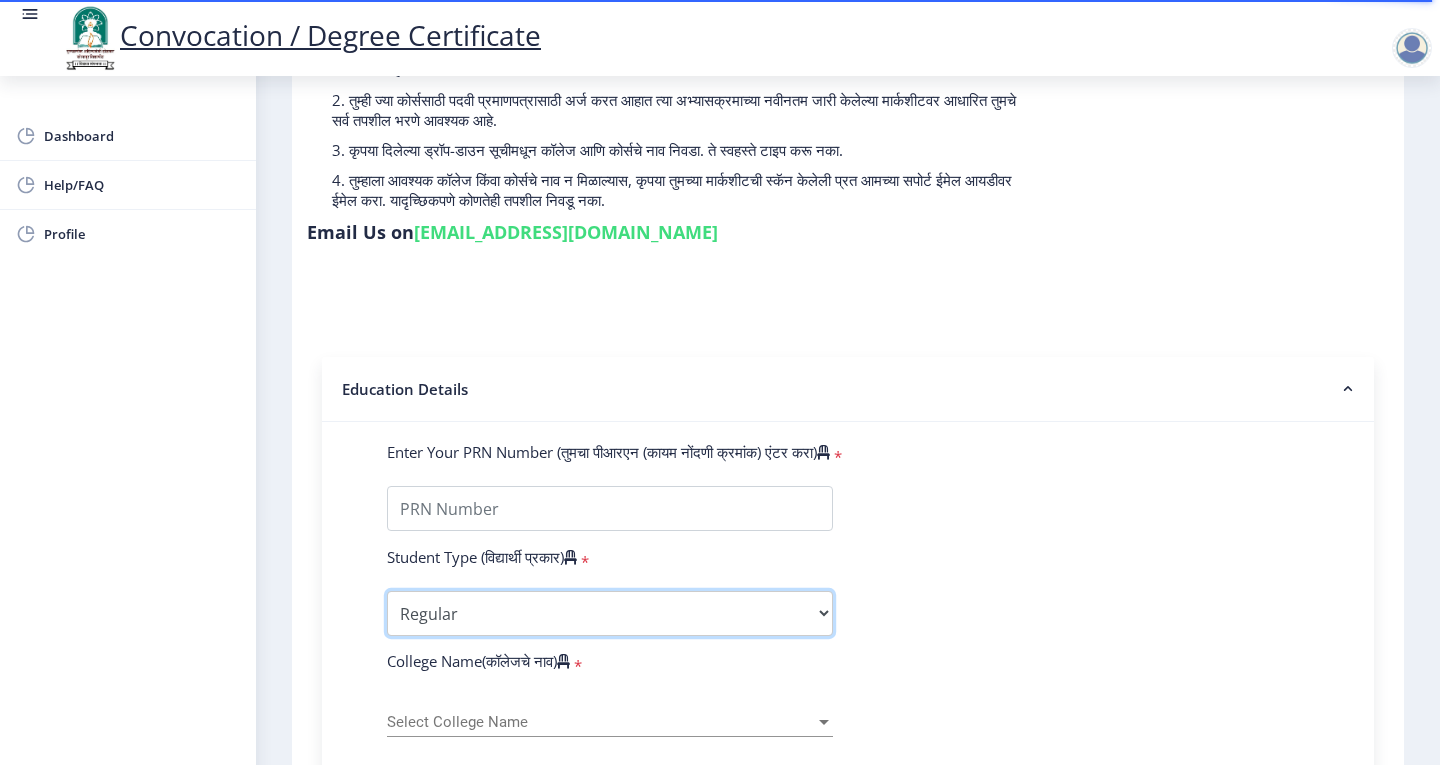 click on "Select Student Type Regular External" at bounding box center [610, 613] 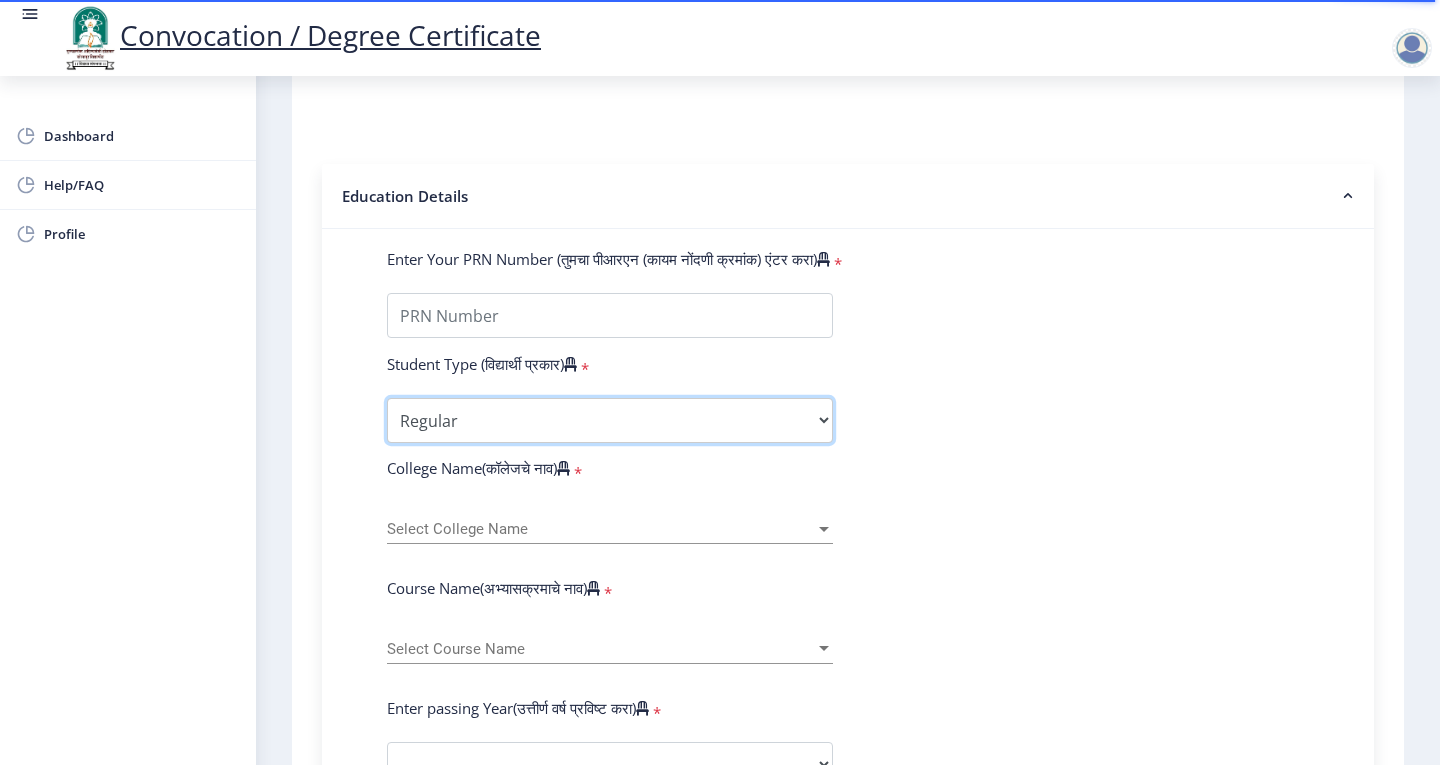 scroll, scrollTop: 400, scrollLeft: 0, axis: vertical 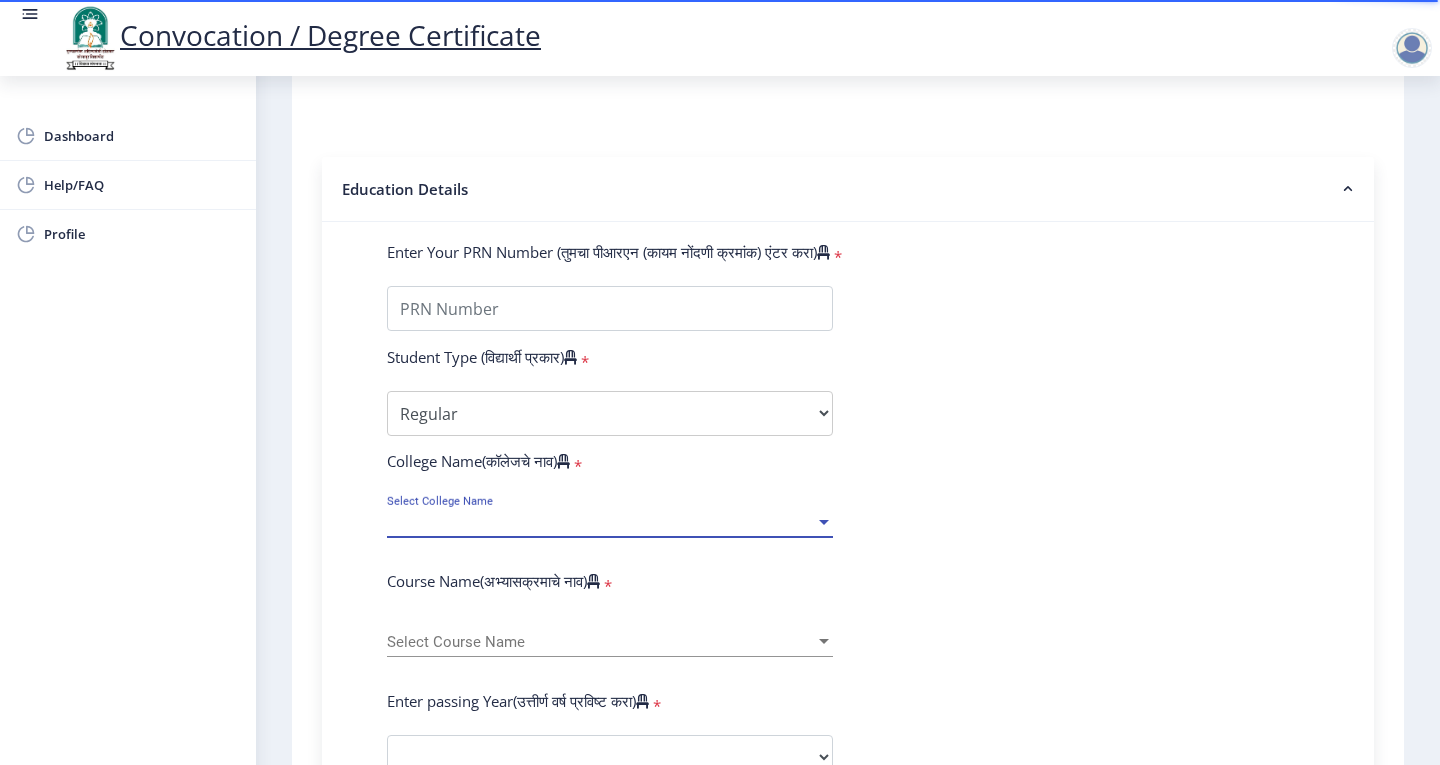 click at bounding box center (824, 522) 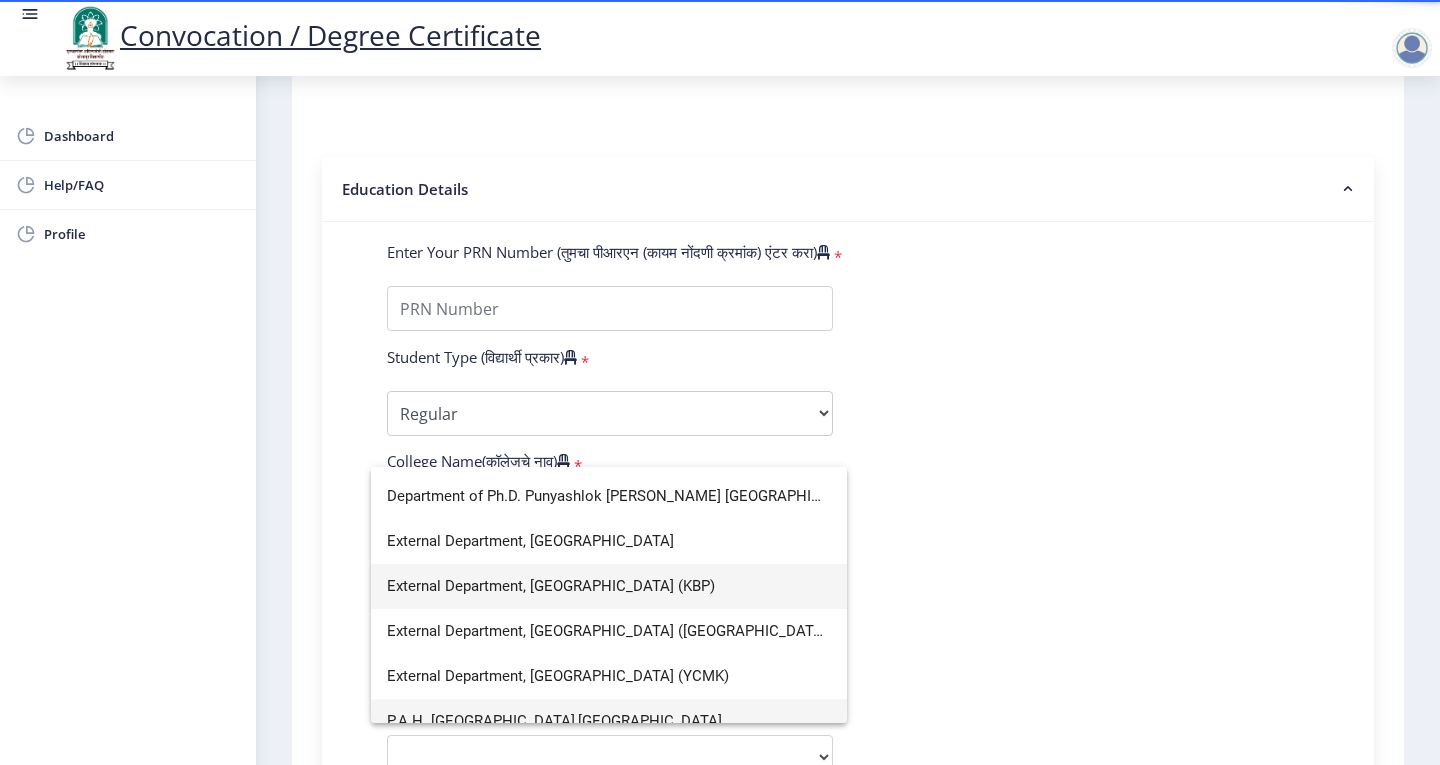 scroll, scrollTop: 59, scrollLeft: 0, axis: vertical 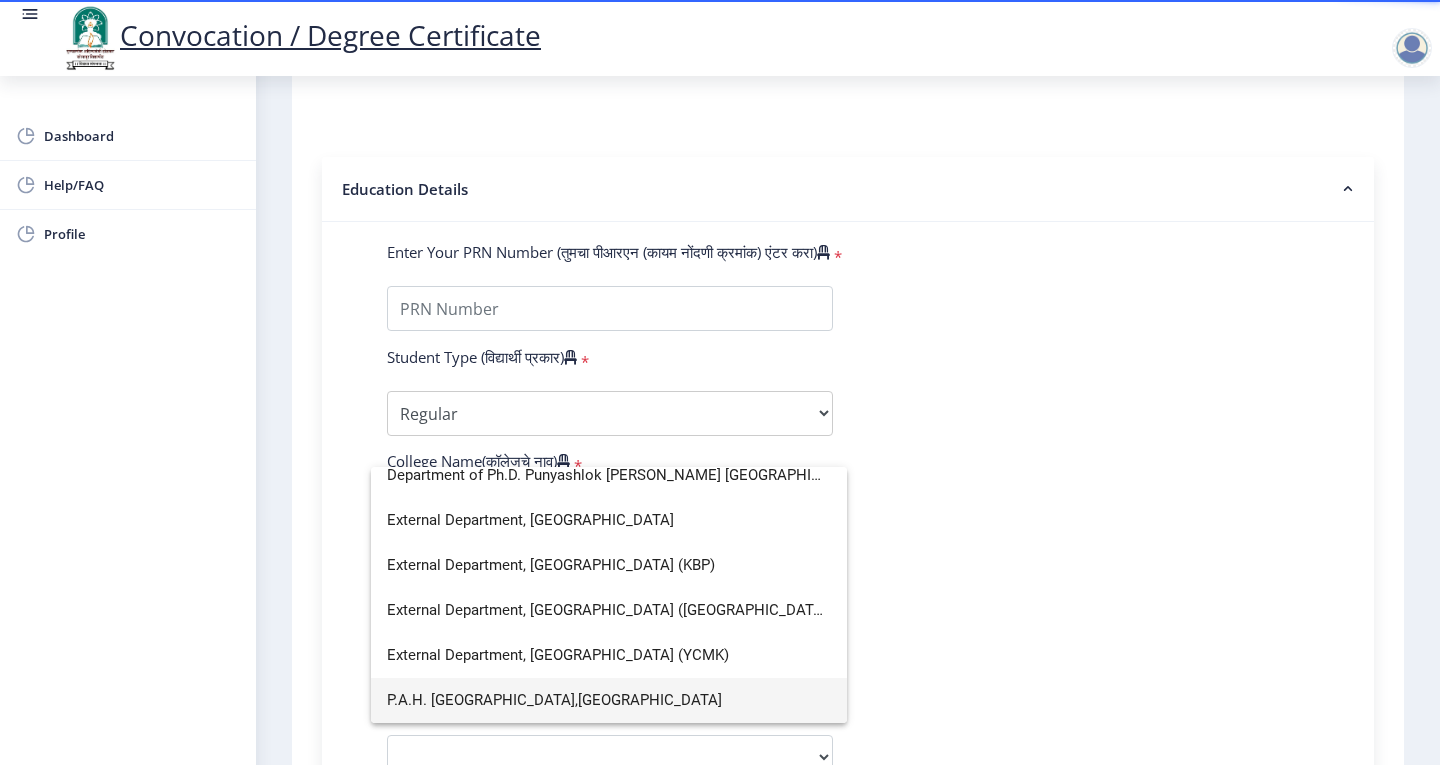 type on "solapur univer" 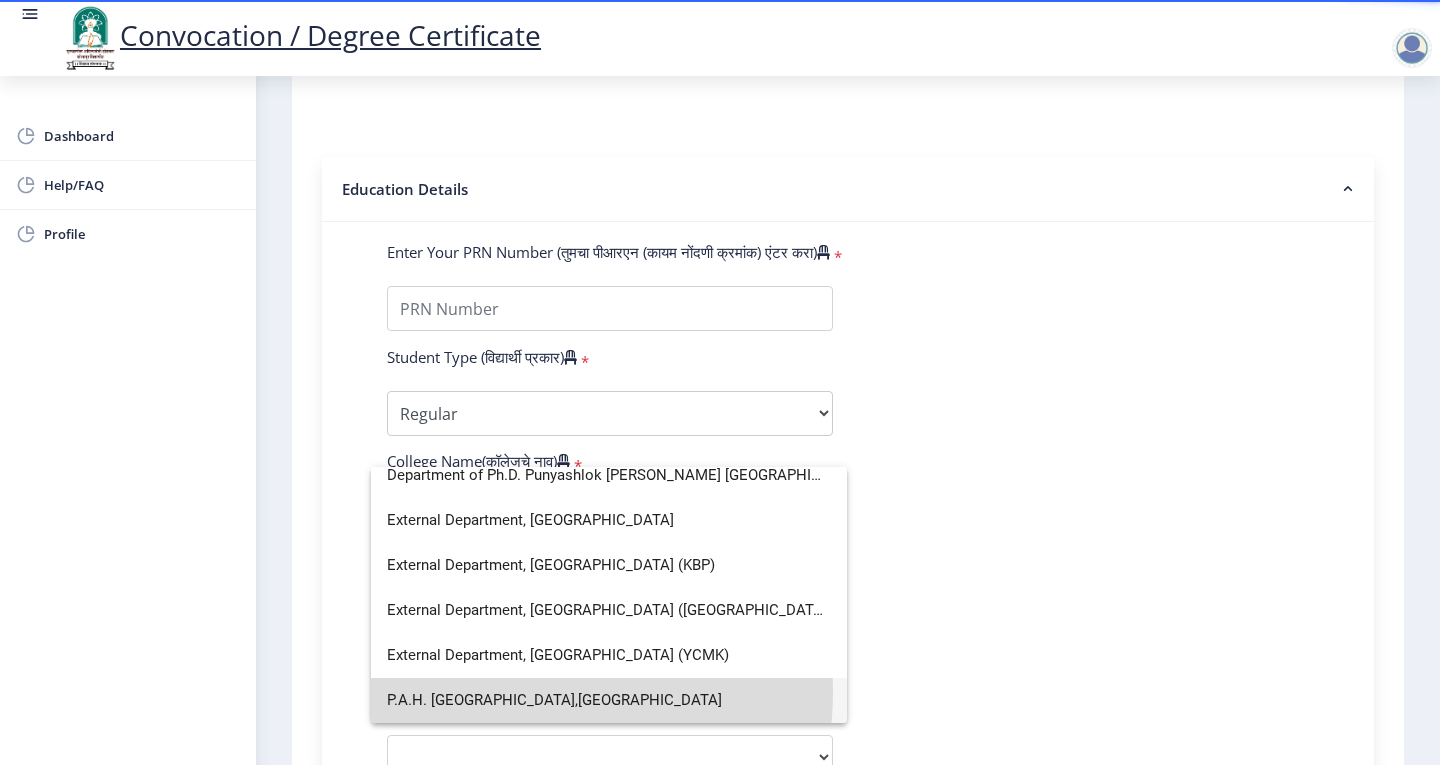 click on "P.A.H. Solapur University,Solapur" at bounding box center (609, 700) 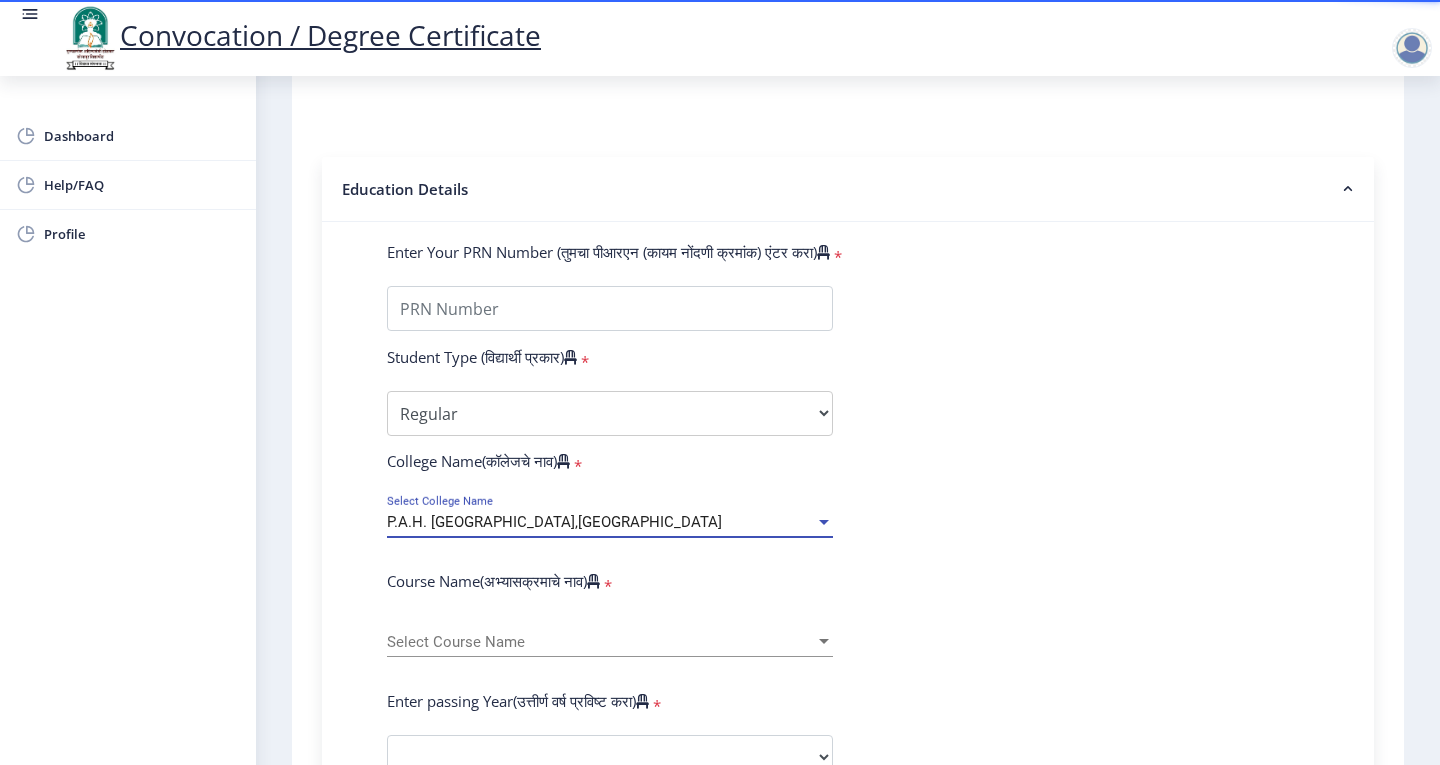 click on "Select Course Name Select Course Name" 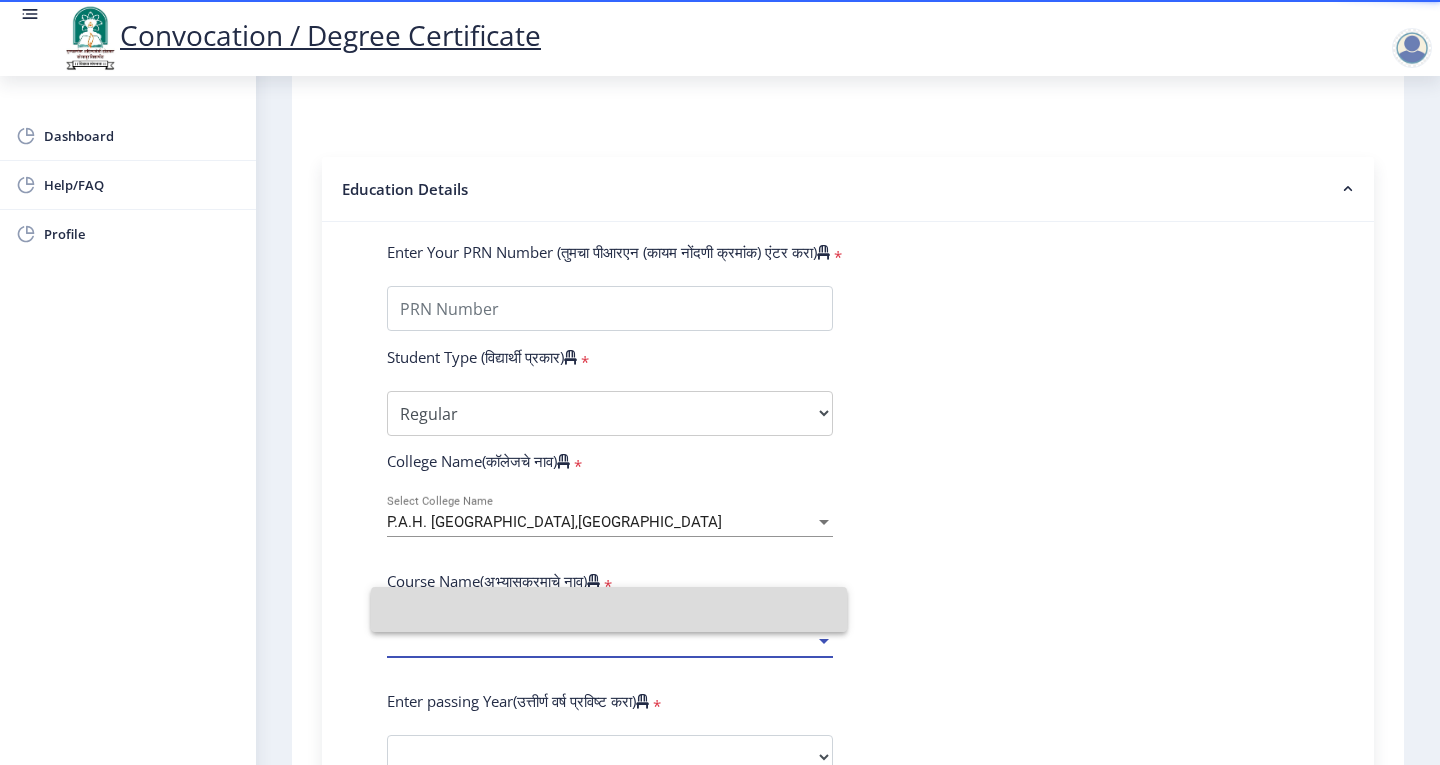 click at bounding box center [609, 609] 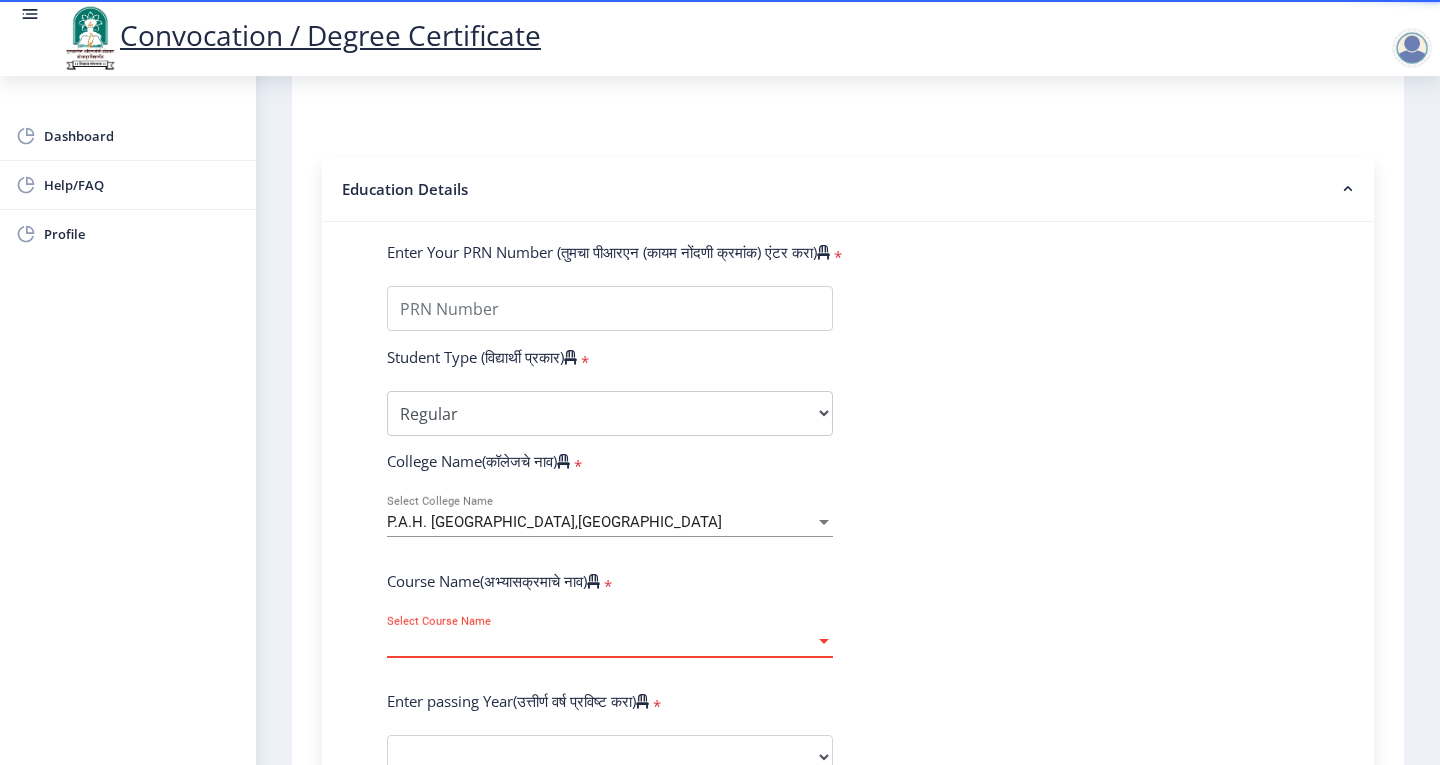 click at bounding box center (824, 642) 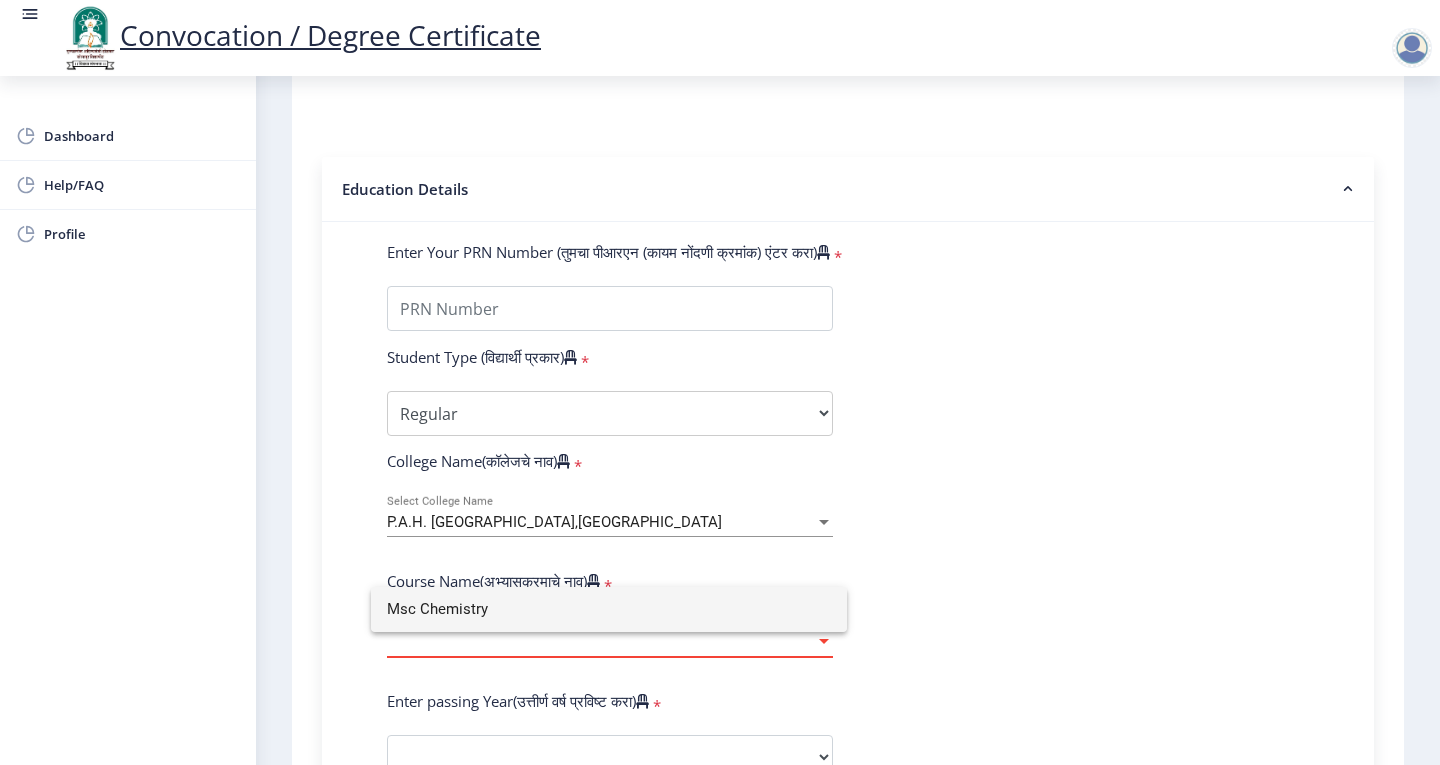 type on "Msc Chemistry" 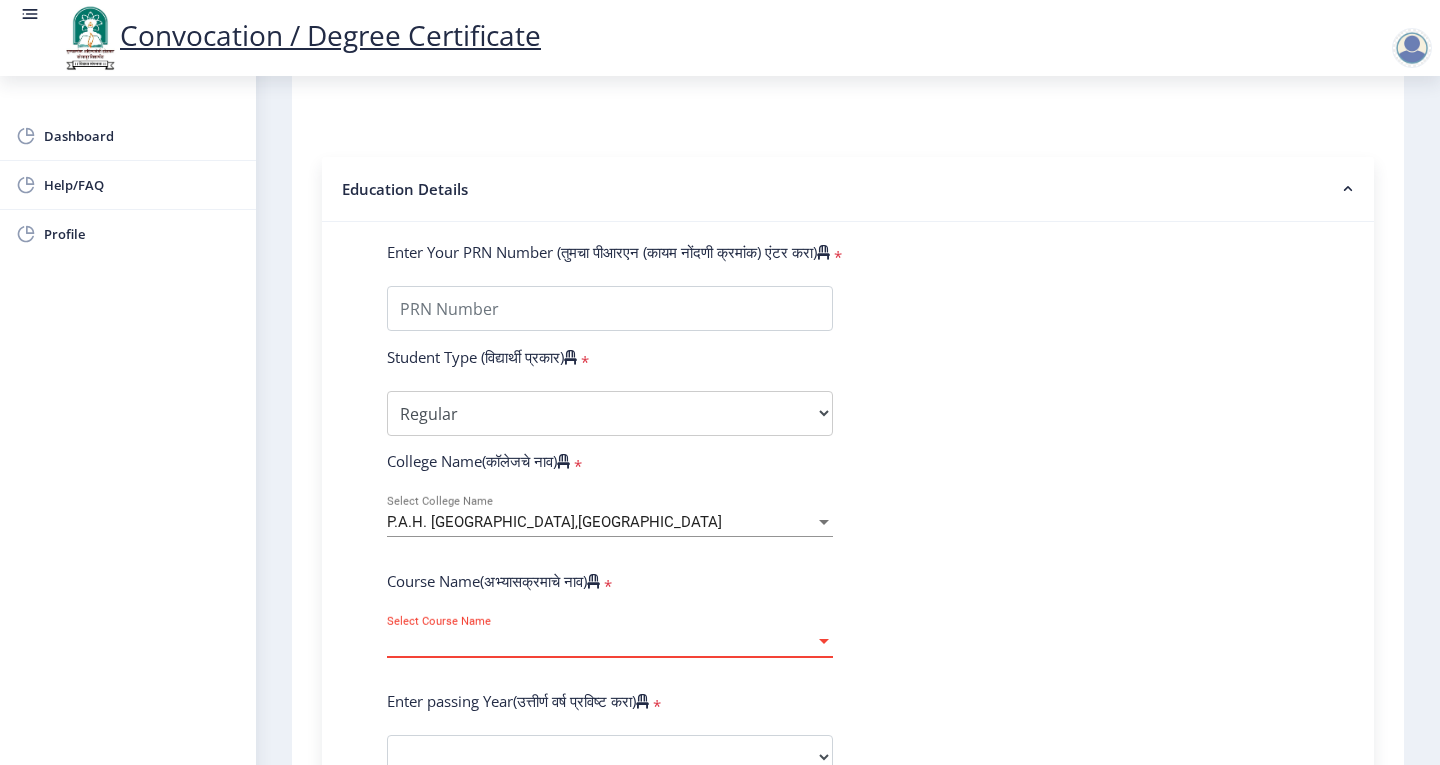 click at bounding box center (824, 642) 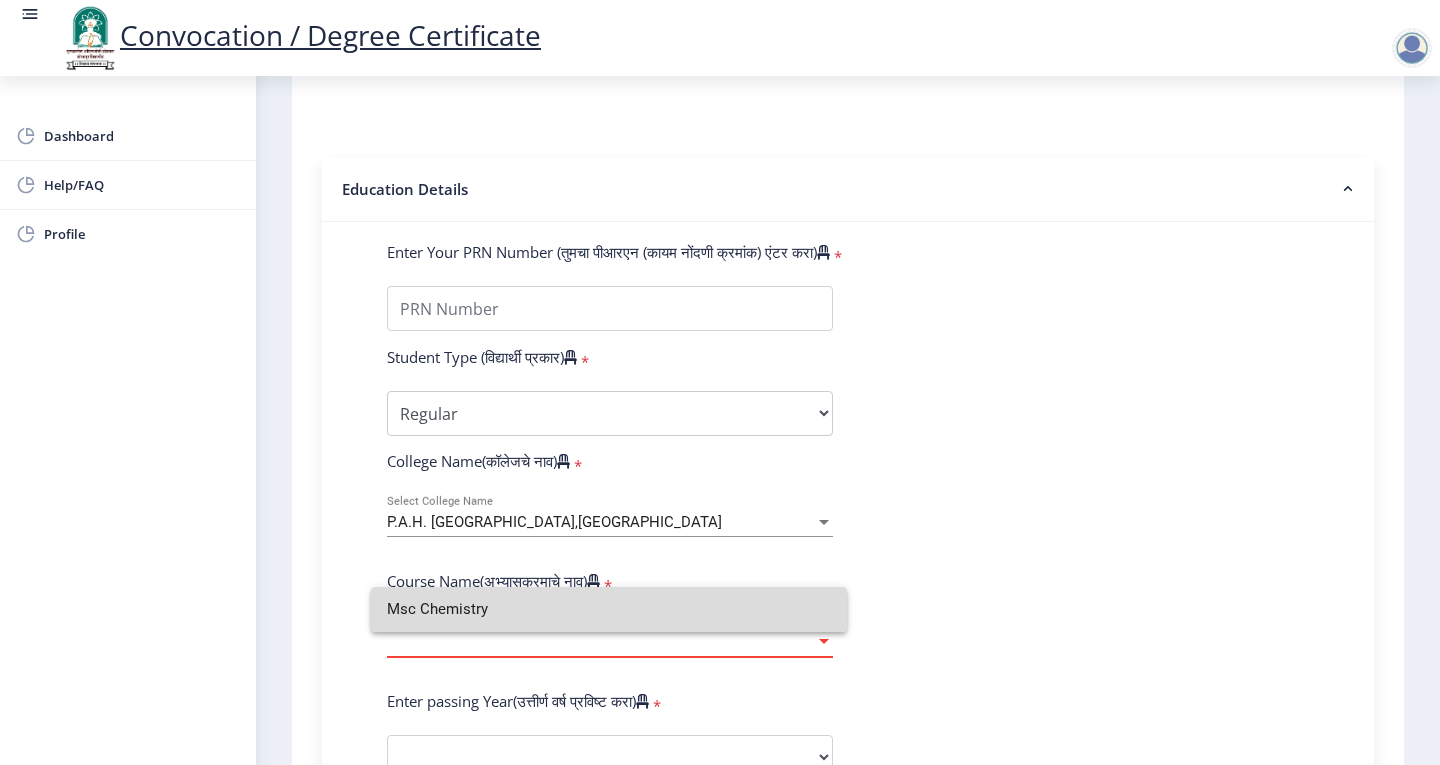 drag, startPoint x: 797, startPoint y: 615, endPoint x: 781, endPoint y: 675, distance: 62.0967 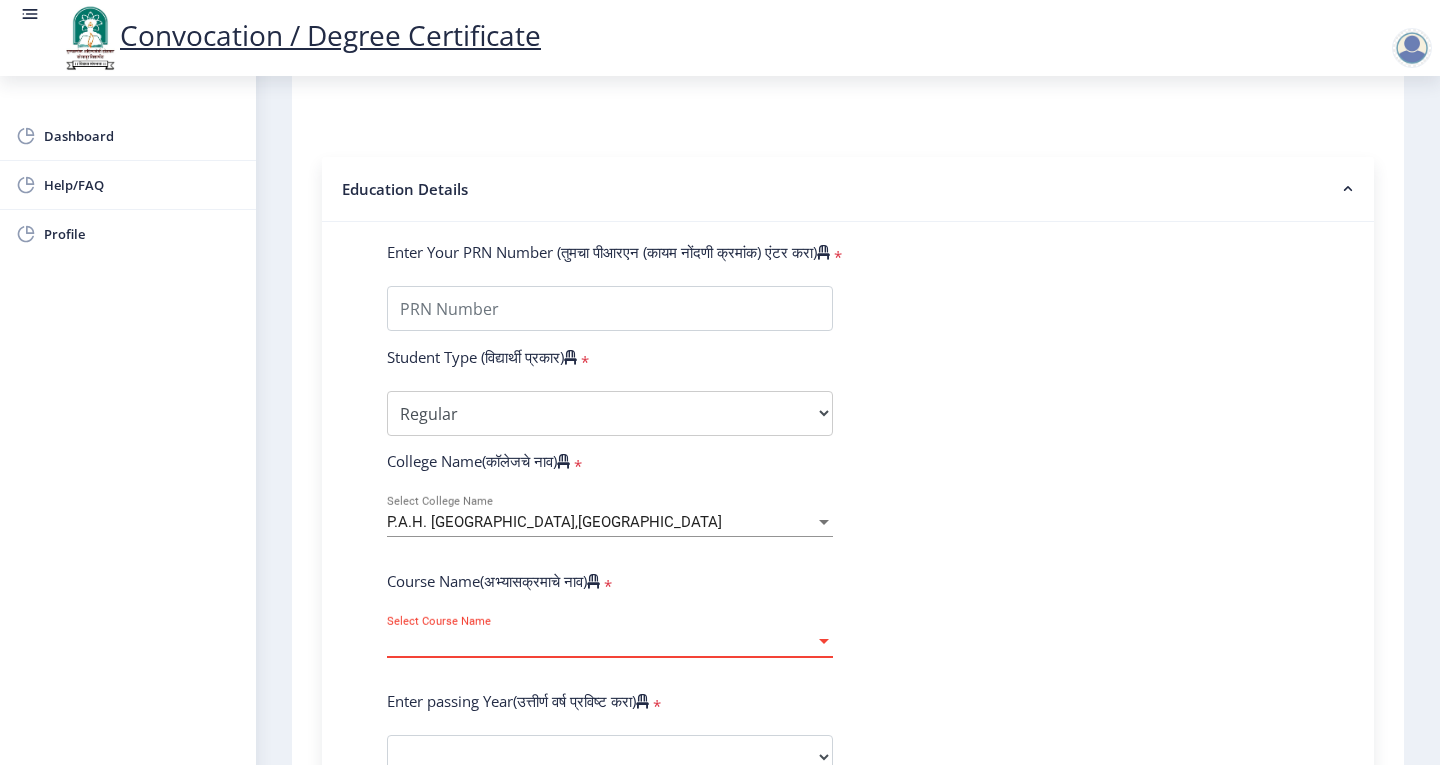 click at bounding box center [824, 642] 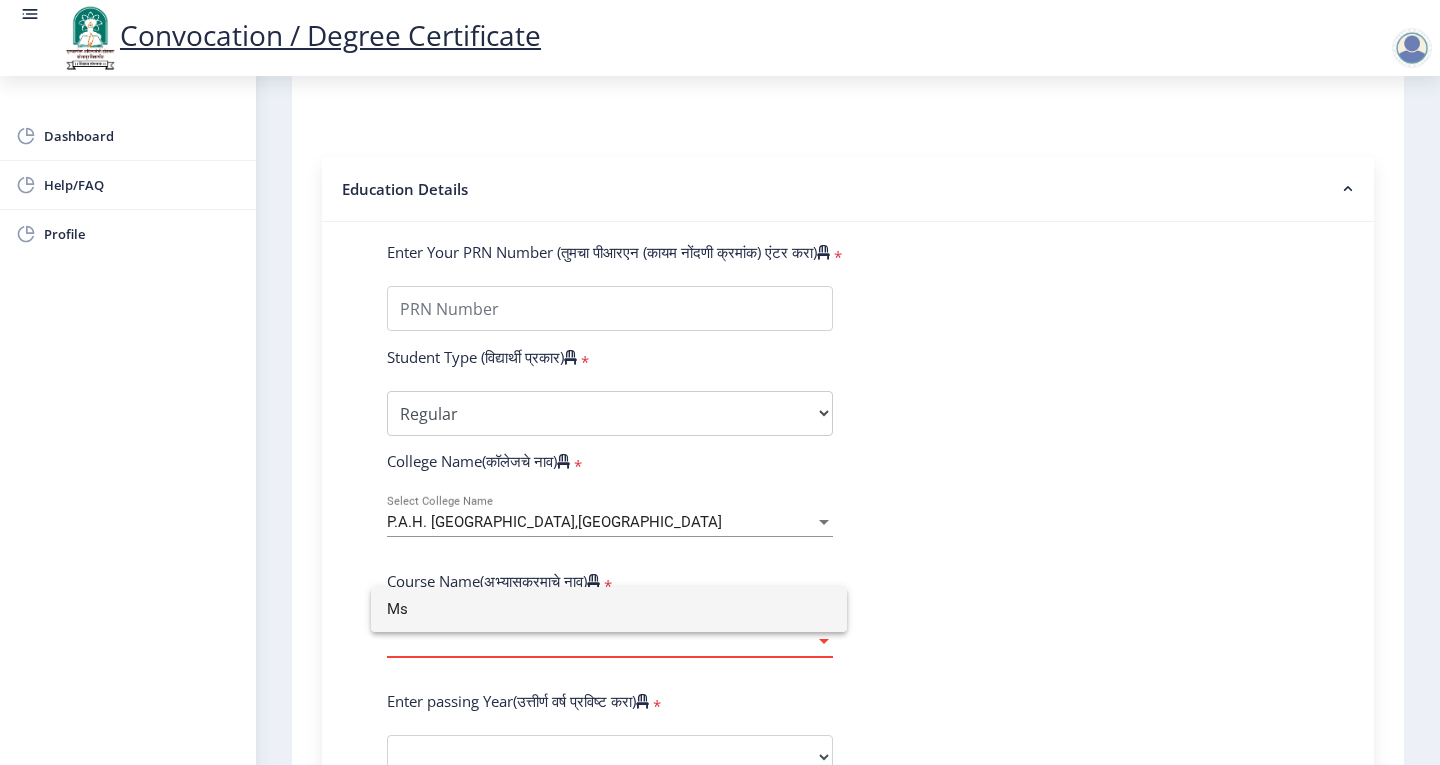type on "M" 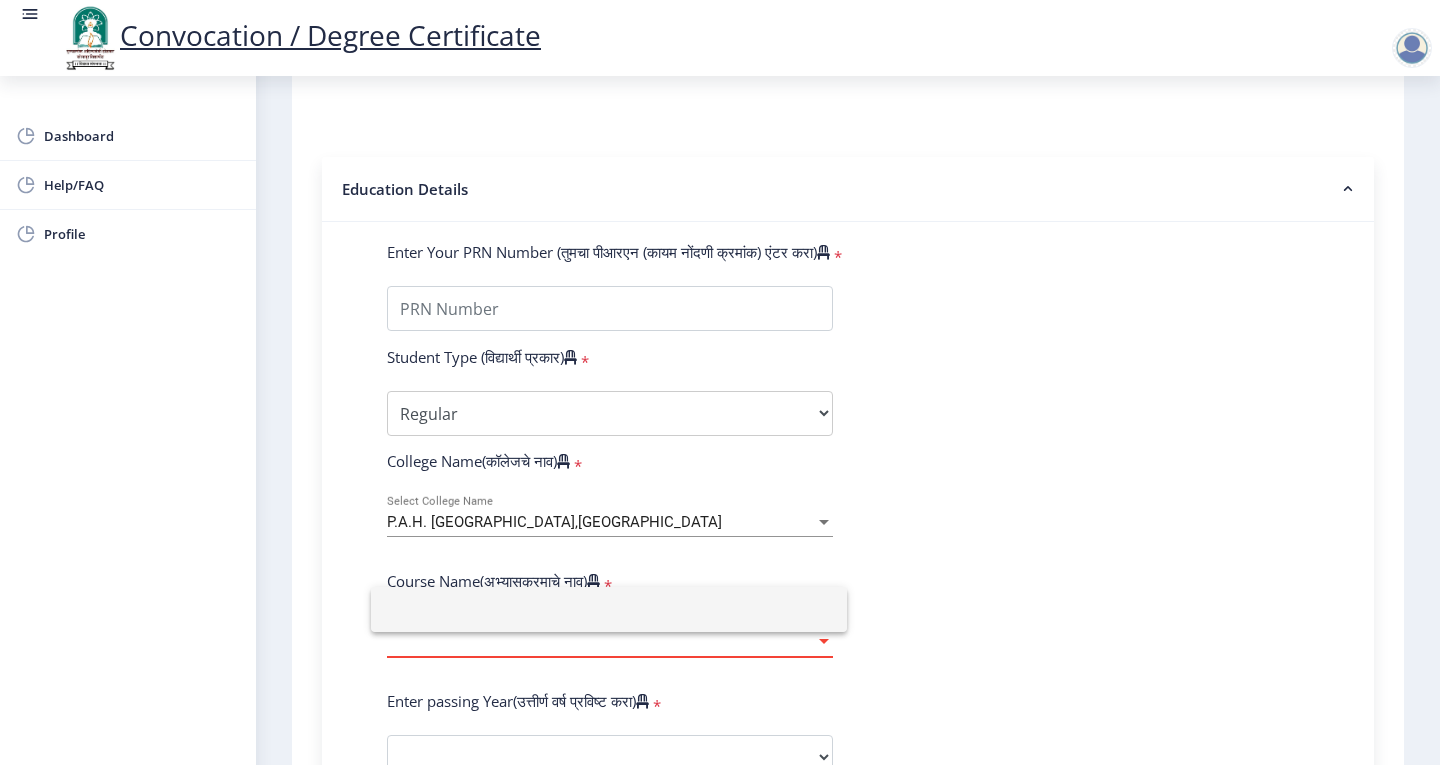 type 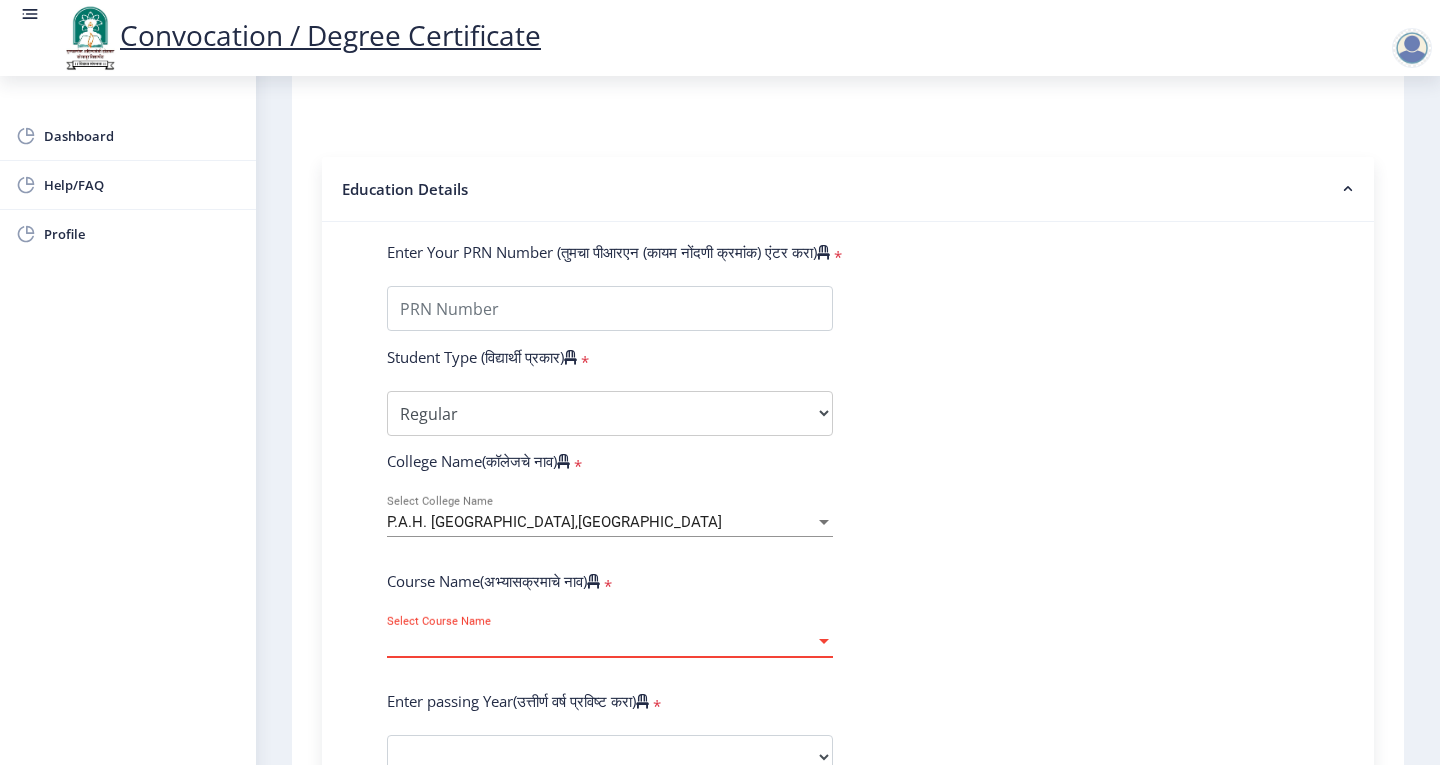 click on "Select Course Name" at bounding box center (601, 642) 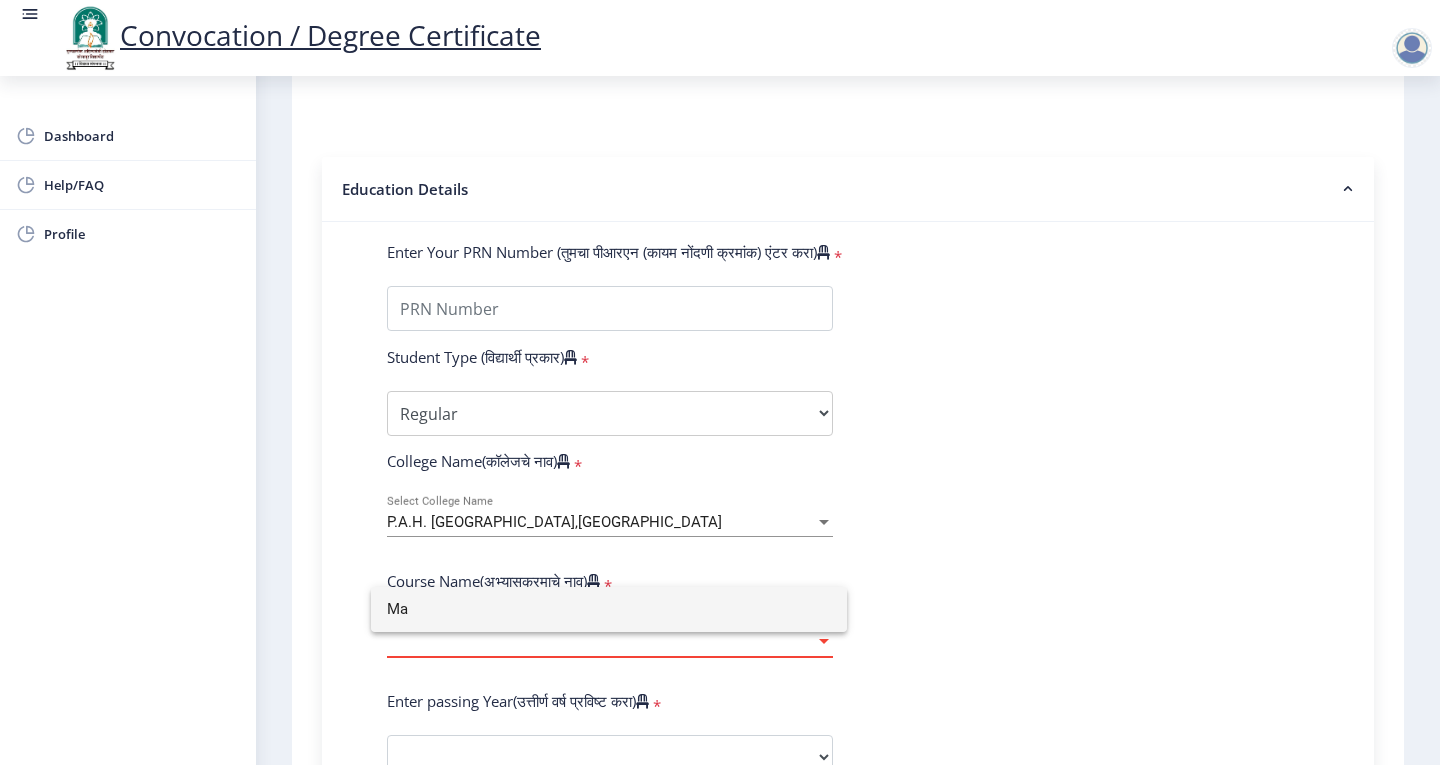 type on "M" 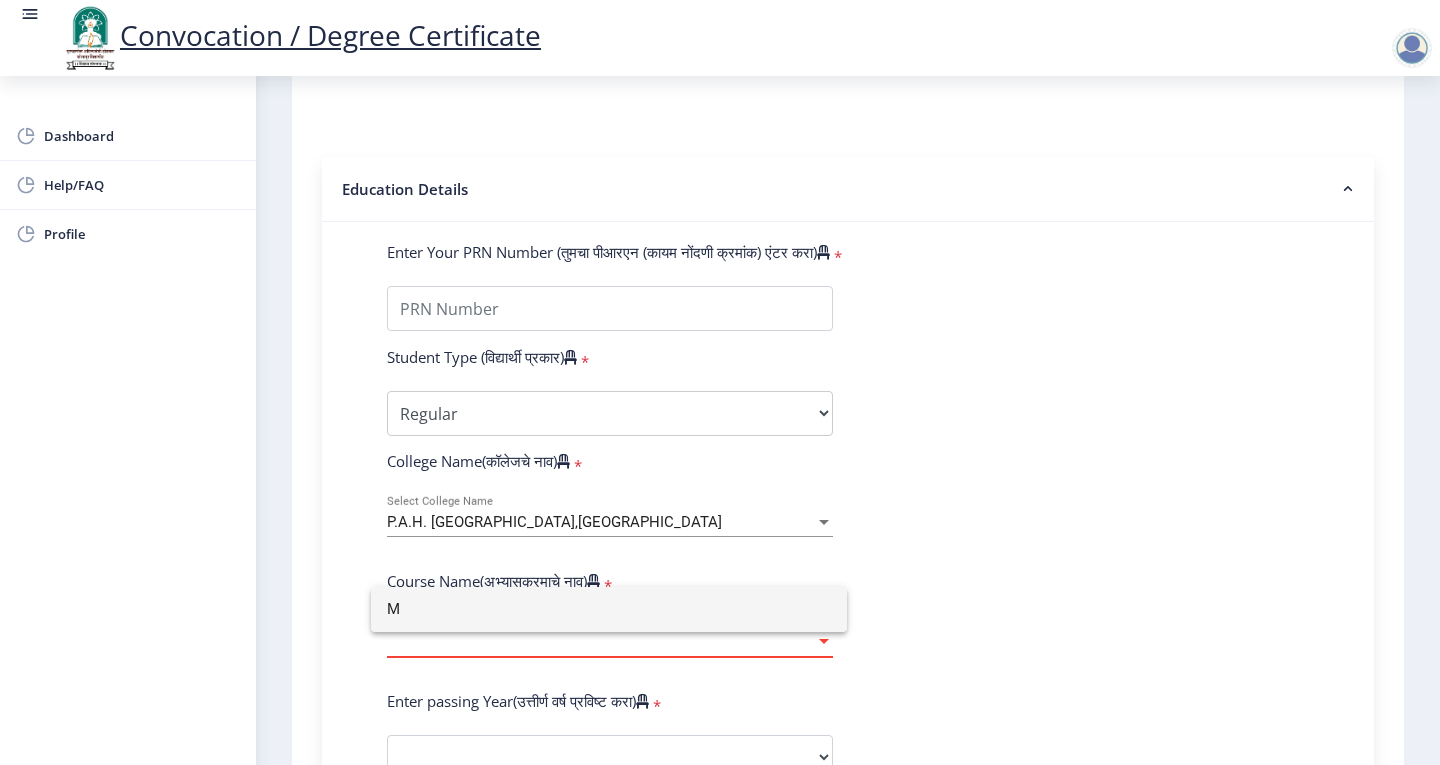 type 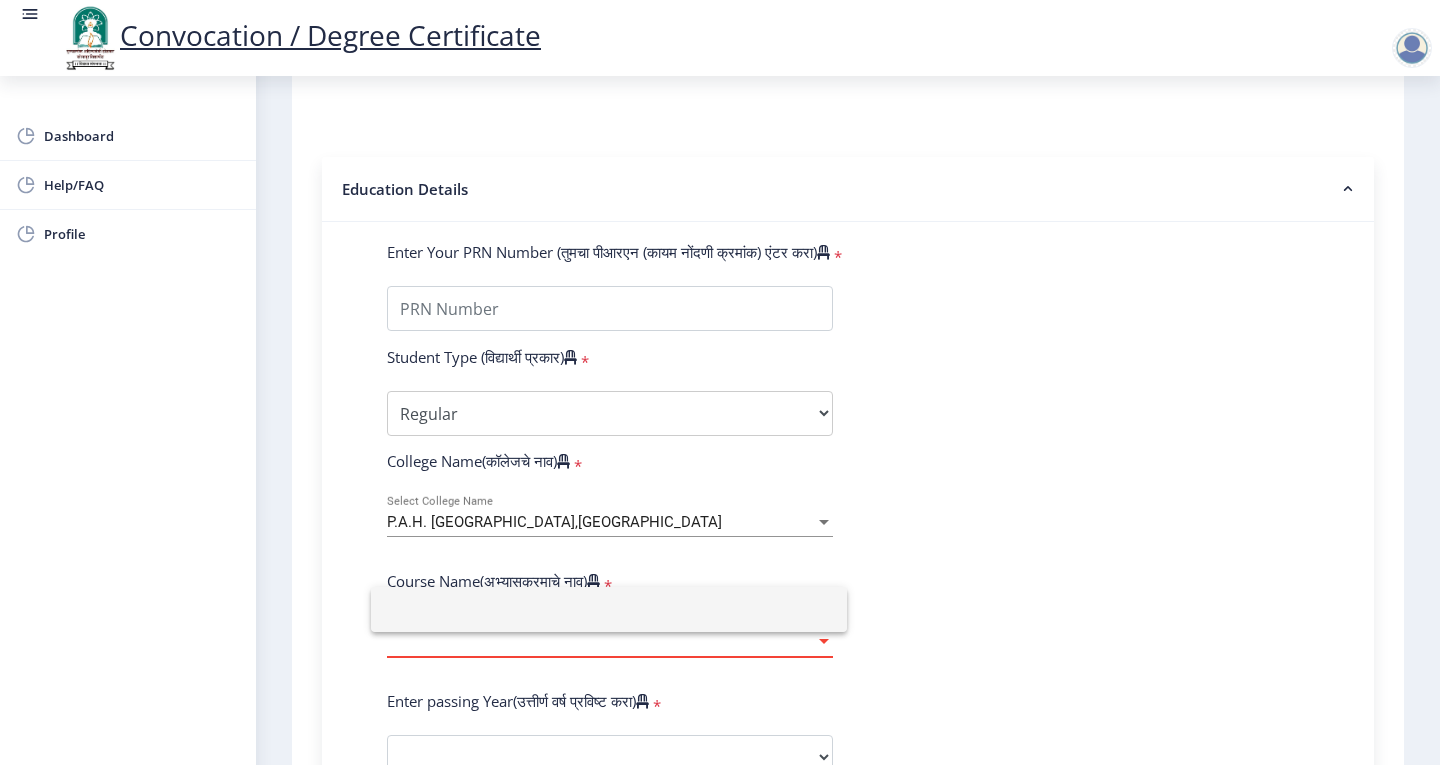 click 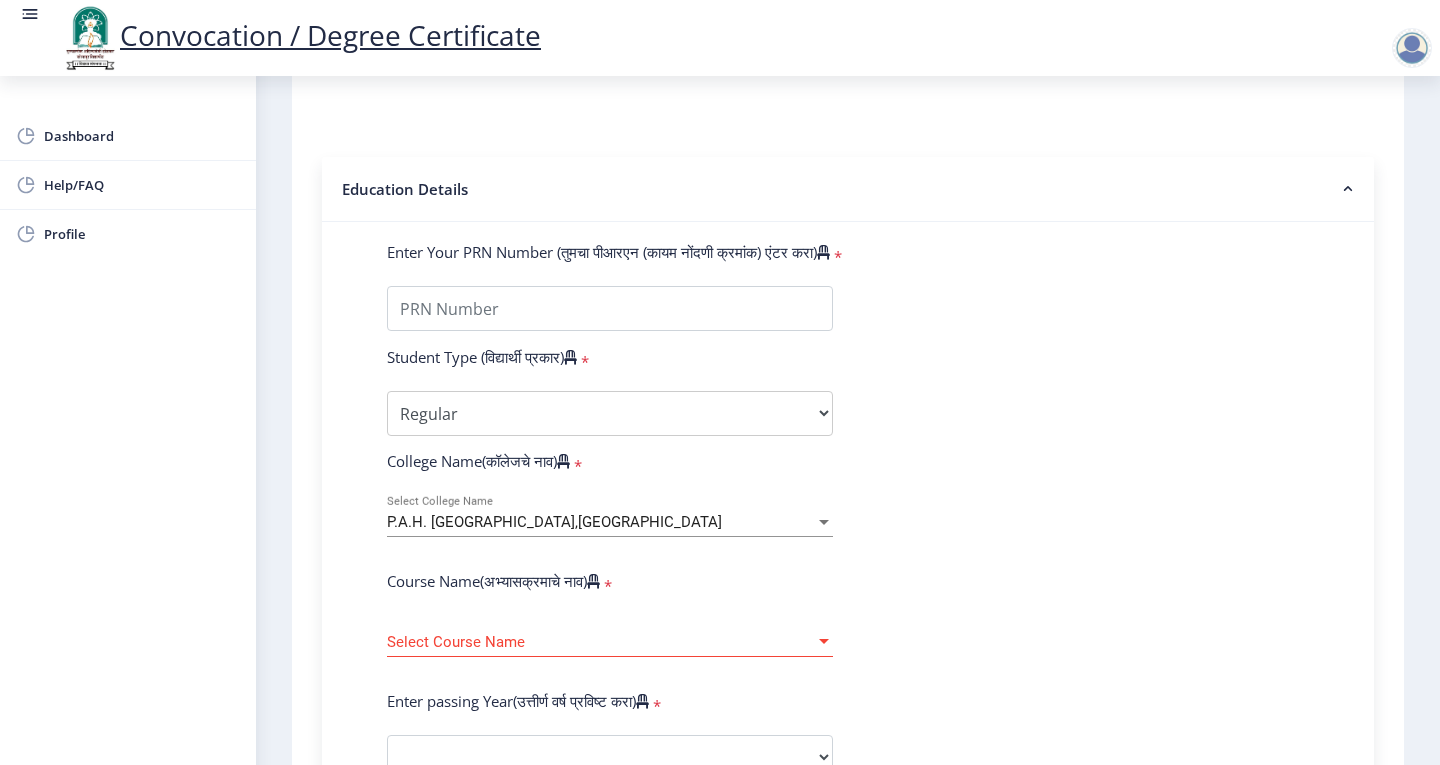 click on "Select Course Name" at bounding box center [601, 642] 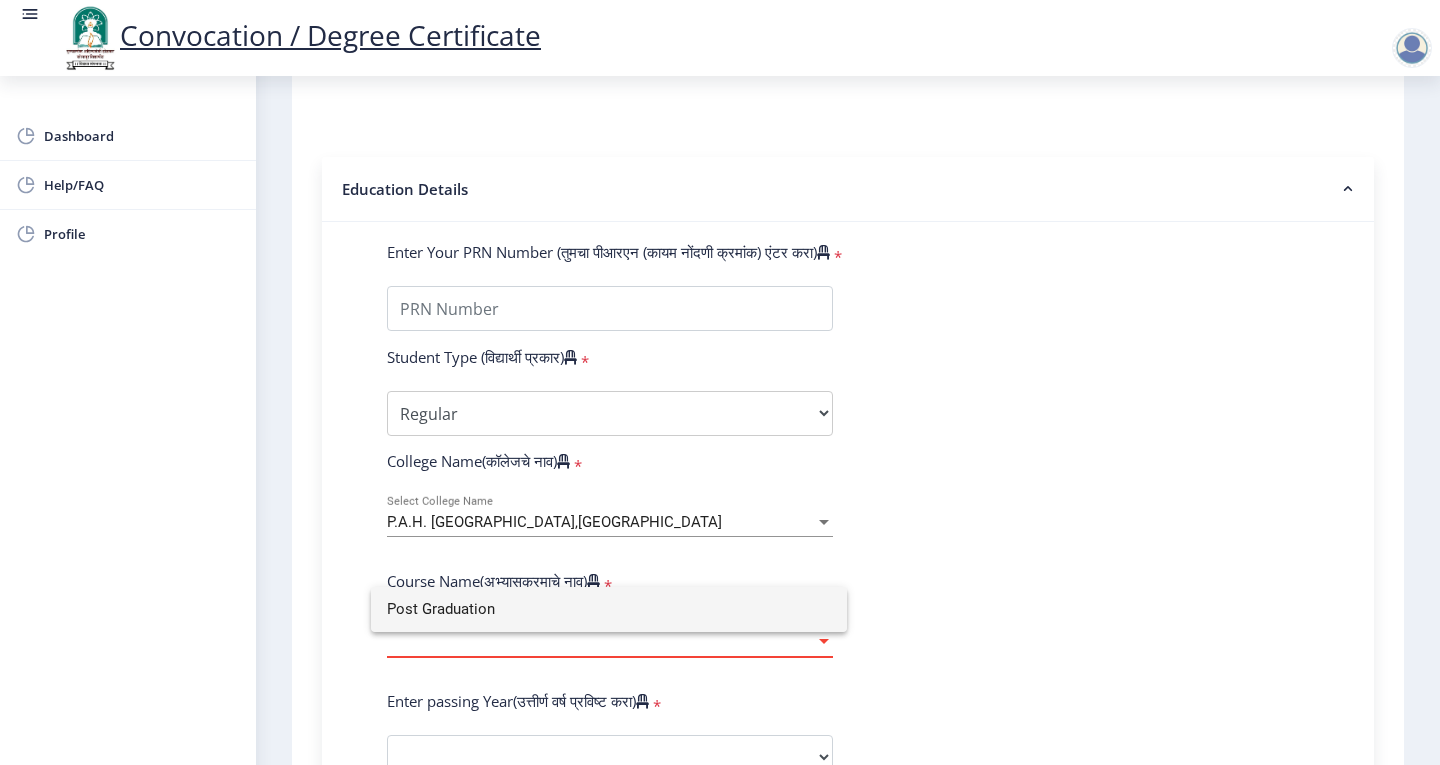 type on "Post Graduation" 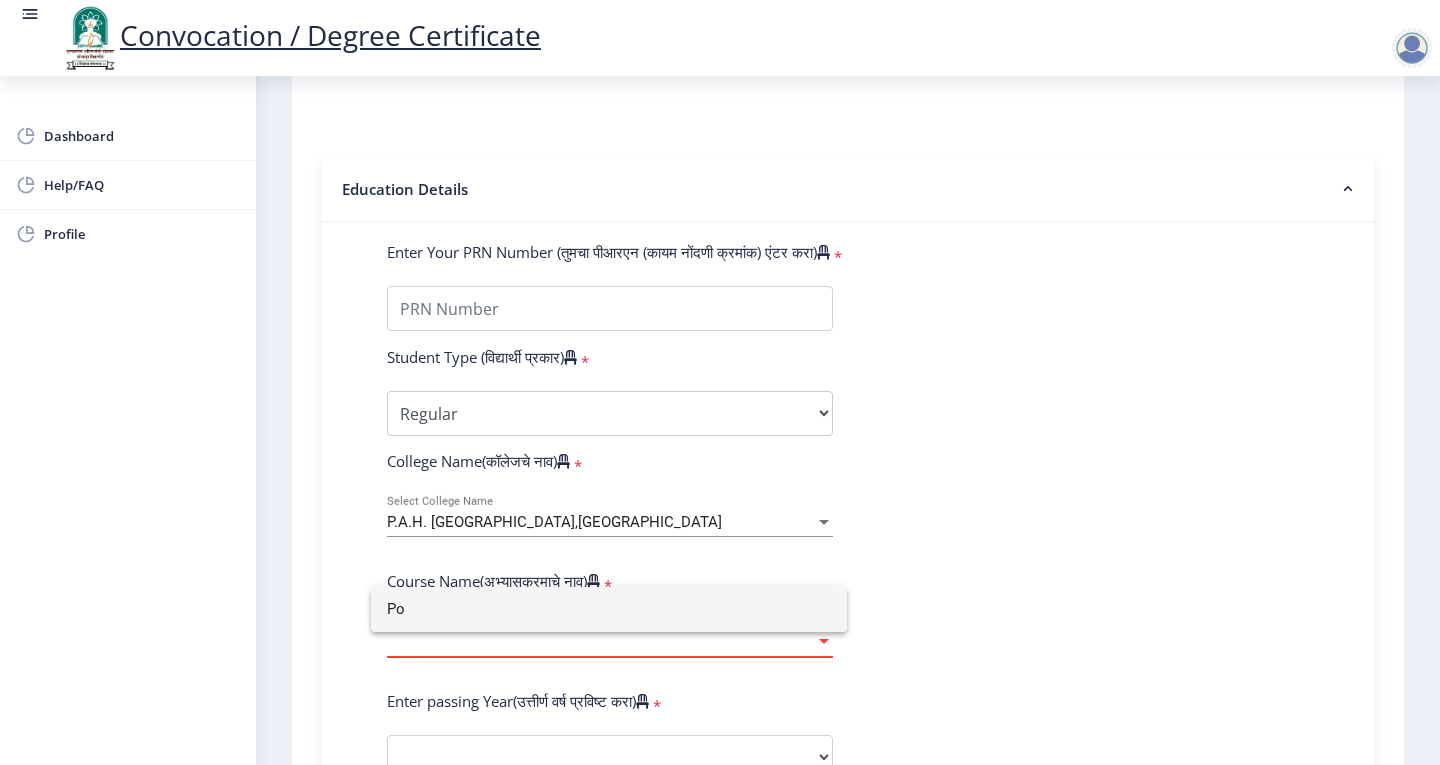 type on "P" 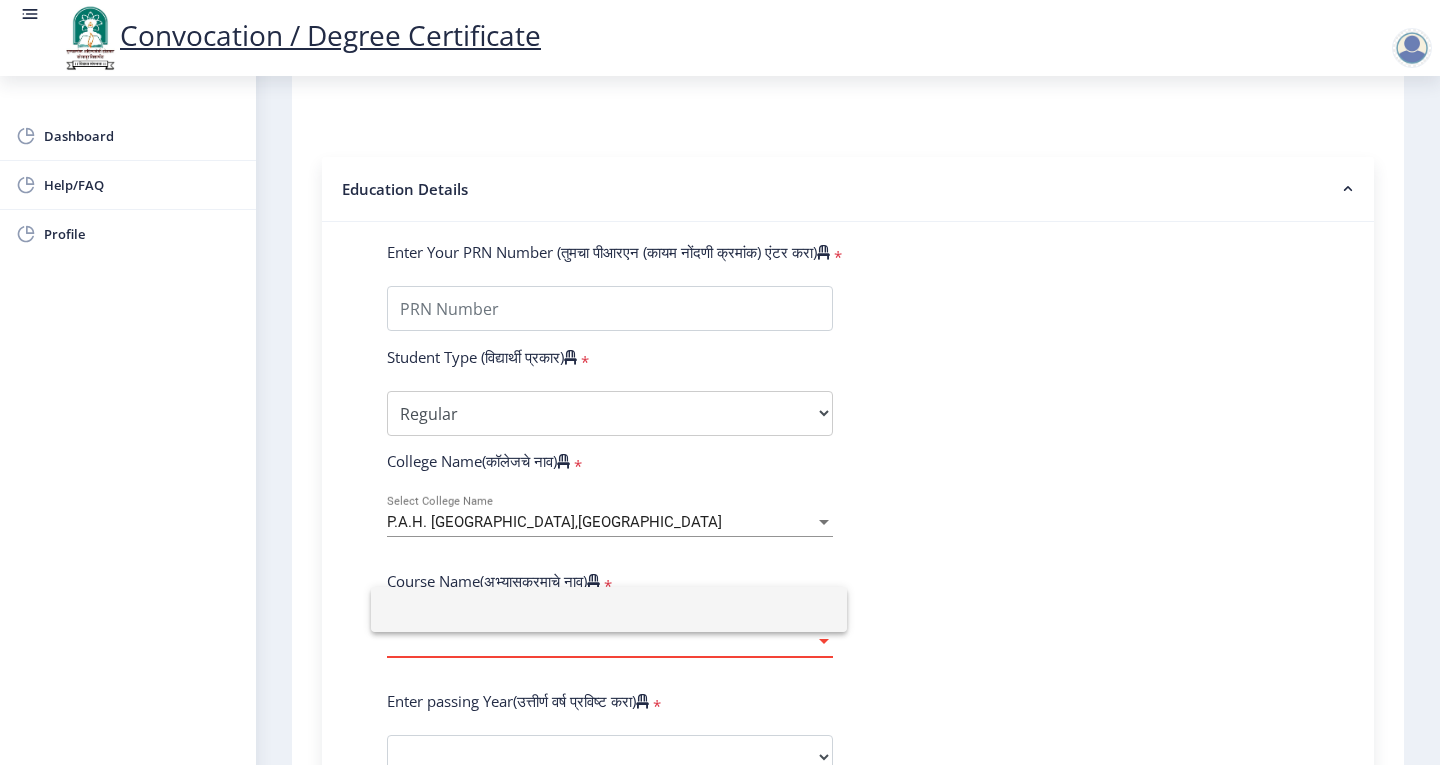type 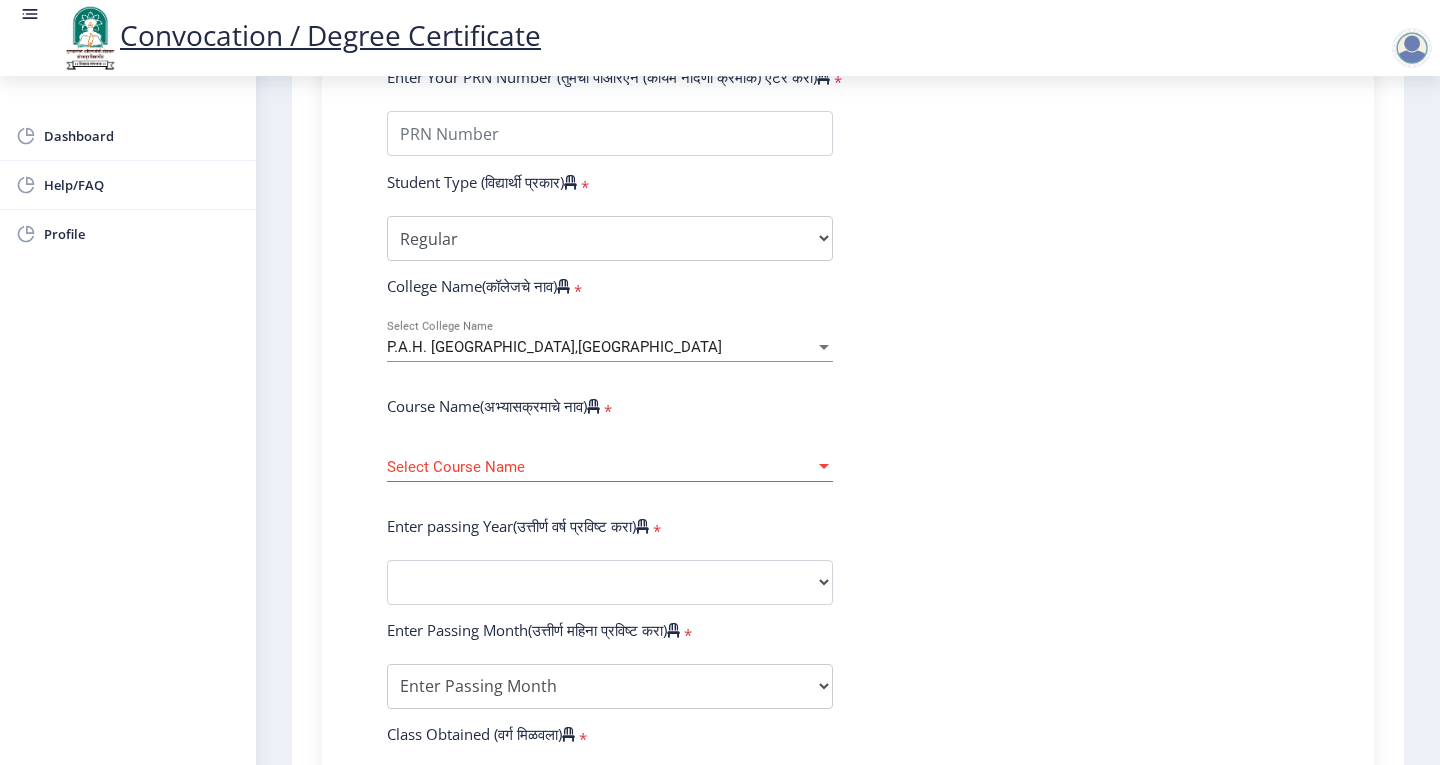 scroll, scrollTop: 600, scrollLeft: 0, axis: vertical 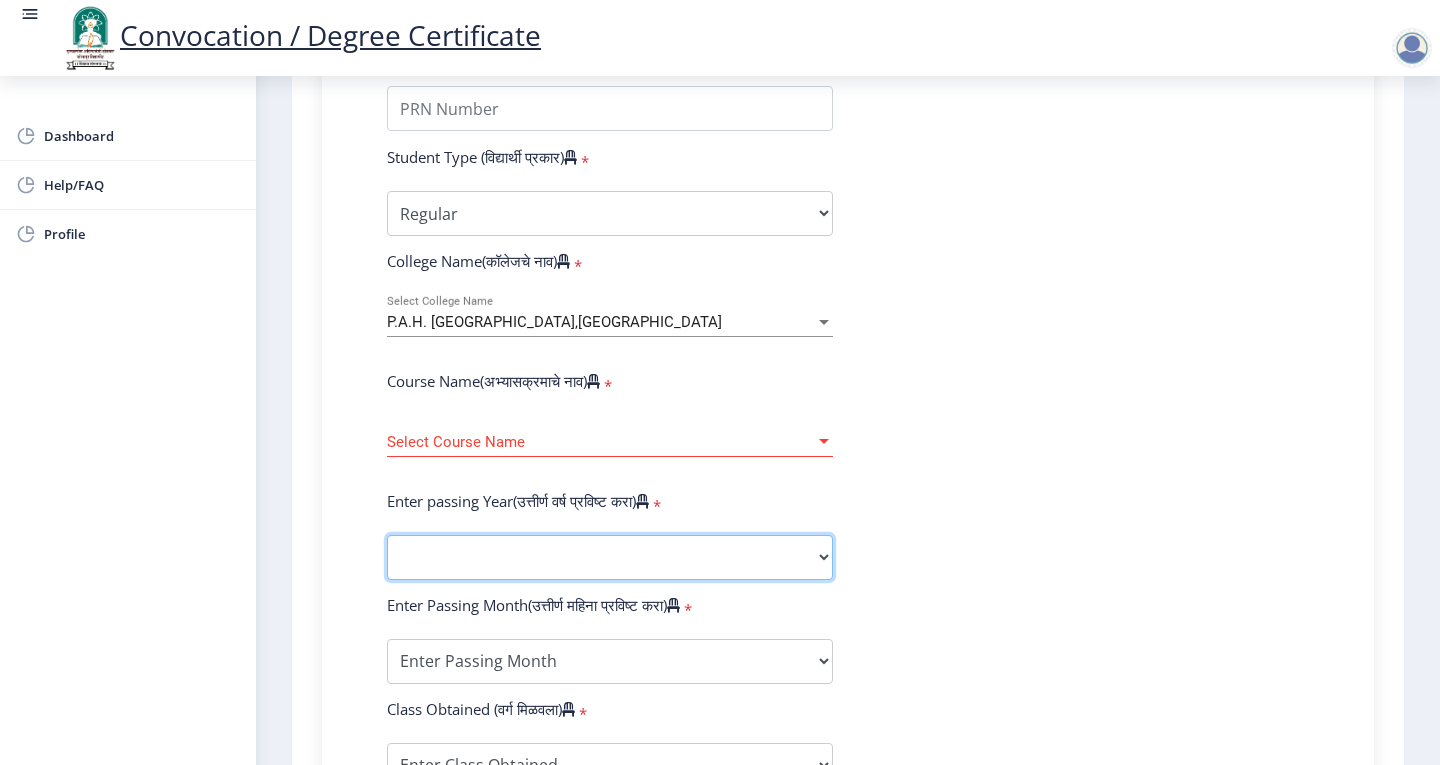 click on "2025   2024   2023   2022   2021   2020   2019   2018   2017   2016   2015   2014   2013   2012   2011   2010   2009   2008   2007   2006   2005   2004   2003   2002   2001   2000   1999   1998   1997   1996   1995   1994   1993   1992   1991   1990   1989   1988   1987   1986   1985   1984   1983   1982   1981   1980   1979   1978   1977   1976" 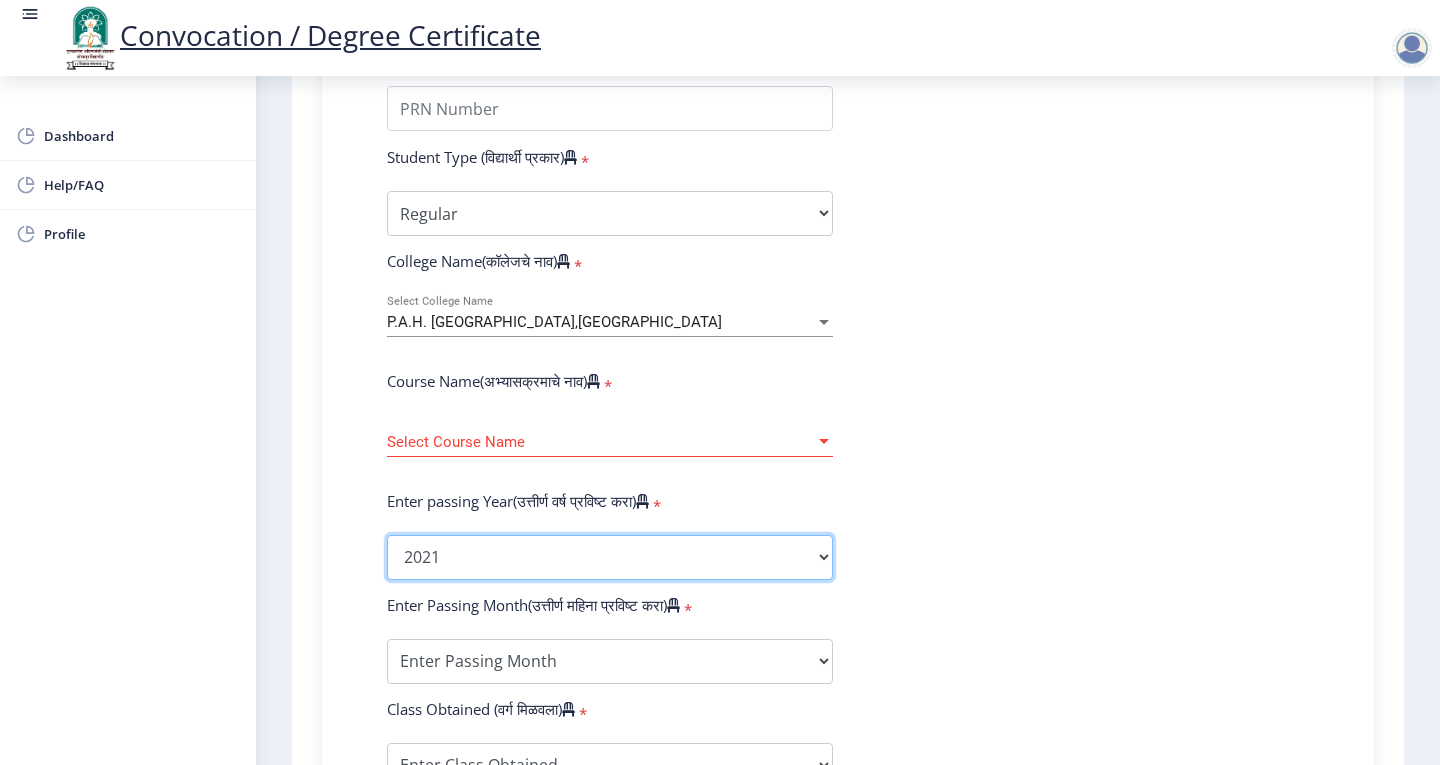 click on "2025   2024   2023   2022   2021   2020   2019   2018   2017   2016   2015   2014   2013   2012   2011   2010   2009   2008   2007   2006   2005   2004   2003   2002   2001   2000   1999   1998   1997   1996   1995   1994   1993   1992   1991   1990   1989   1988   1987   1986   1985   1984   1983   1982   1981   1980   1979   1978   1977   1976" 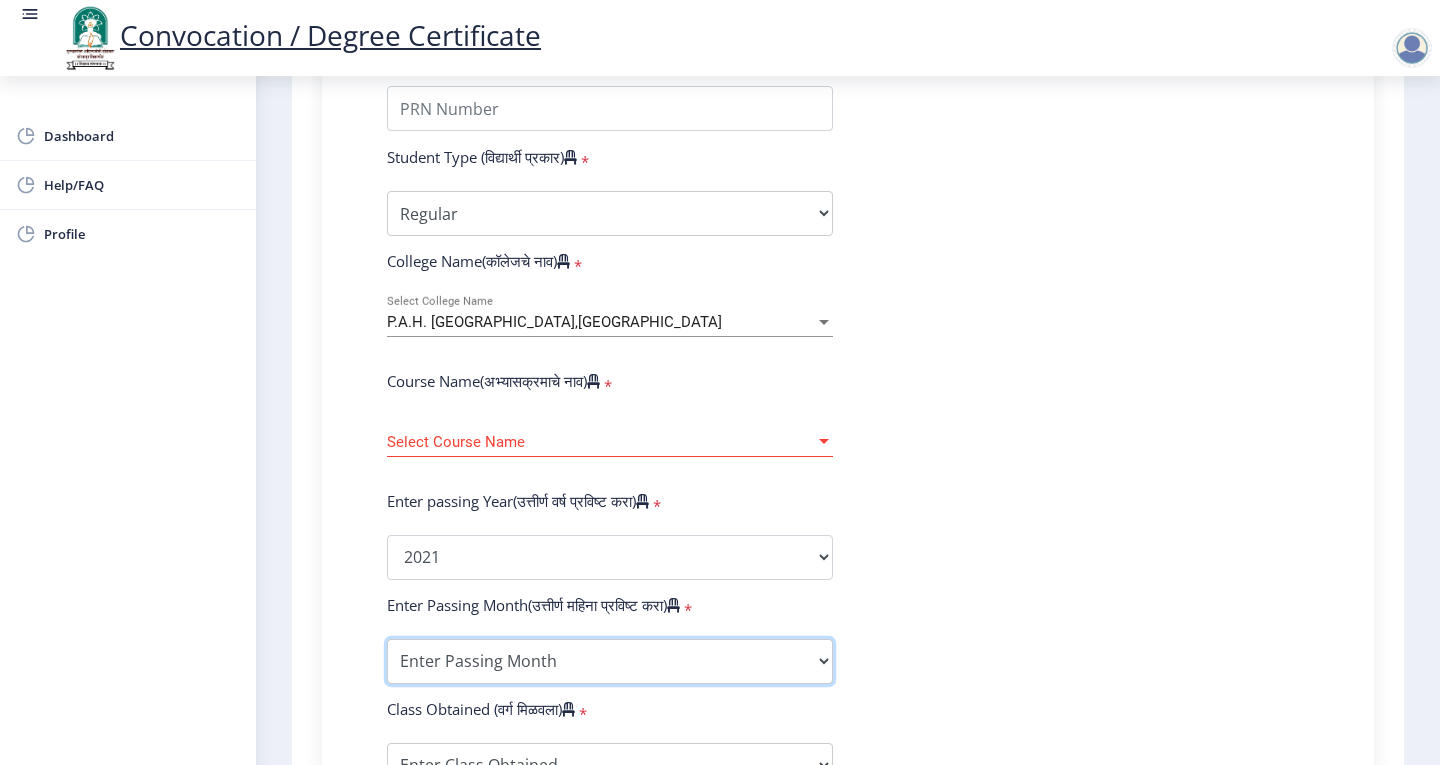 click on "Enter Passing Month March April May October November December" at bounding box center (610, 661) 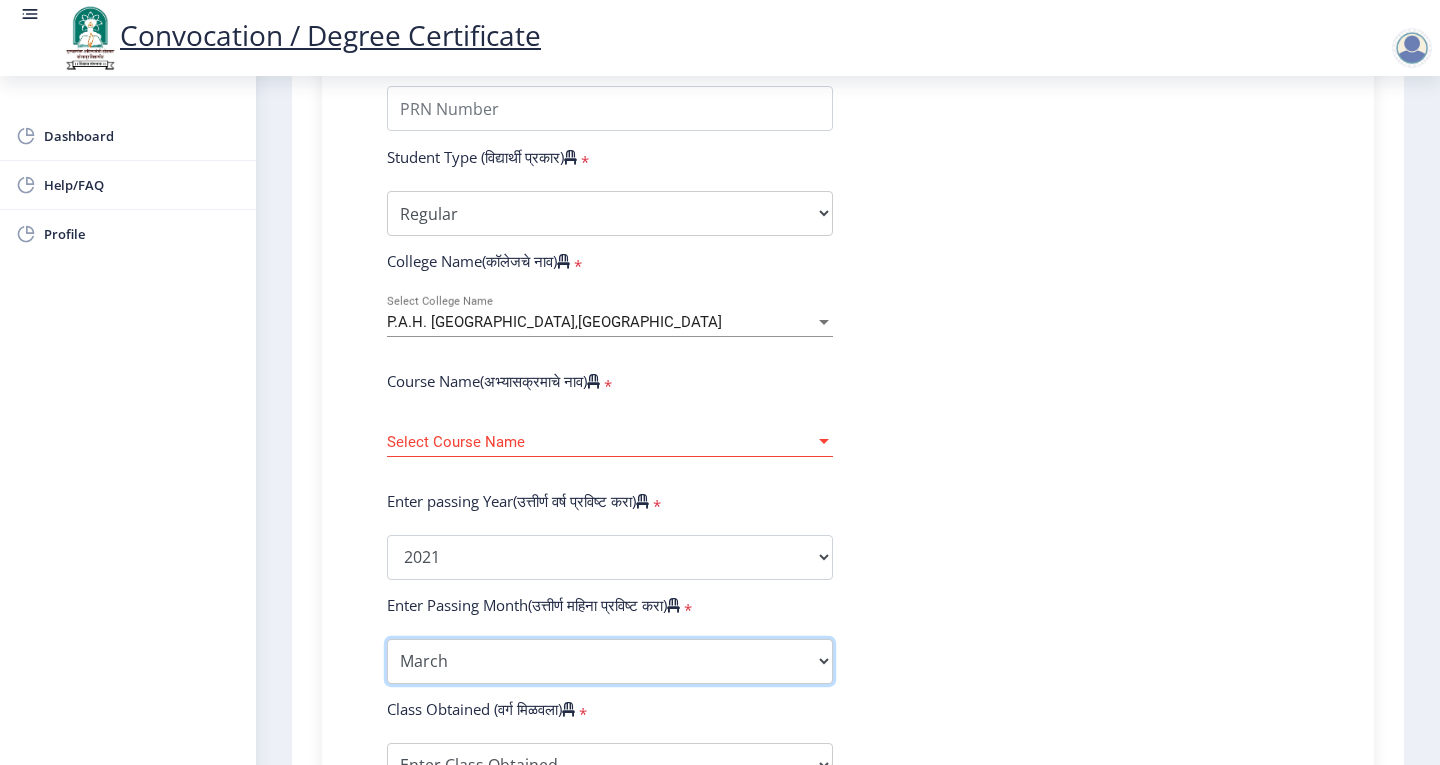 click on "Enter Passing Month March April May October November December" at bounding box center (610, 661) 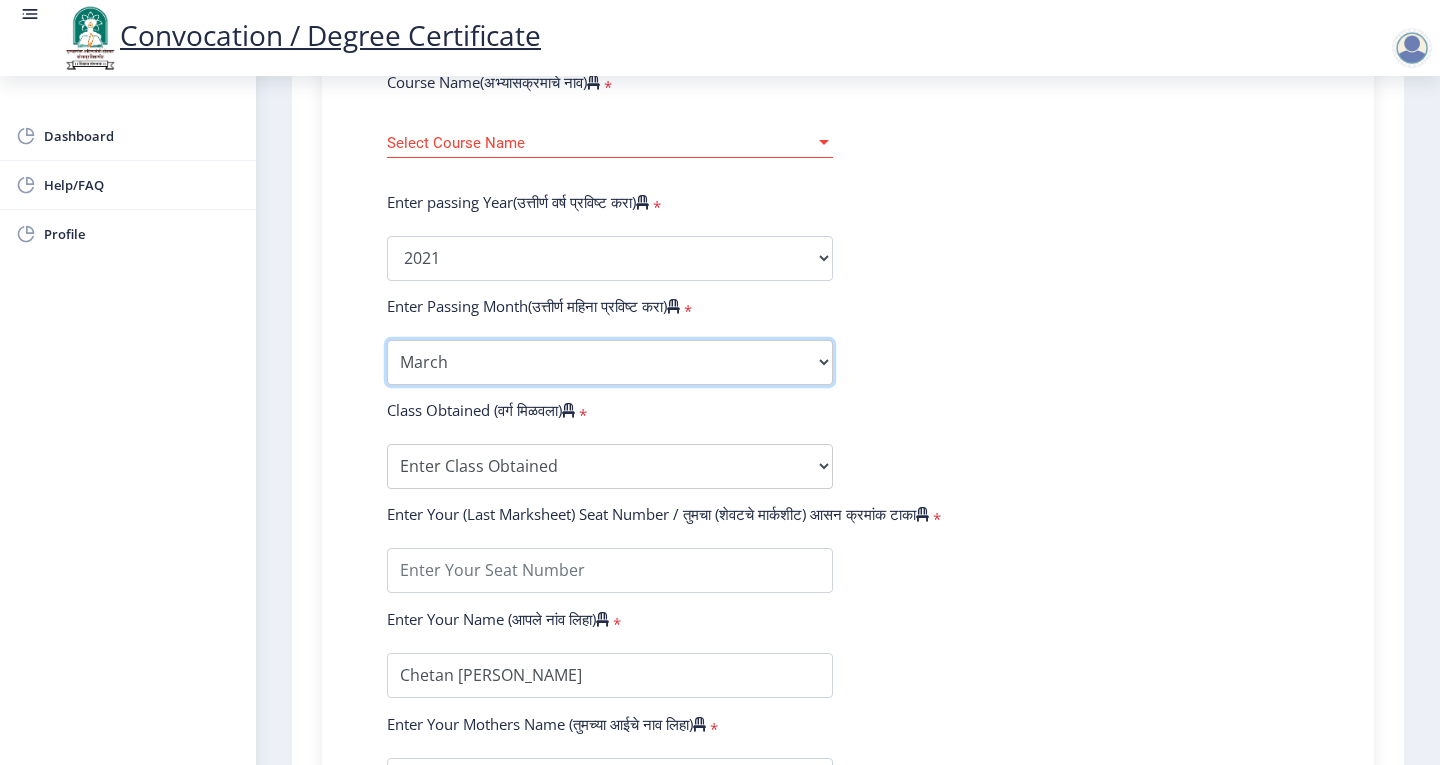 scroll, scrollTop: 900, scrollLeft: 0, axis: vertical 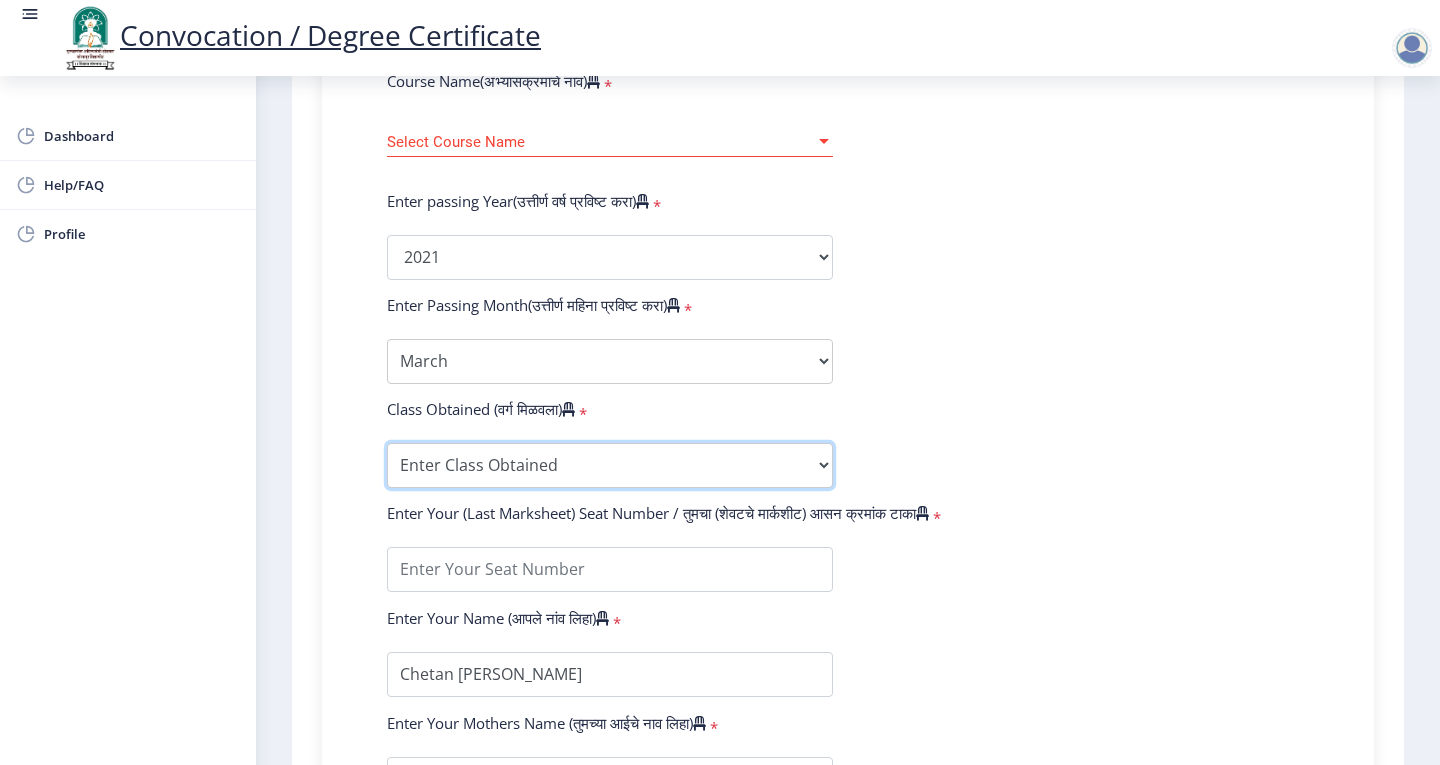 click on "Enter Class Obtained DISTINCTION FIRST CLASS HIGHER SECOND CLASS SECOND CLASS PASS CLASS OUTSTANDING - EXEMPLARY FIRST CLASS WITH DISTINCTION Grade O Grade A+ Grade A Grade B+ Grade B Grade C+ Grade C Grade D Grade E" at bounding box center (610, 465) 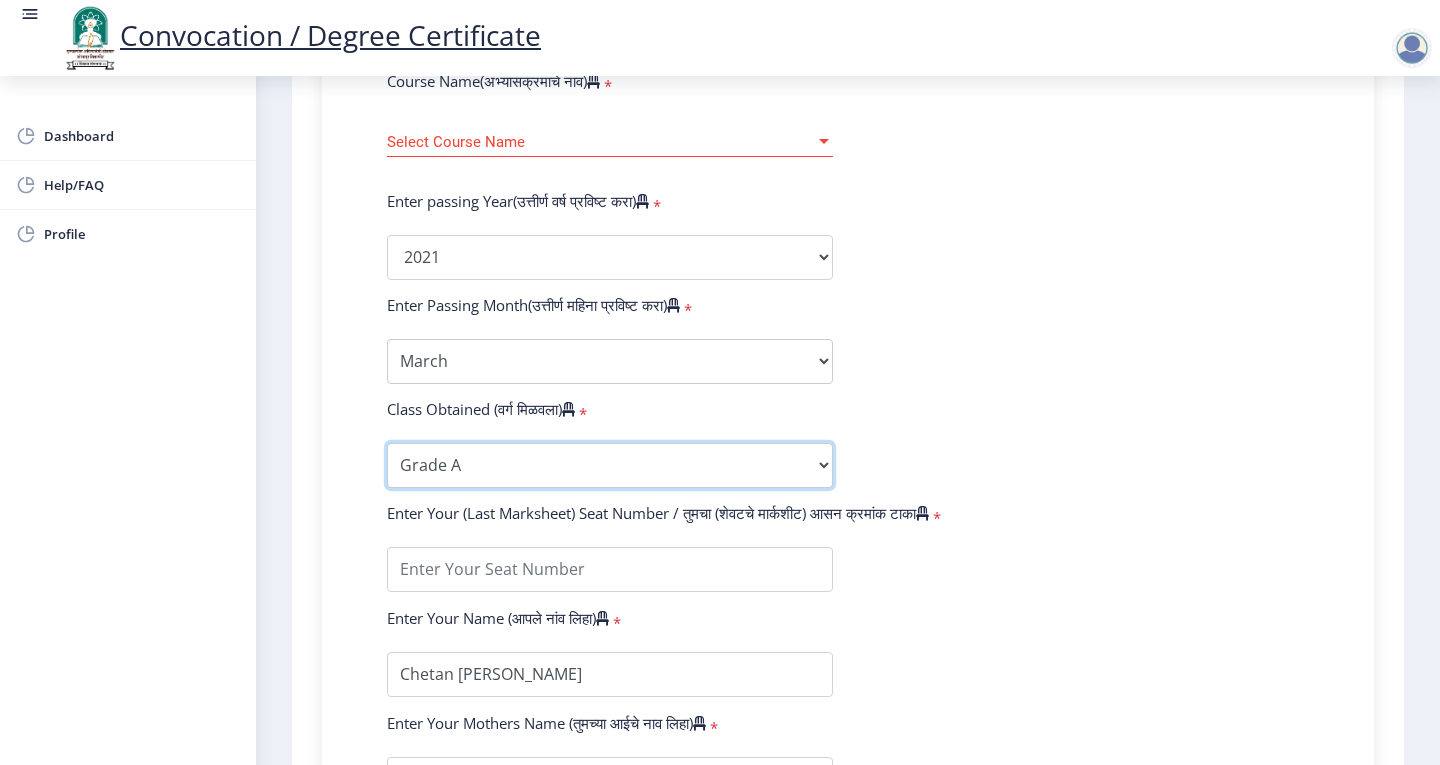 click on "Enter Class Obtained DISTINCTION FIRST CLASS HIGHER SECOND CLASS SECOND CLASS PASS CLASS OUTSTANDING - EXEMPLARY FIRST CLASS WITH DISTINCTION Grade O Grade A+ Grade A Grade B+ Grade B Grade C+ Grade C Grade D Grade E" at bounding box center (610, 465) 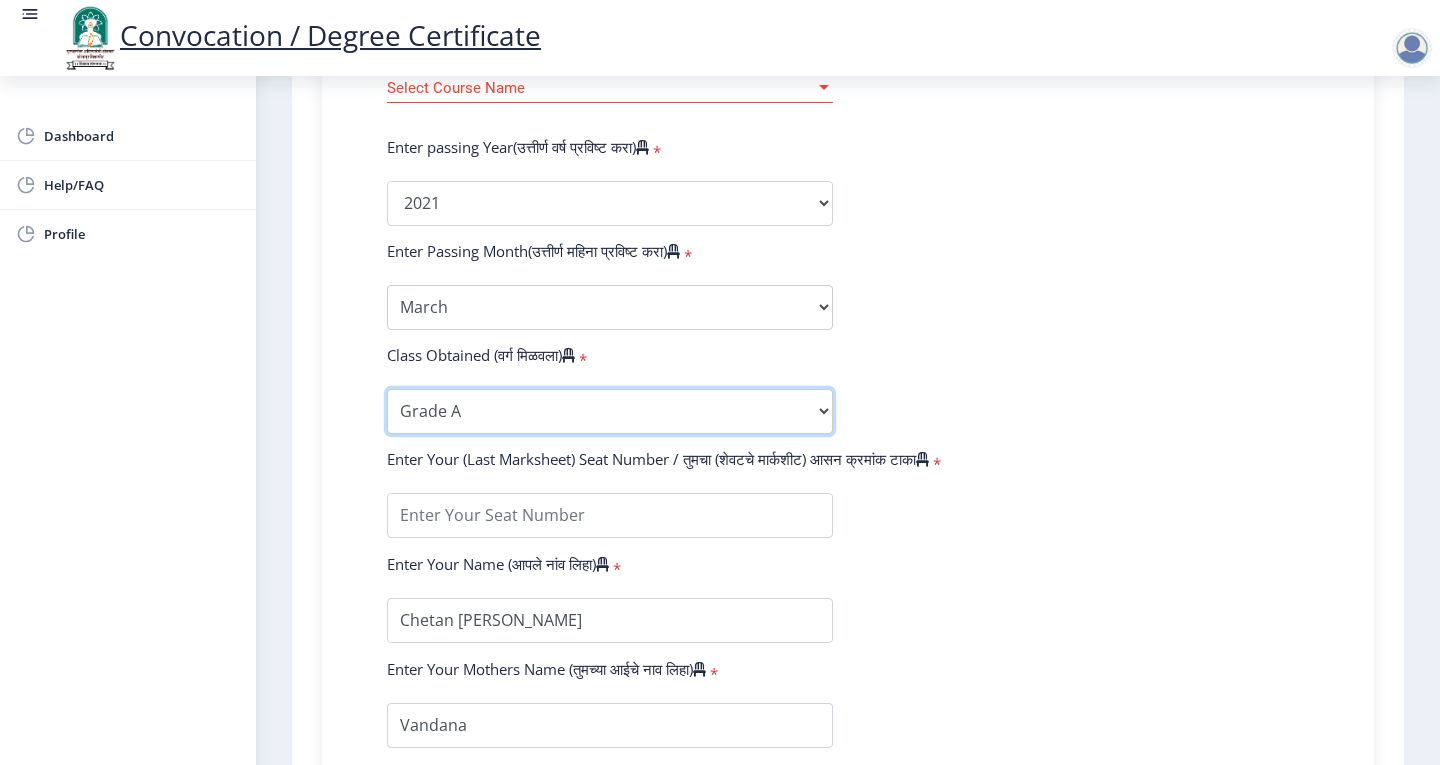 scroll, scrollTop: 1000, scrollLeft: 0, axis: vertical 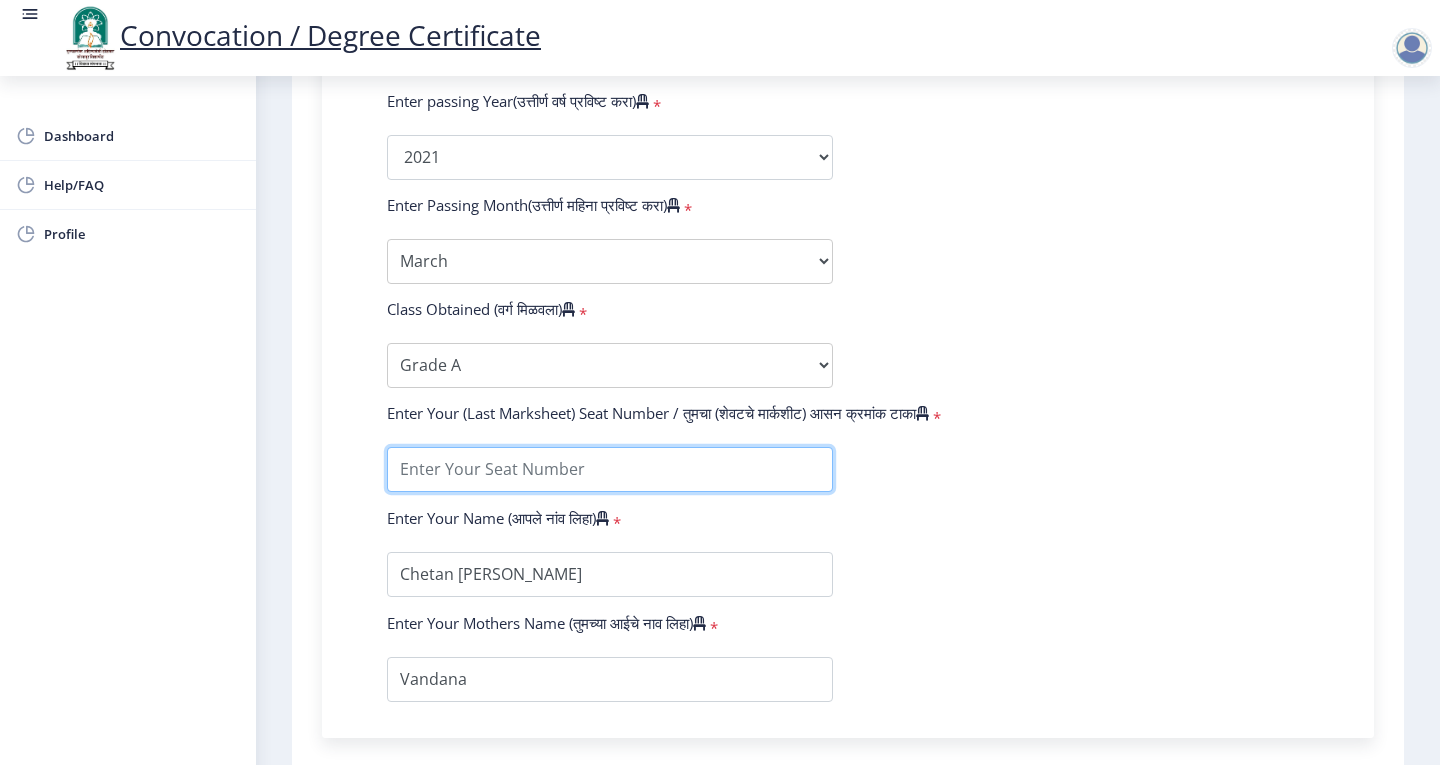 click at bounding box center (610, 469) 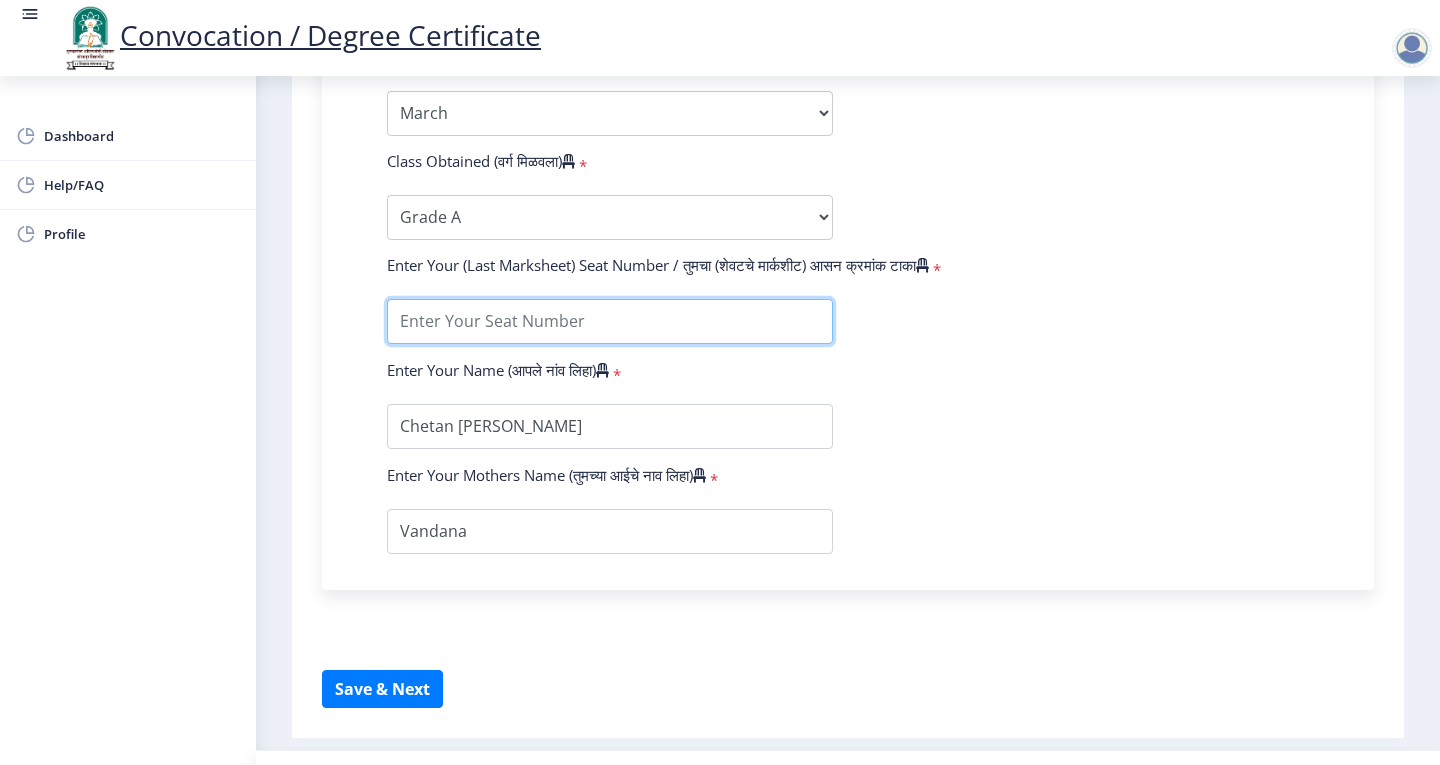 scroll, scrollTop: 1161, scrollLeft: 0, axis: vertical 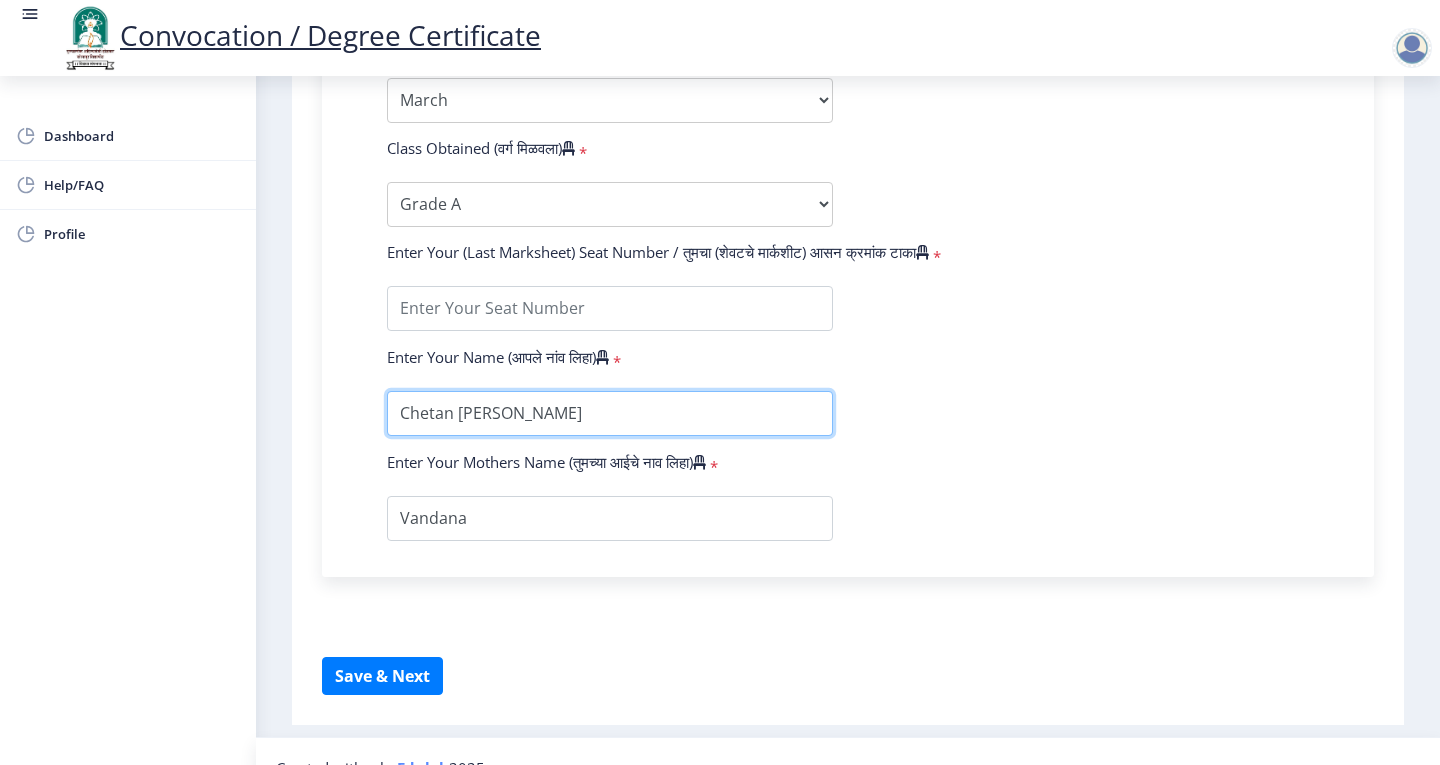 click at bounding box center [610, 413] 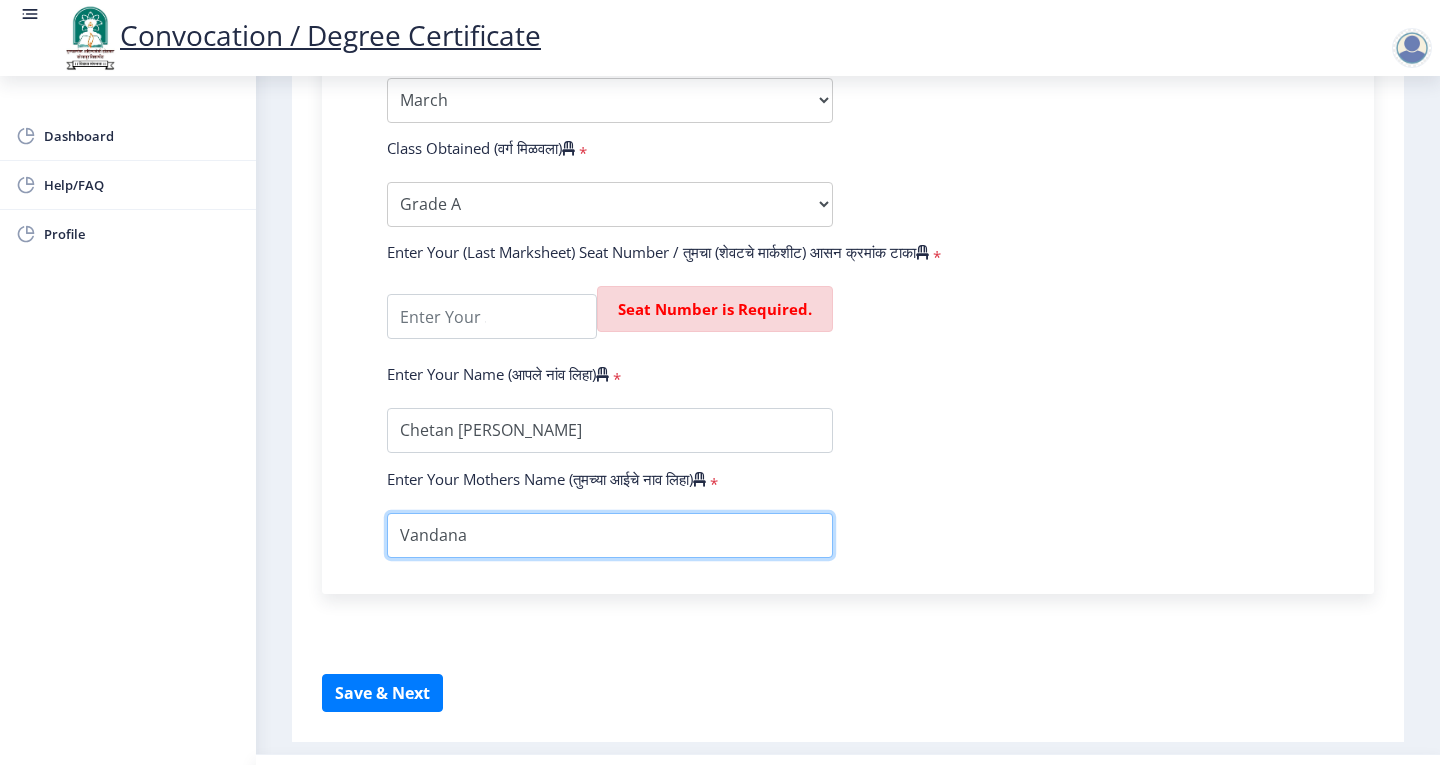 click at bounding box center (610, 535) 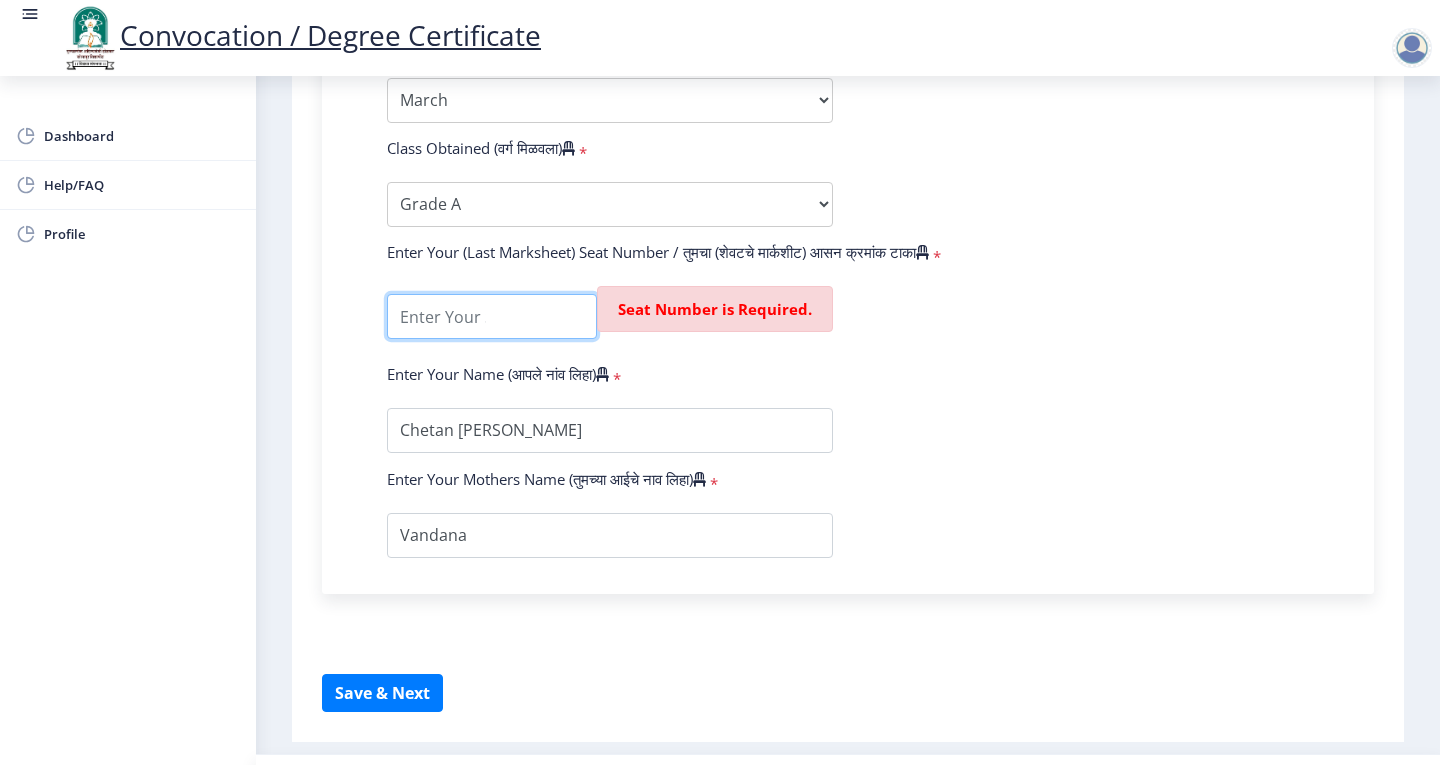 click at bounding box center [492, 316] 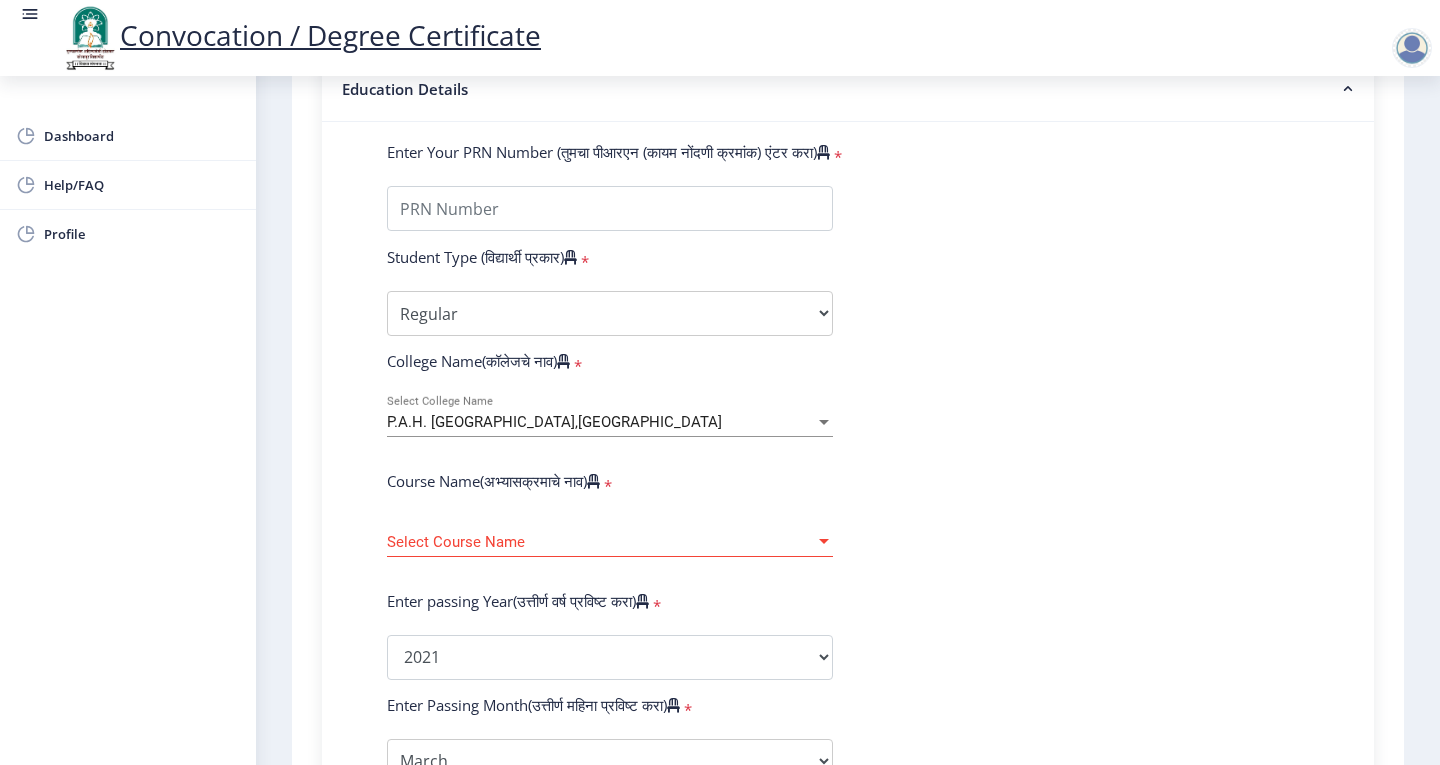 scroll, scrollTop: 1000, scrollLeft: 0, axis: vertical 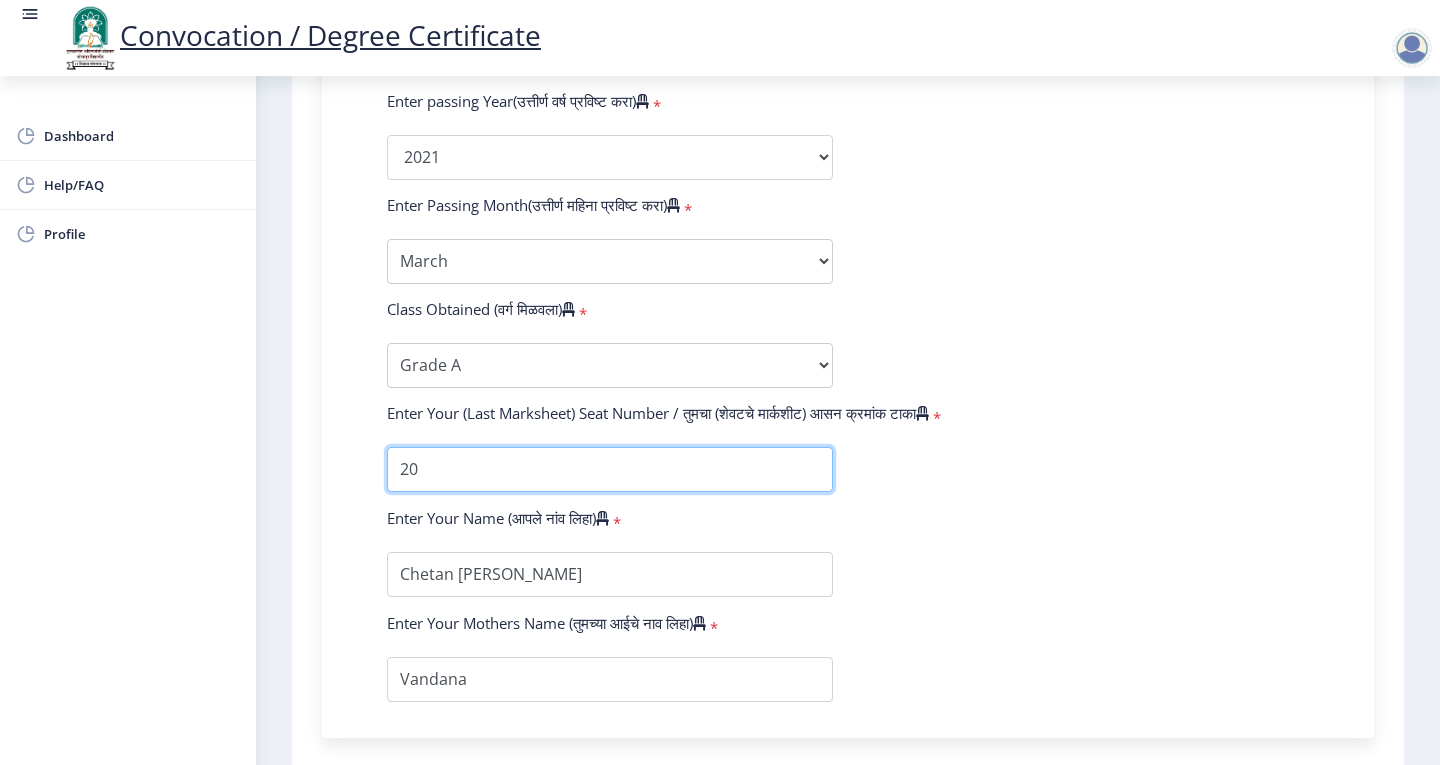 type on "2" 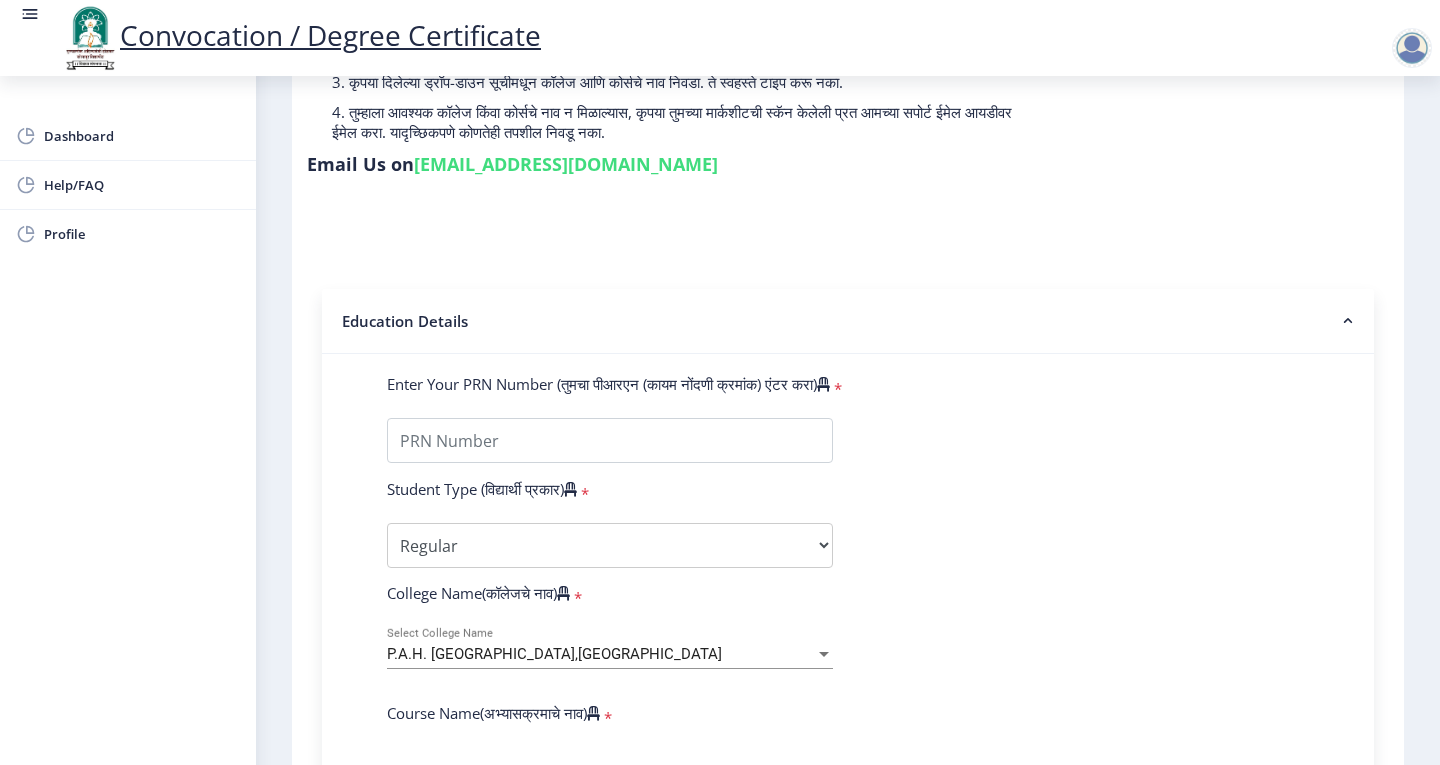 scroll, scrollTop: 261, scrollLeft: 0, axis: vertical 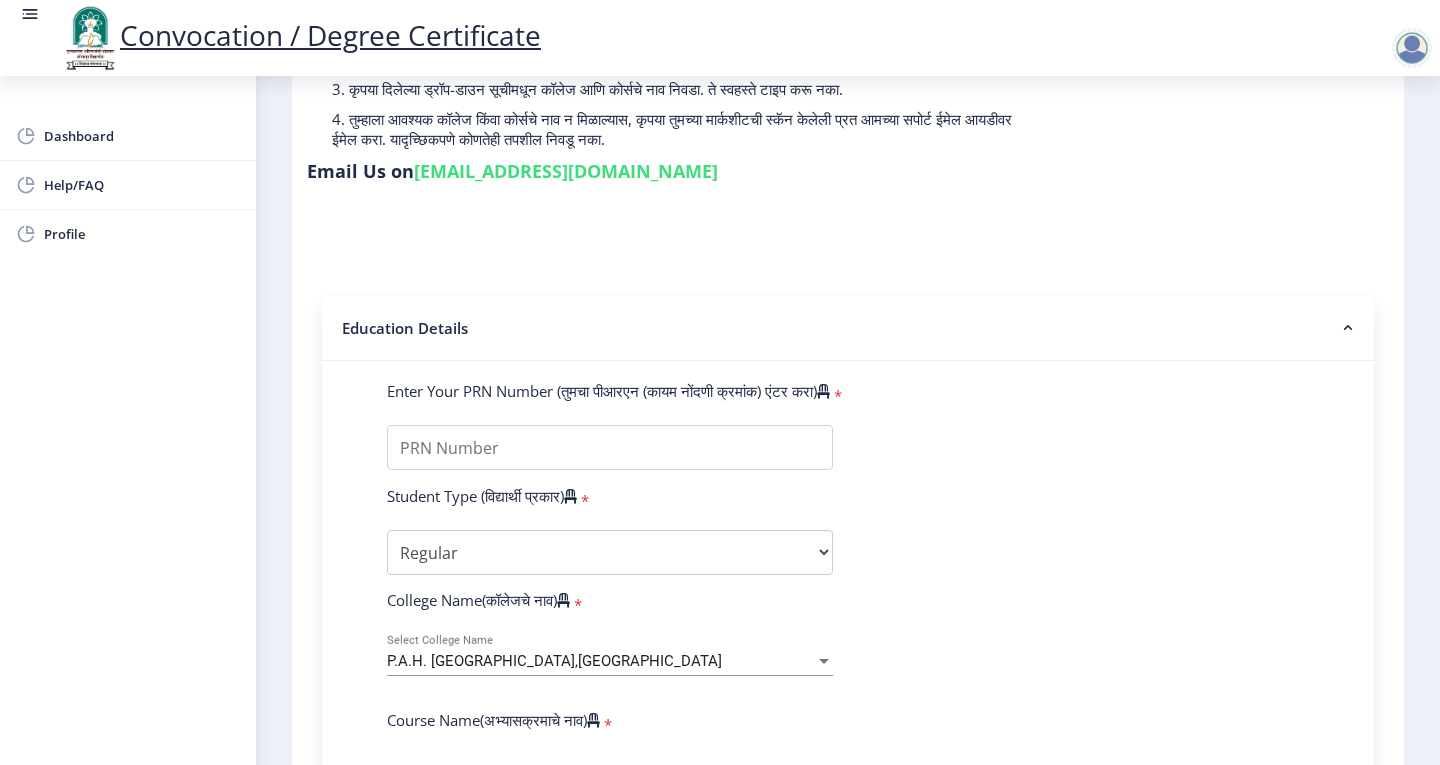 type on "919963" 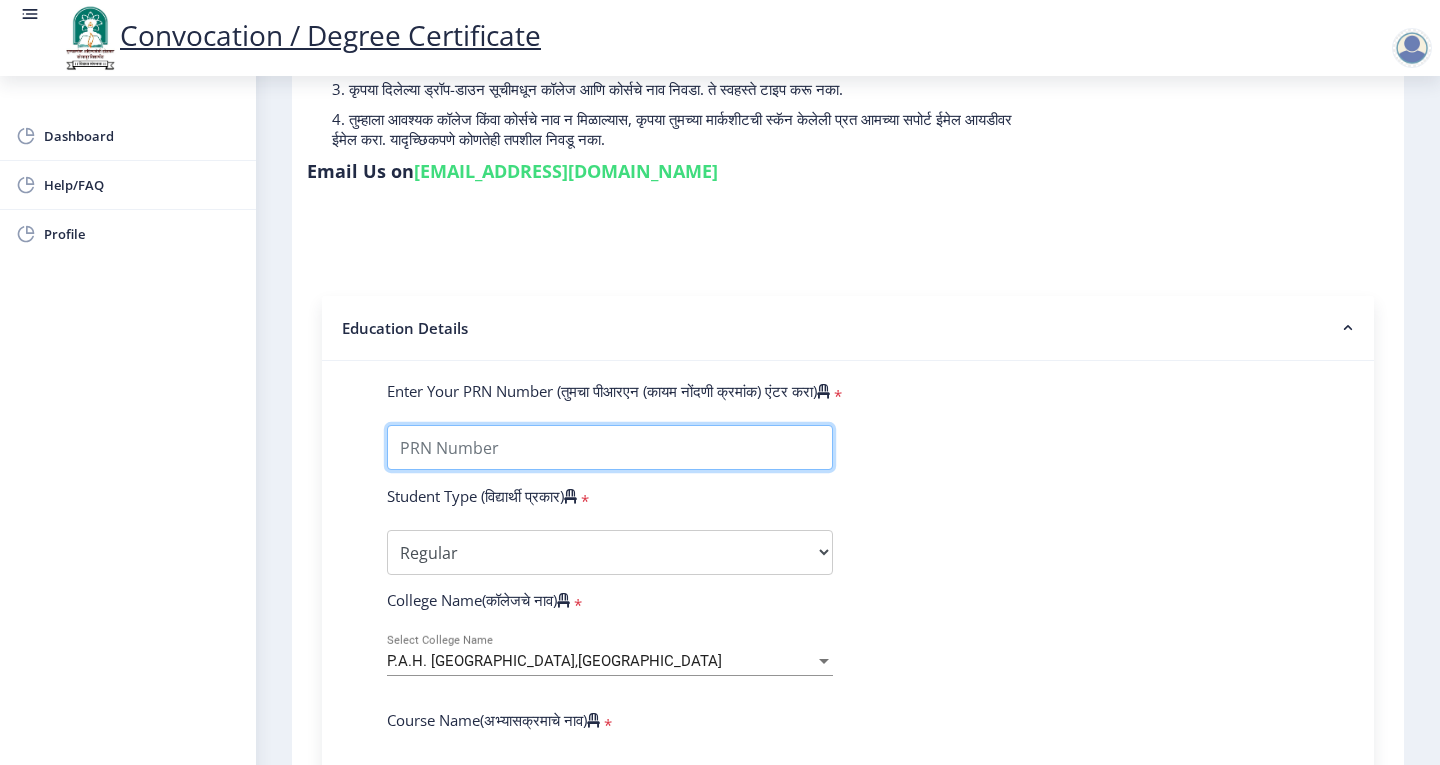 click on "Enter Your PRN Number (तुमचा पीआरएन (कायम नोंदणी क्रमांक) एंटर करा)" at bounding box center (610, 447) 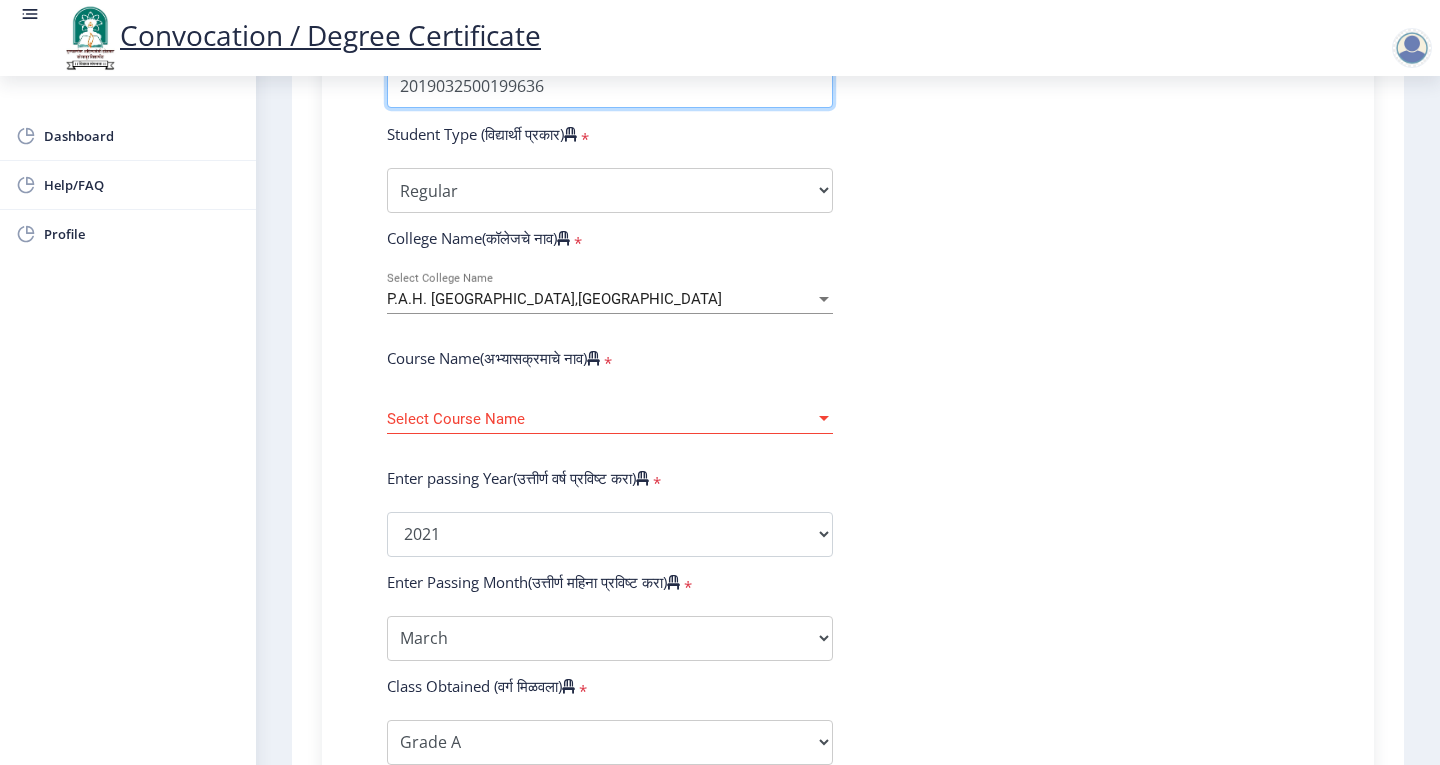 scroll, scrollTop: 661, scrollLeft: 0, axis: vertical 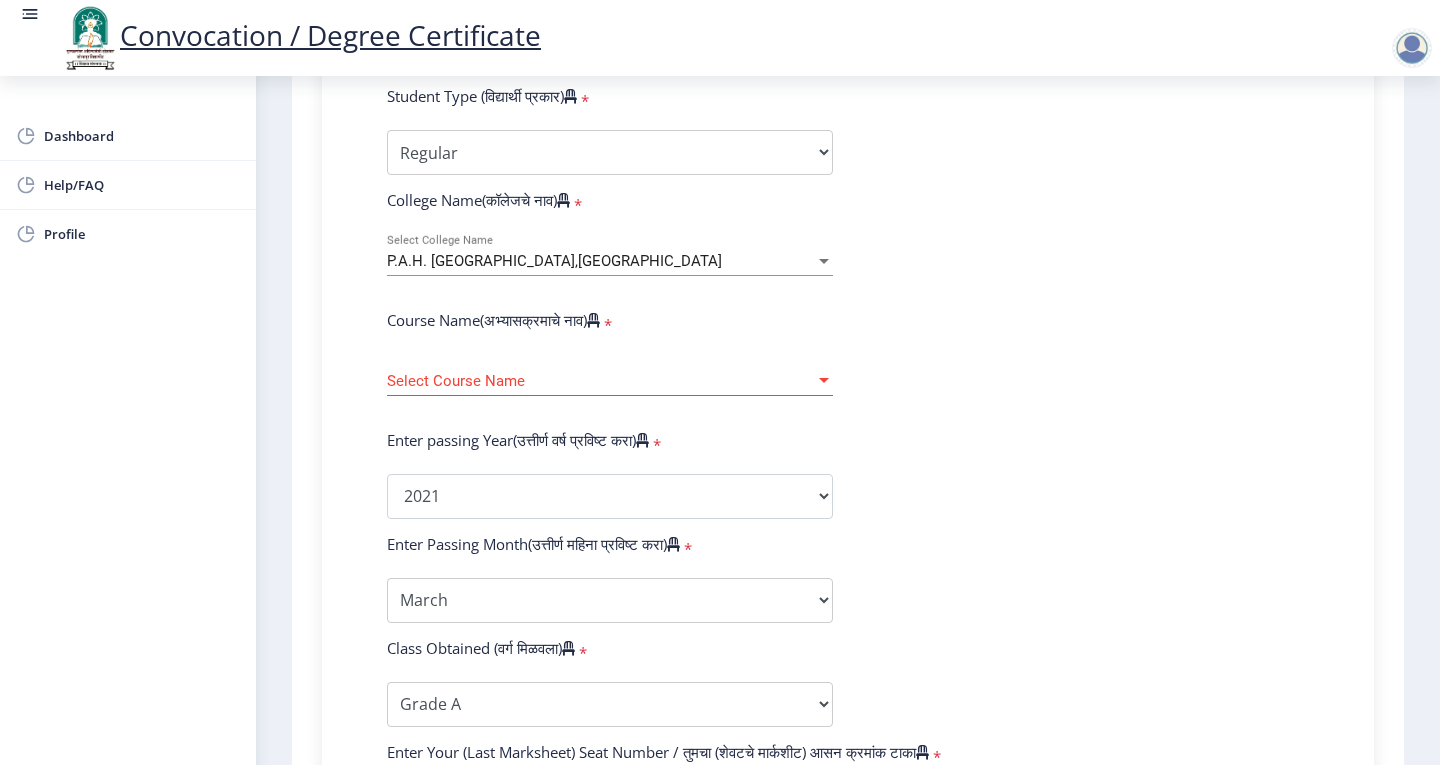 type on "2019032500199636" 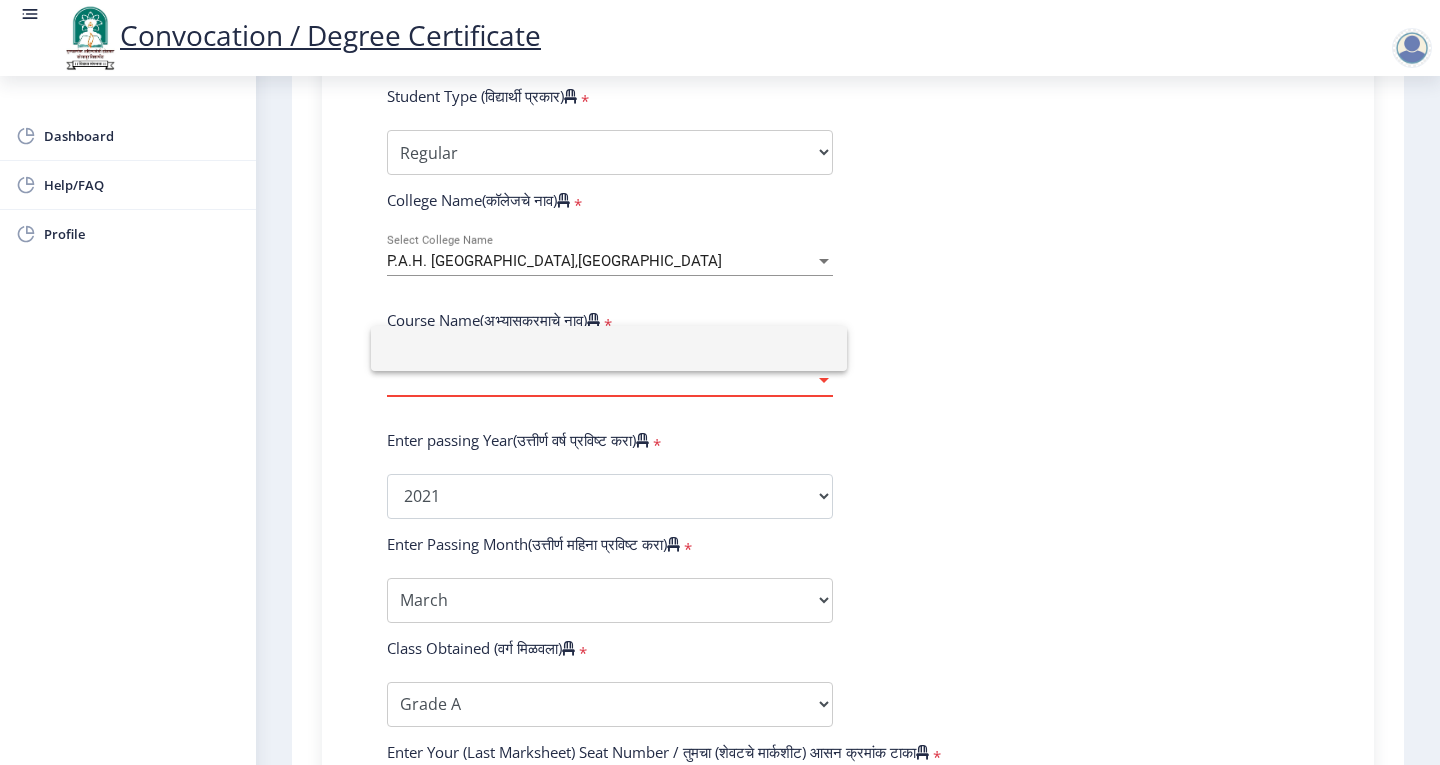 click at bounding box center (609, 348) 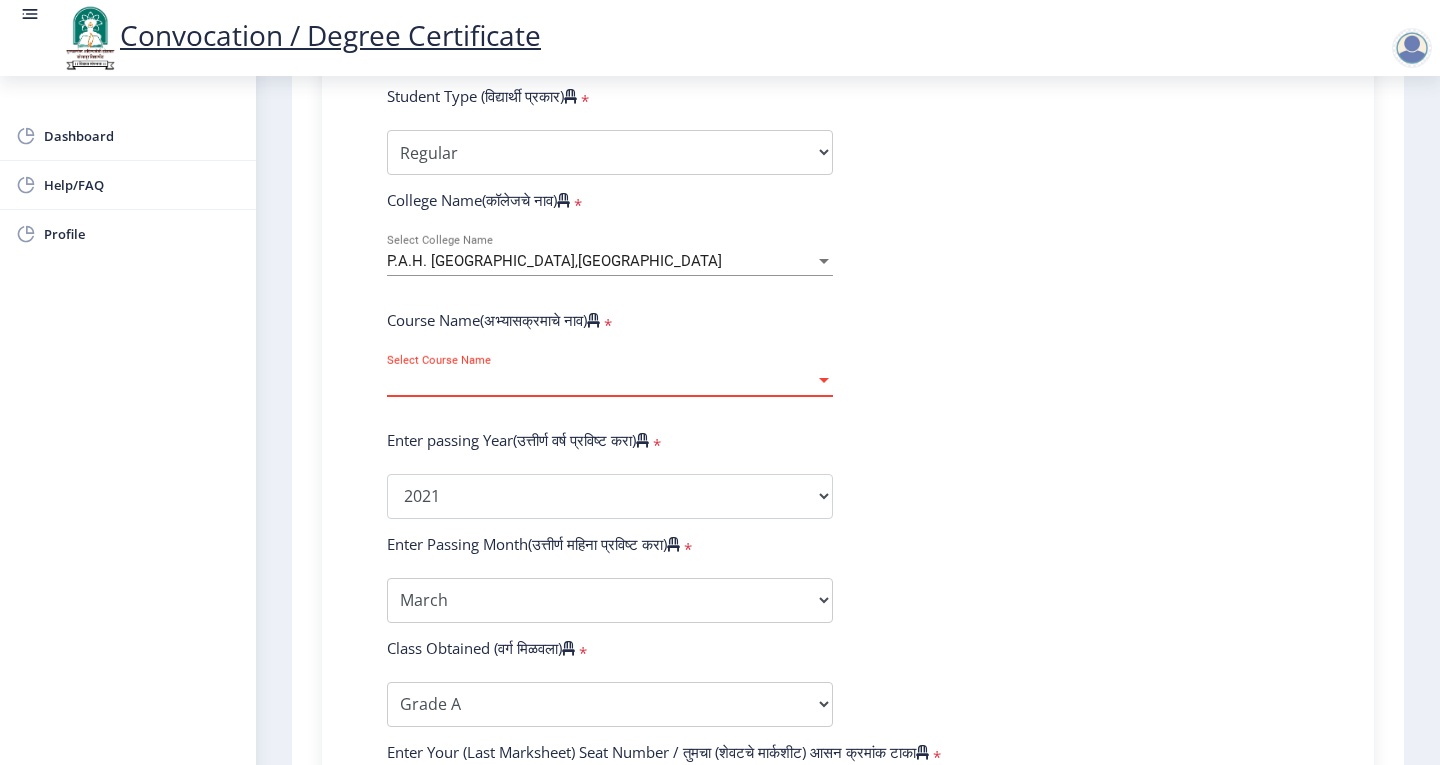 click at bounding box center (824, 381) 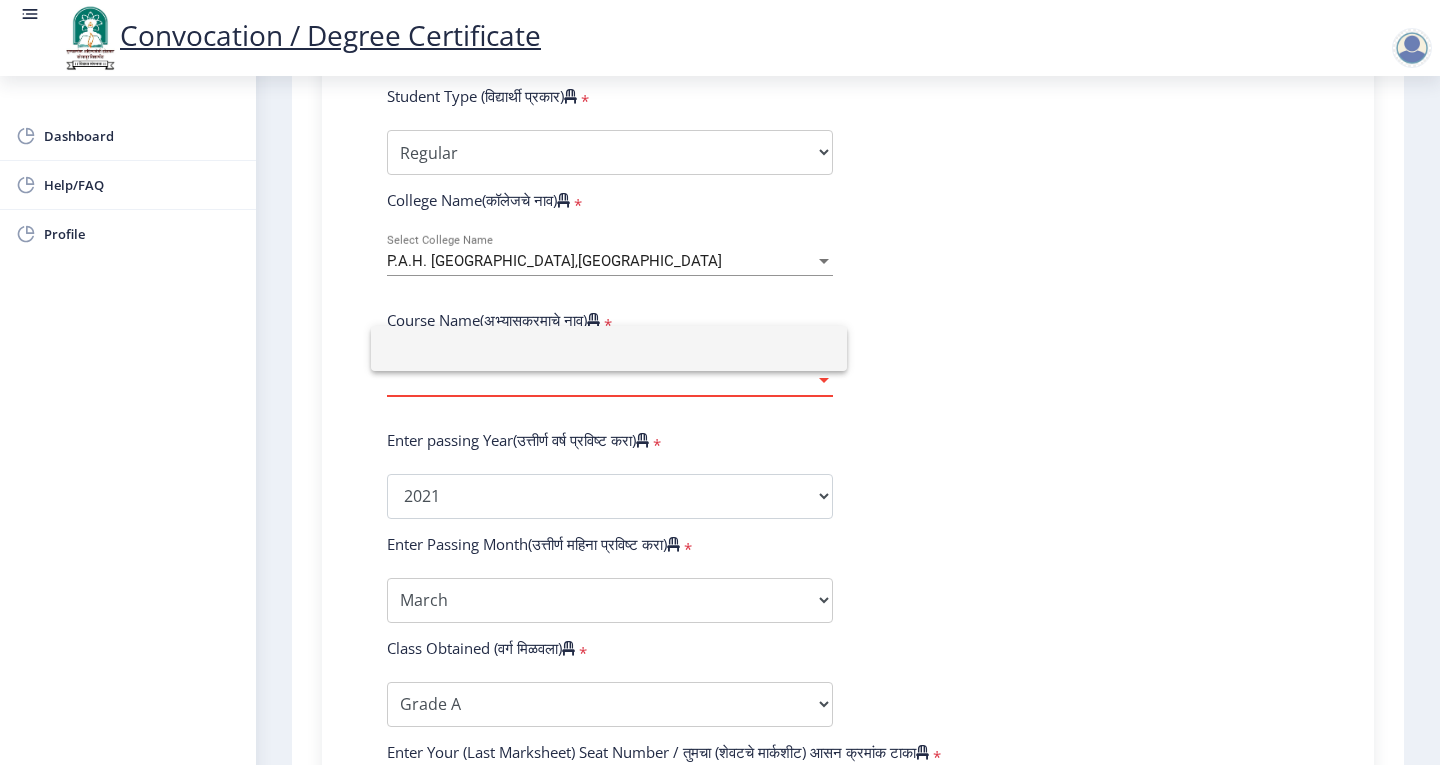 click at bounding box center (609, 348) 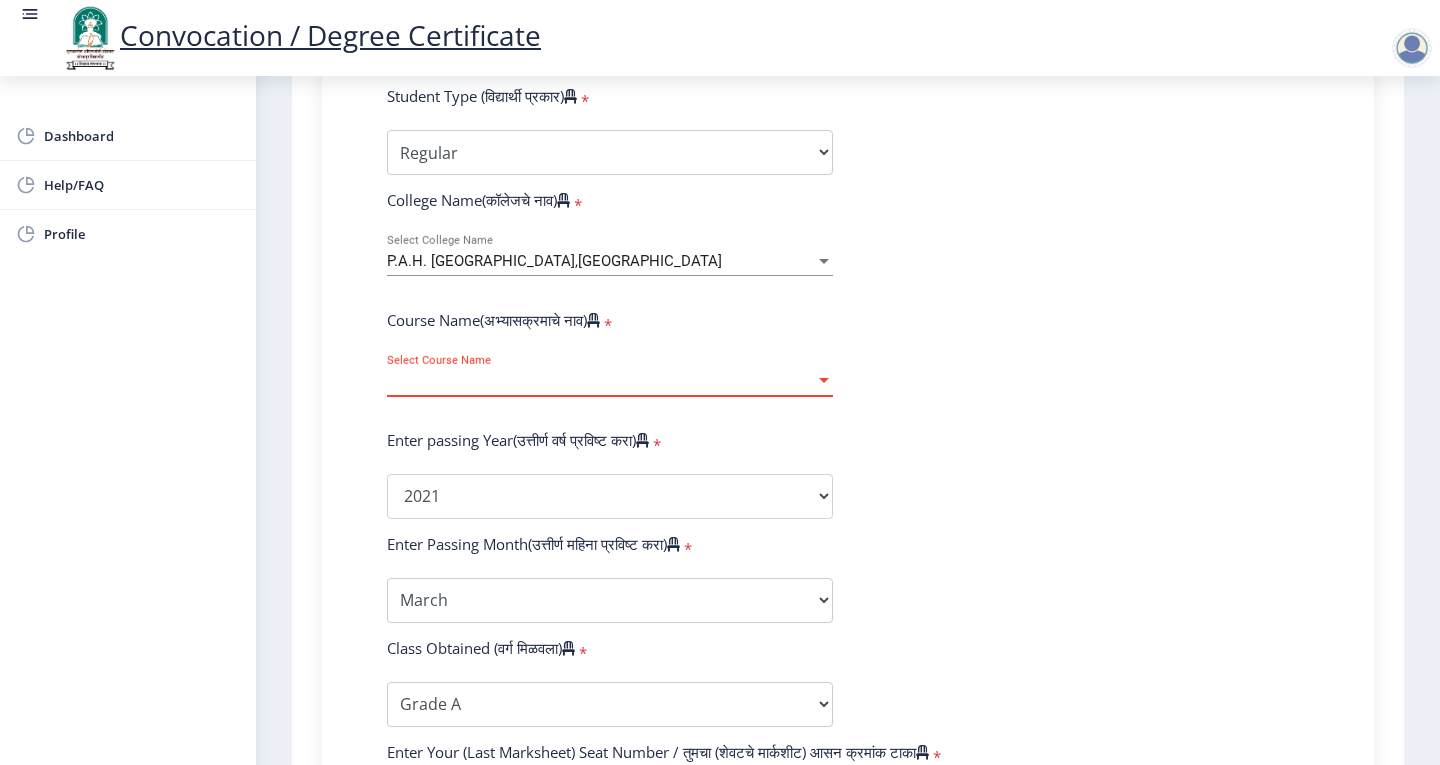 click at bounding box center [824, 380] 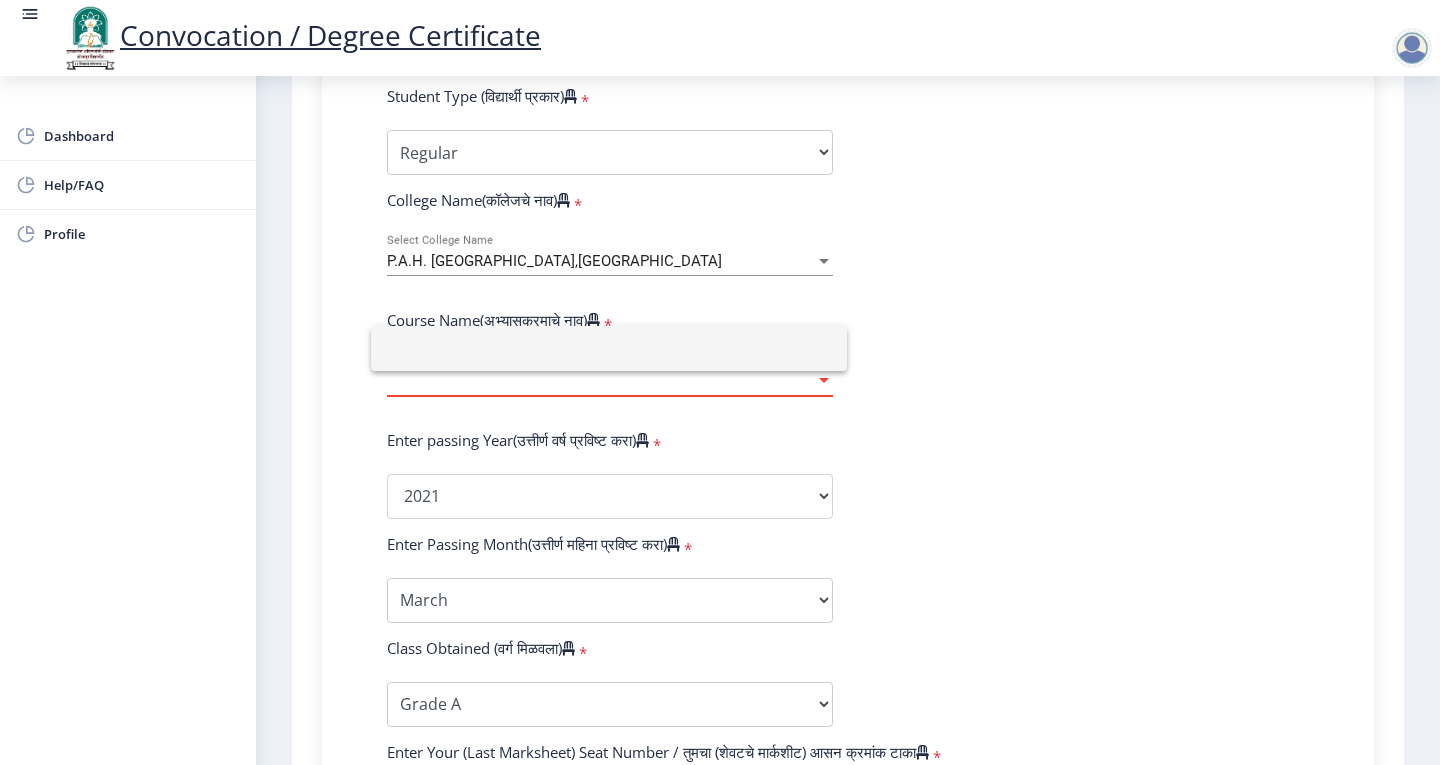 click at bounding box center [609, 348] 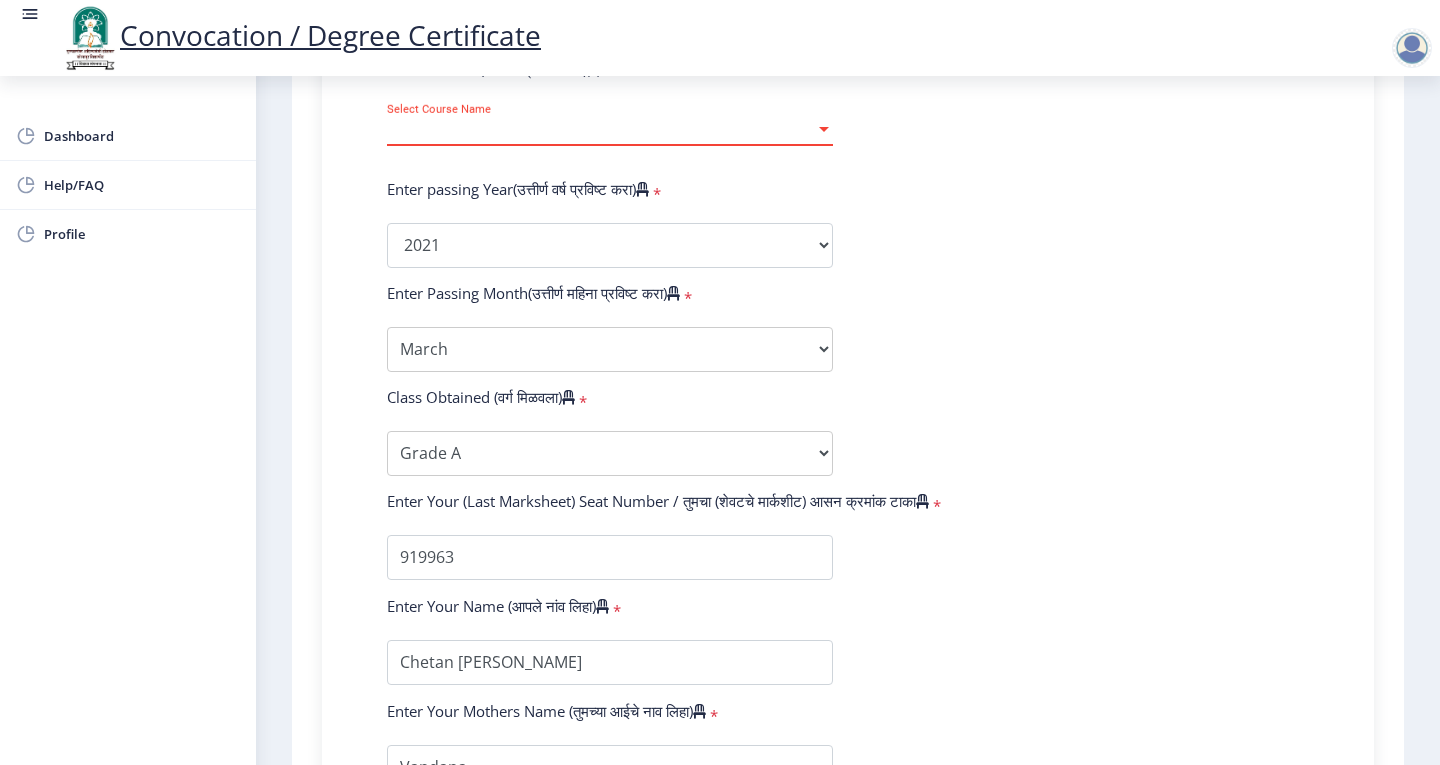 scroll, scrollTop: 961, scrollLeft: 0, axis: vertical 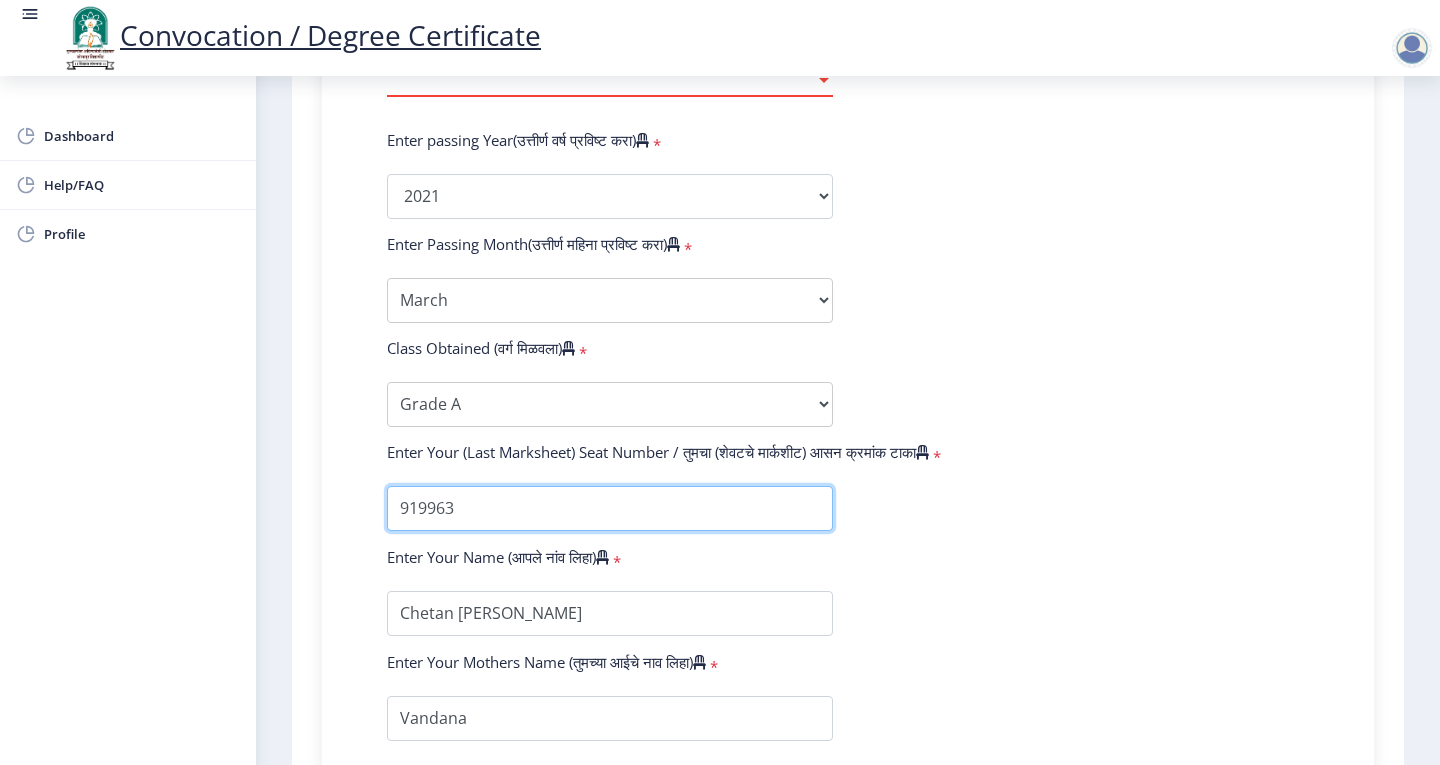click at bounding box center [610, 508] 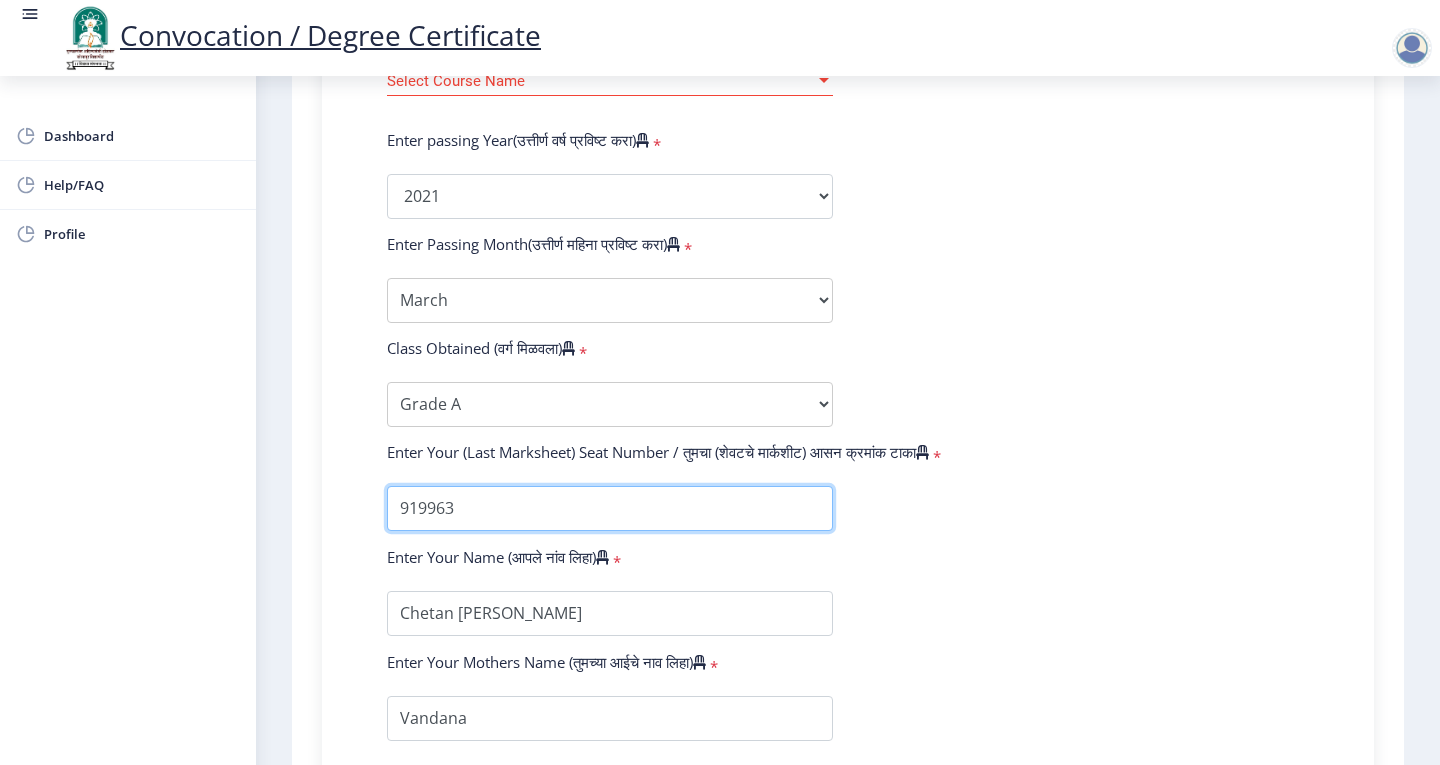 click at bounding box center [610, 508] 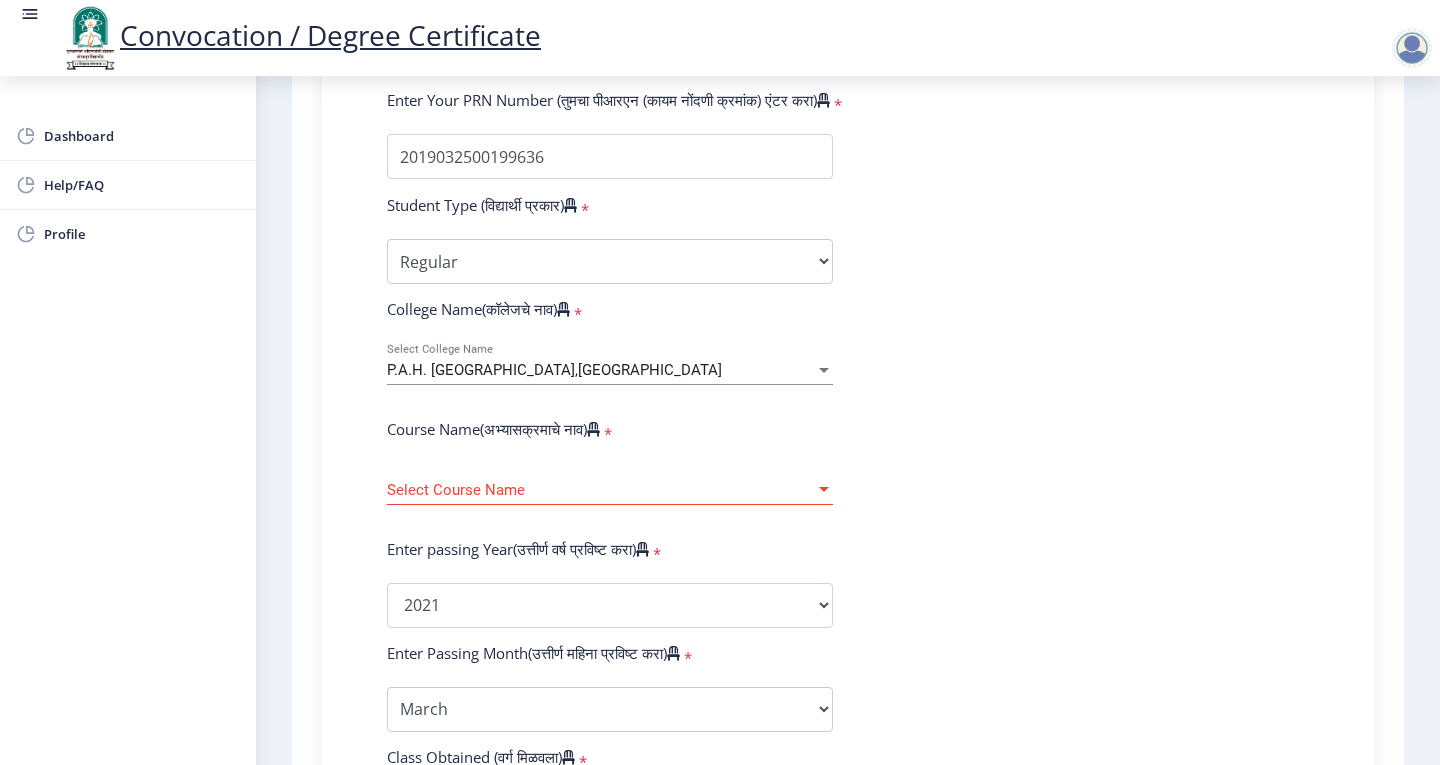 scroll, scrollTop: 561, scrollLeft: 0, axis: vertical 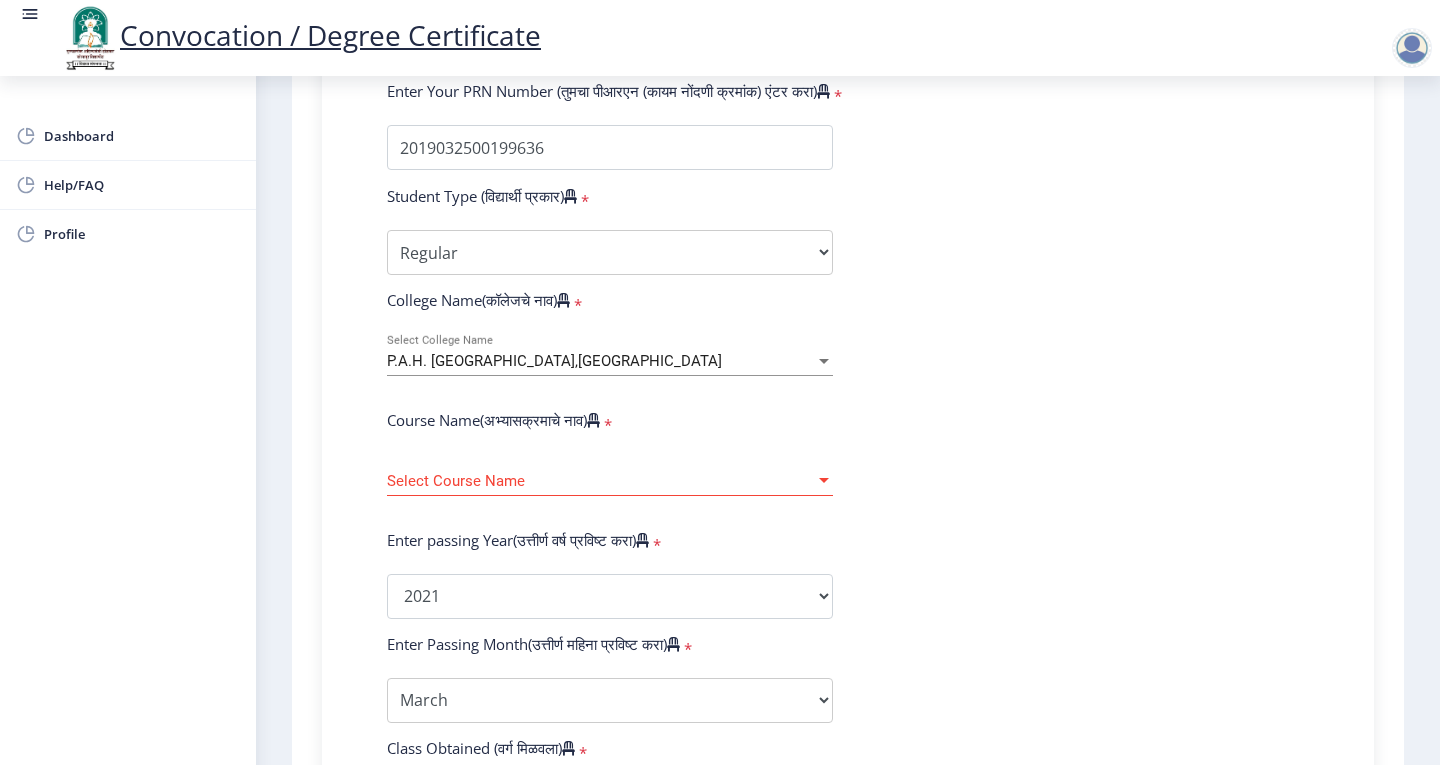 click on "Select Course Name" at bounding box center [601, 481] 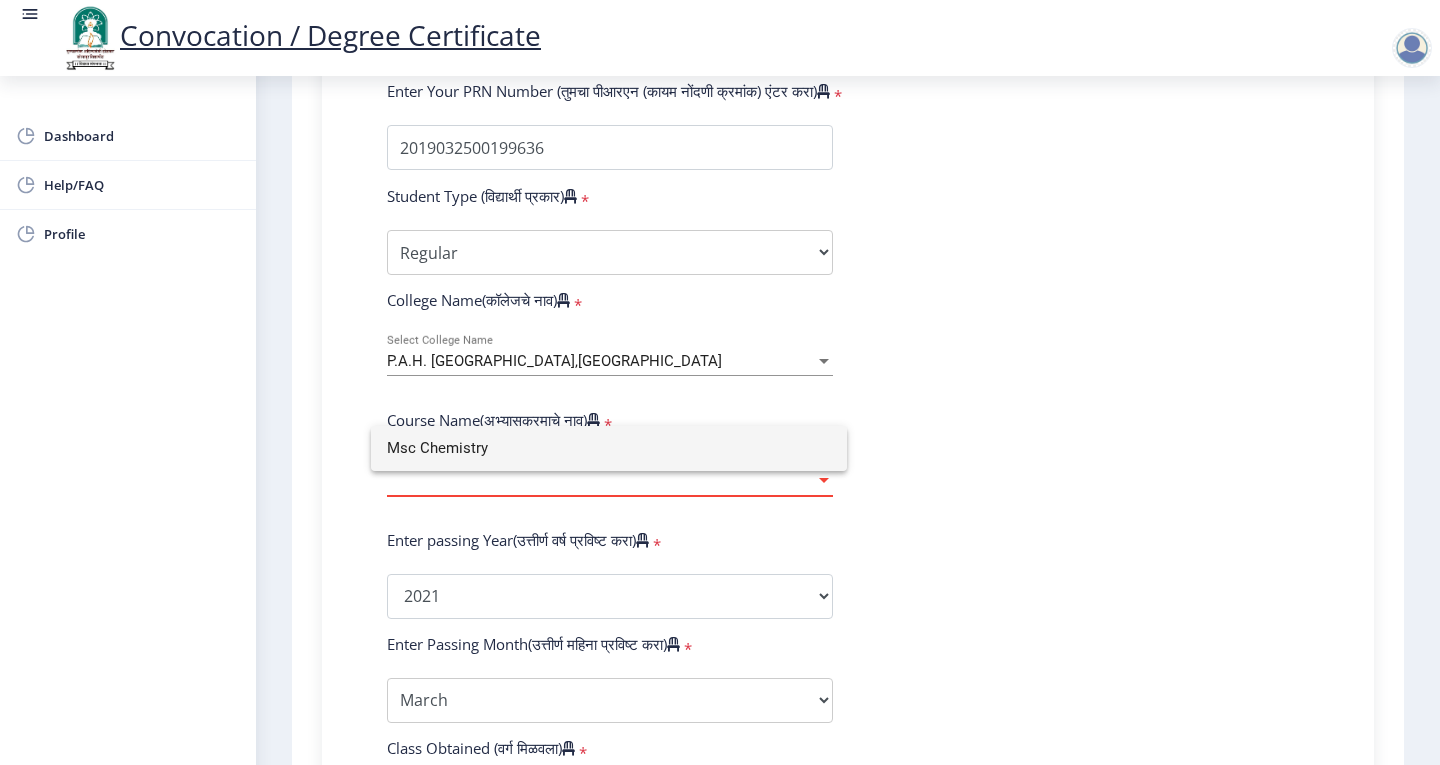 type on "Msc Chemistry" 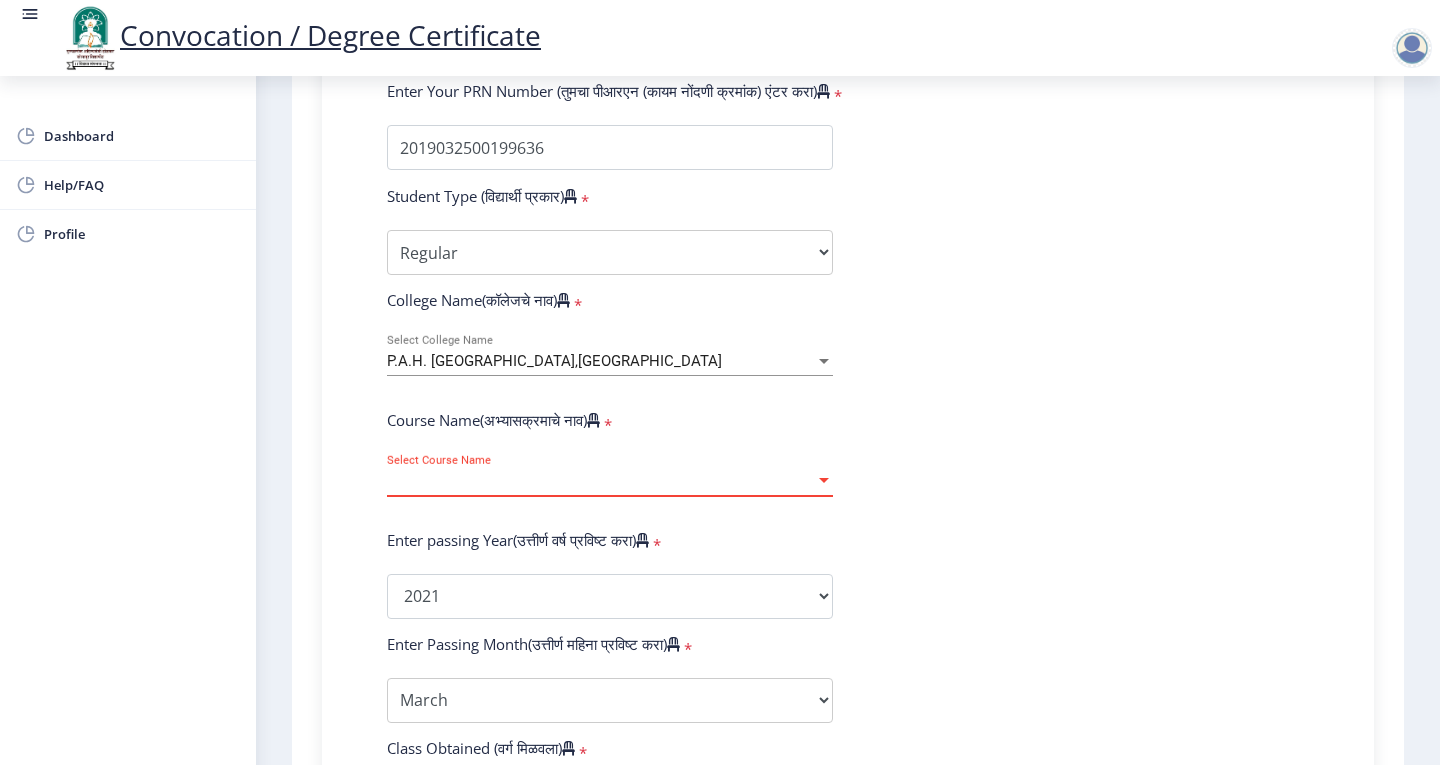 click on "Select Course Name Select Course Name" 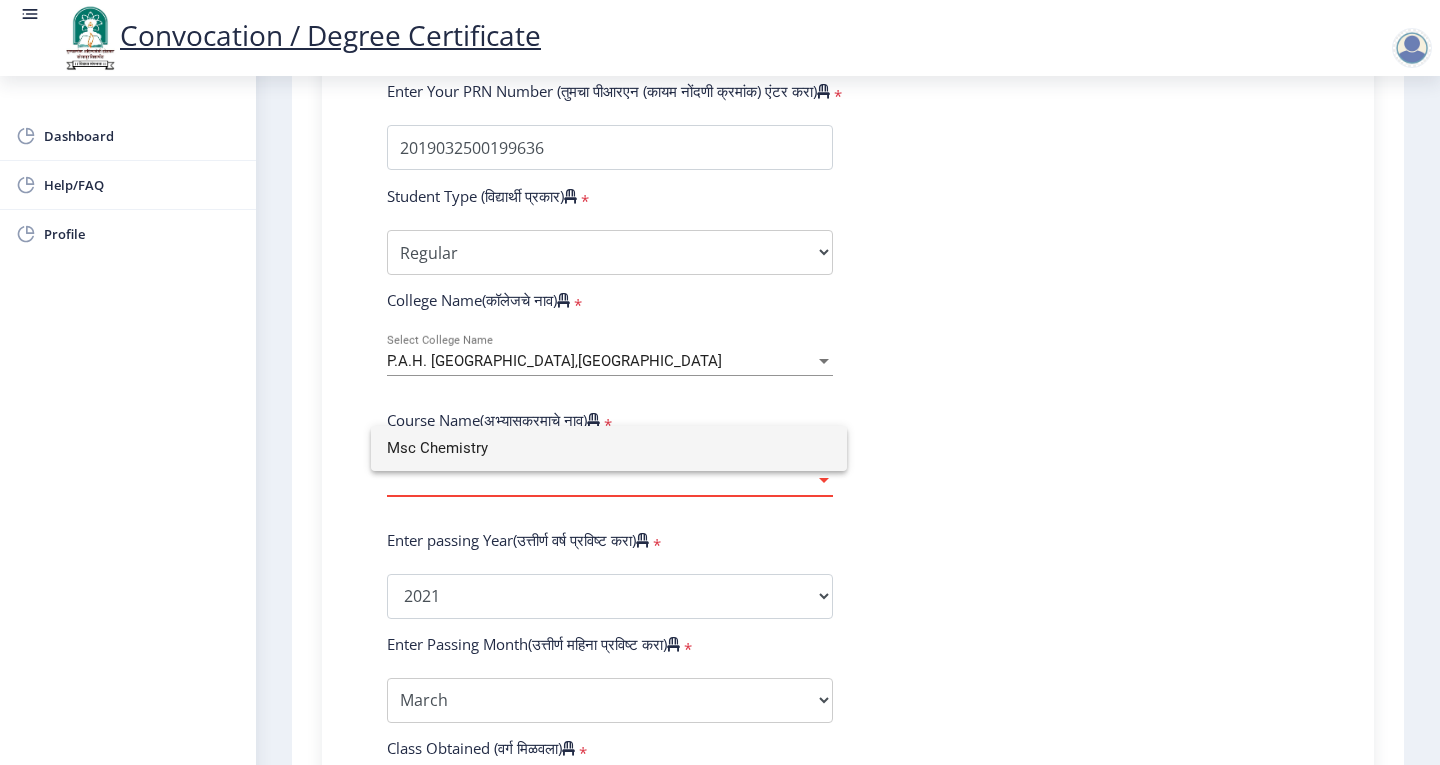 click on "Msc Chemistry" at bounding box center [609, 448] 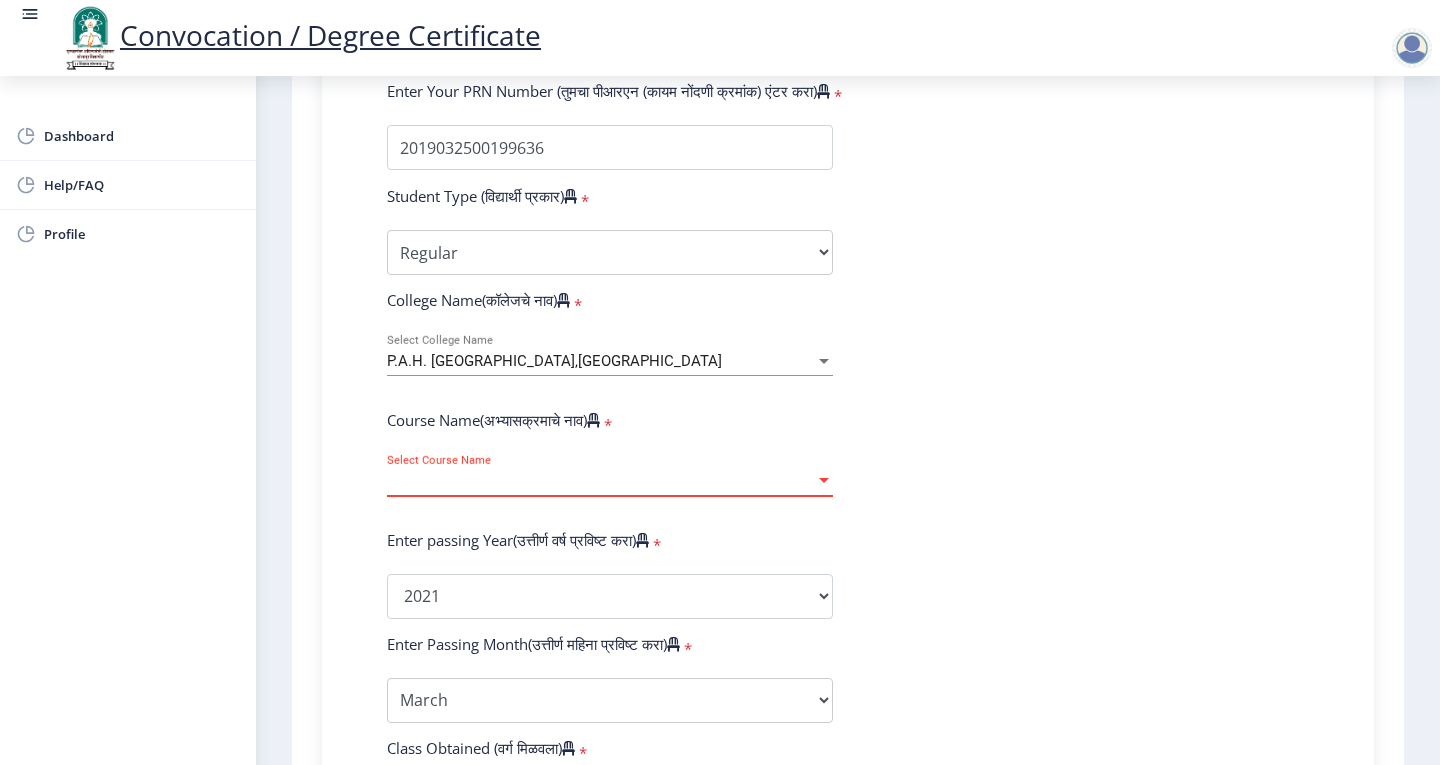 click on "Select Course Name" at bounding box center [601, 481] 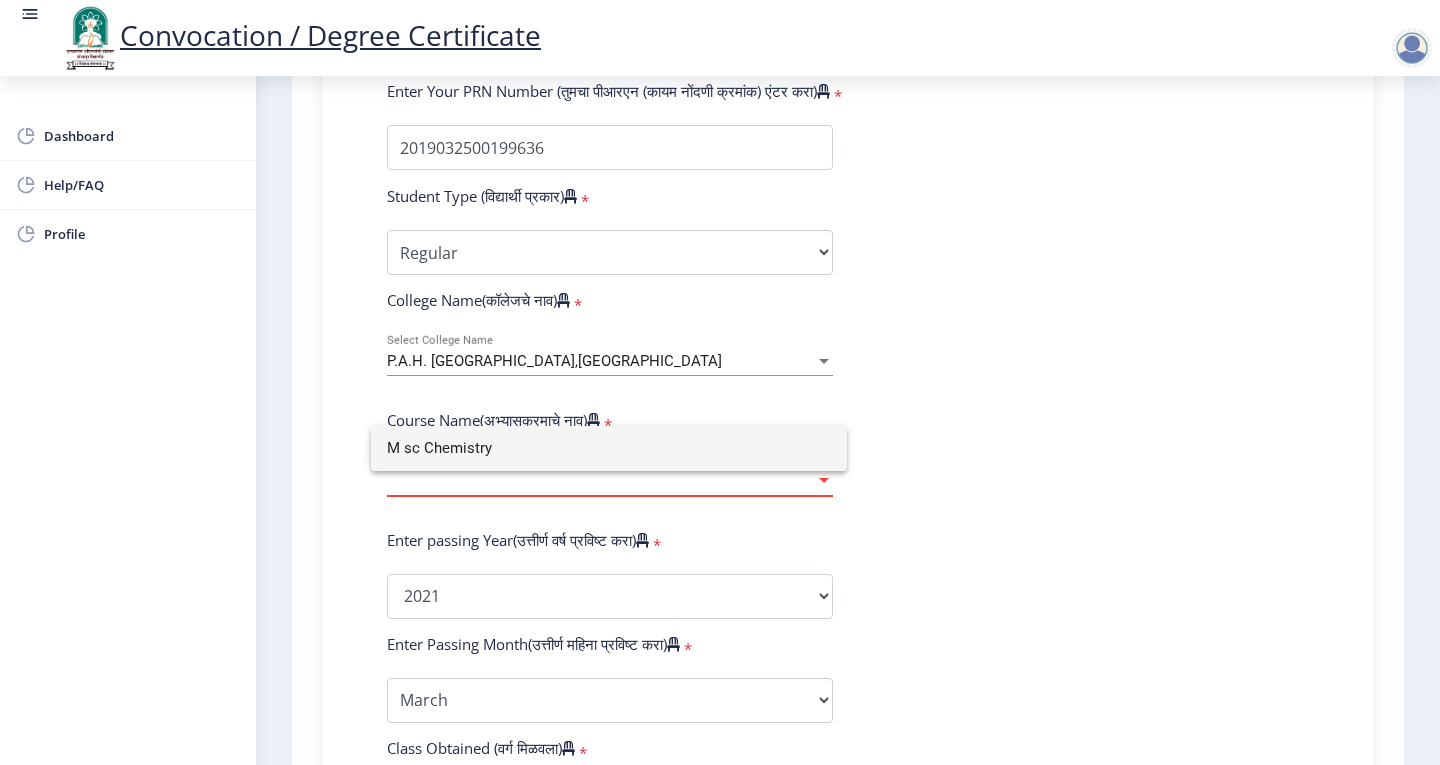 type on "Msc Chemistry" 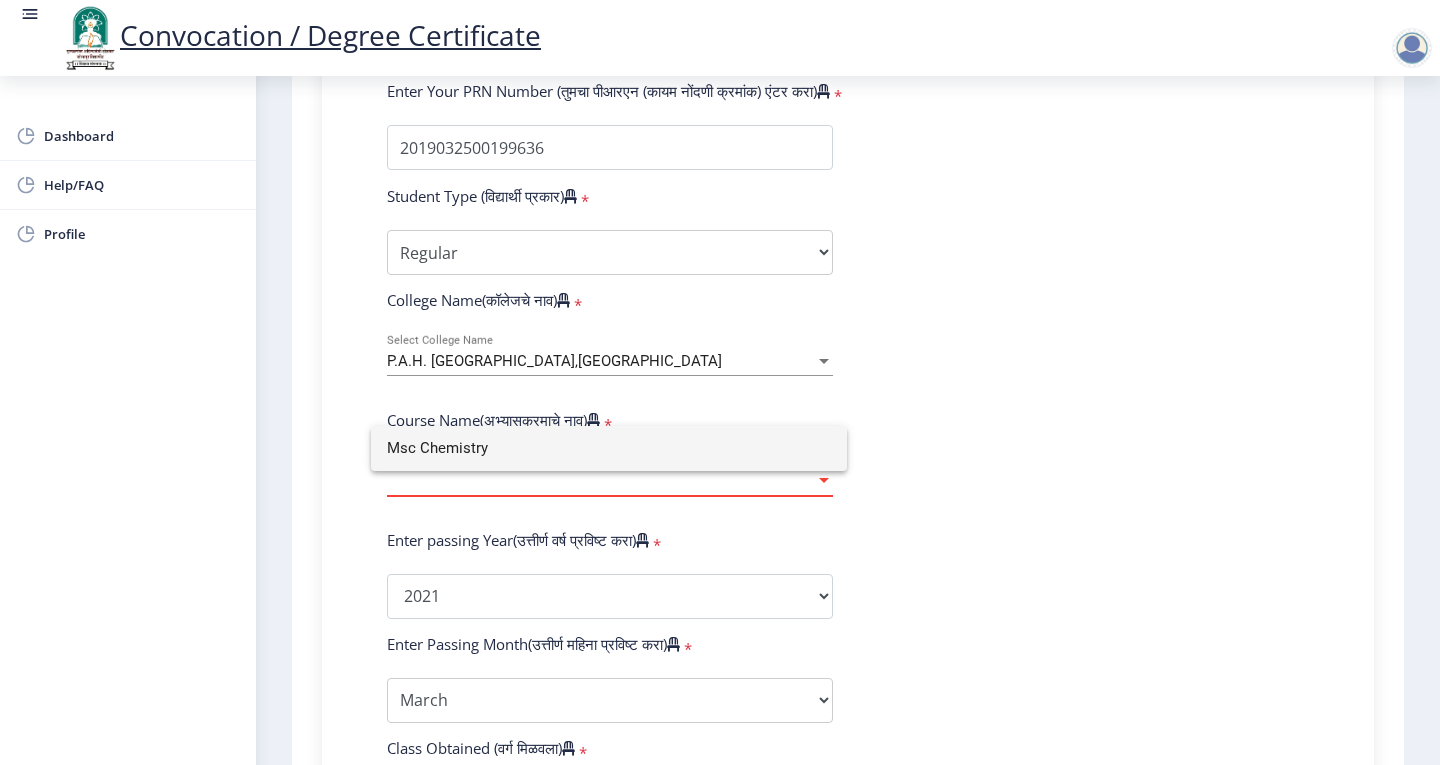 click 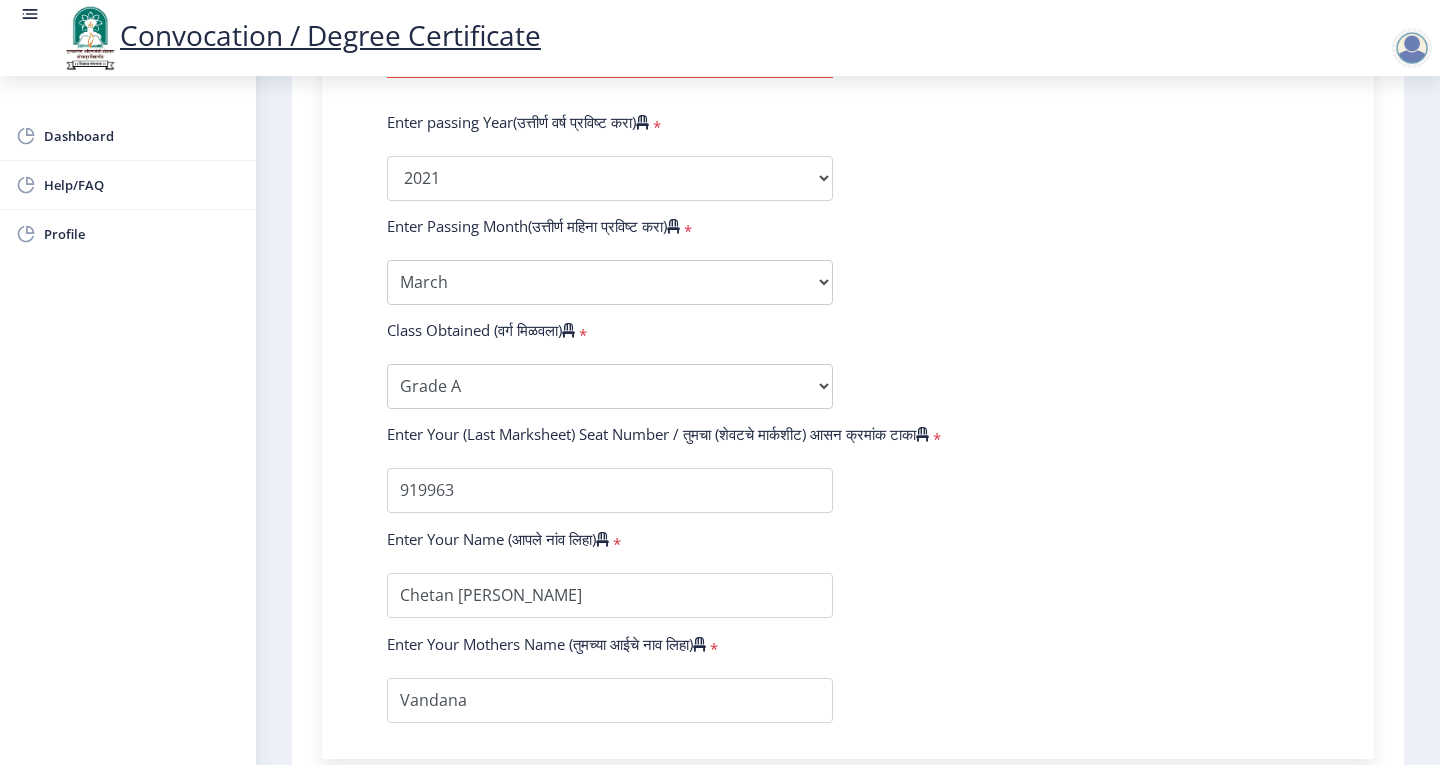 scroll, scrollTop: 1000, scrollLeft: 0, axis: vertical 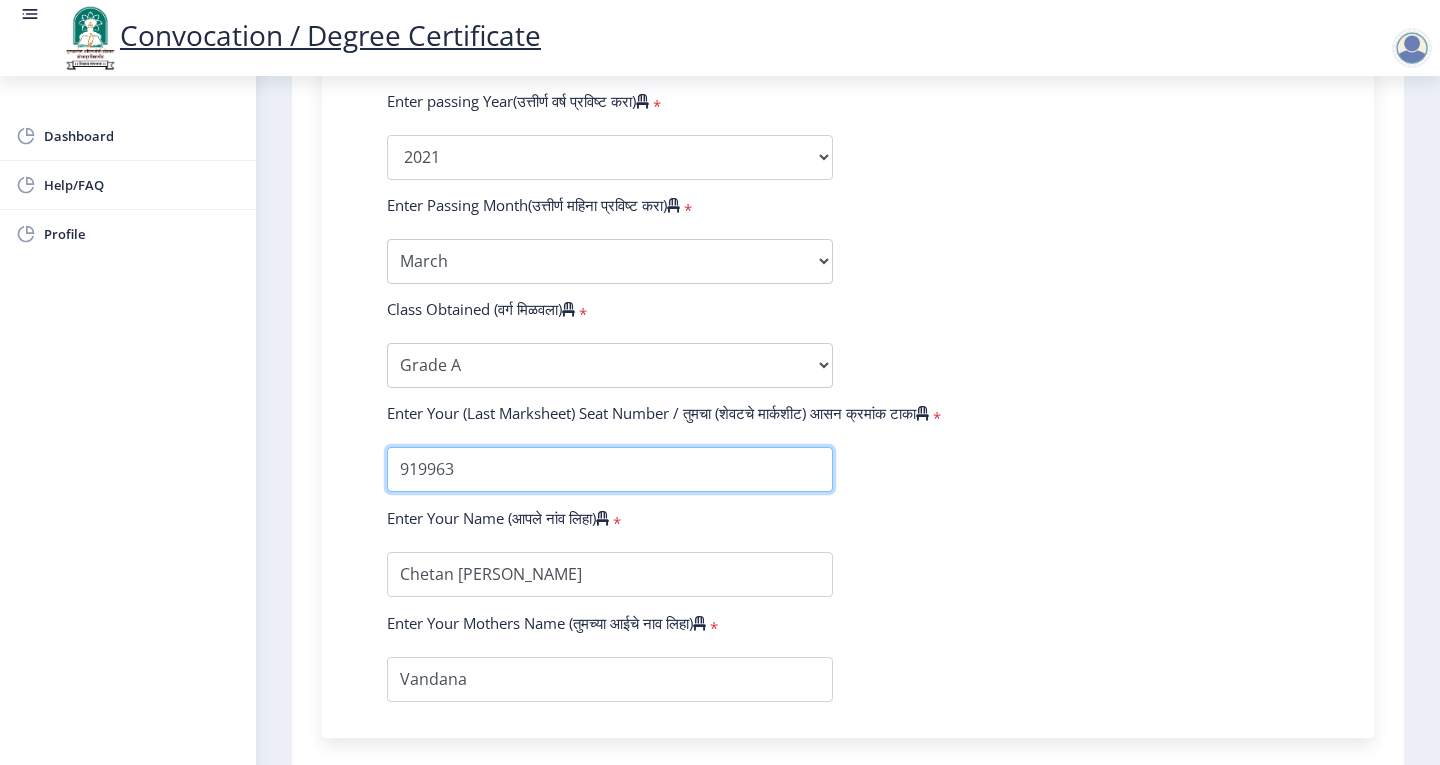 drag, startPoint x: 454, startPoint y: 438, endPoint x: 506, endPoint y: 438, distance: 52 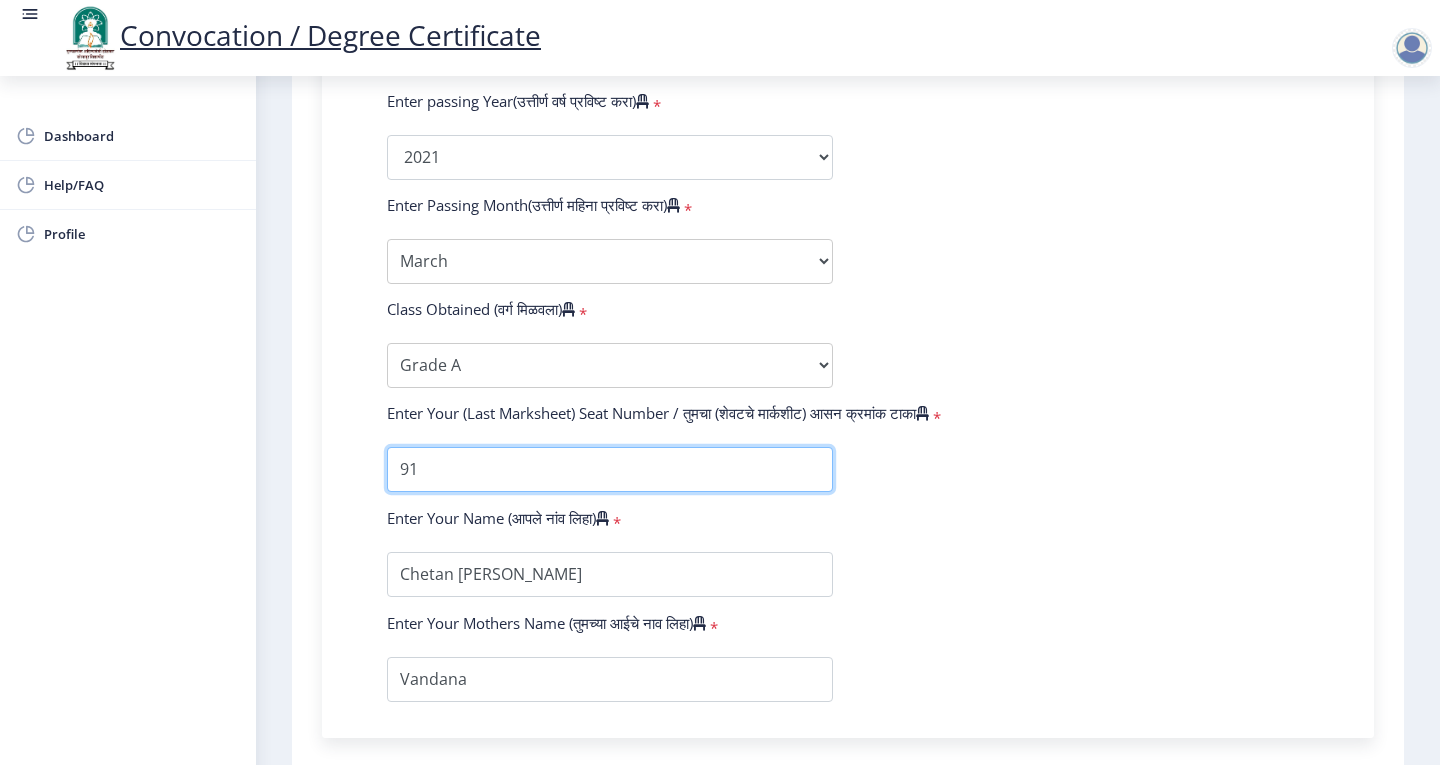 type on "9" 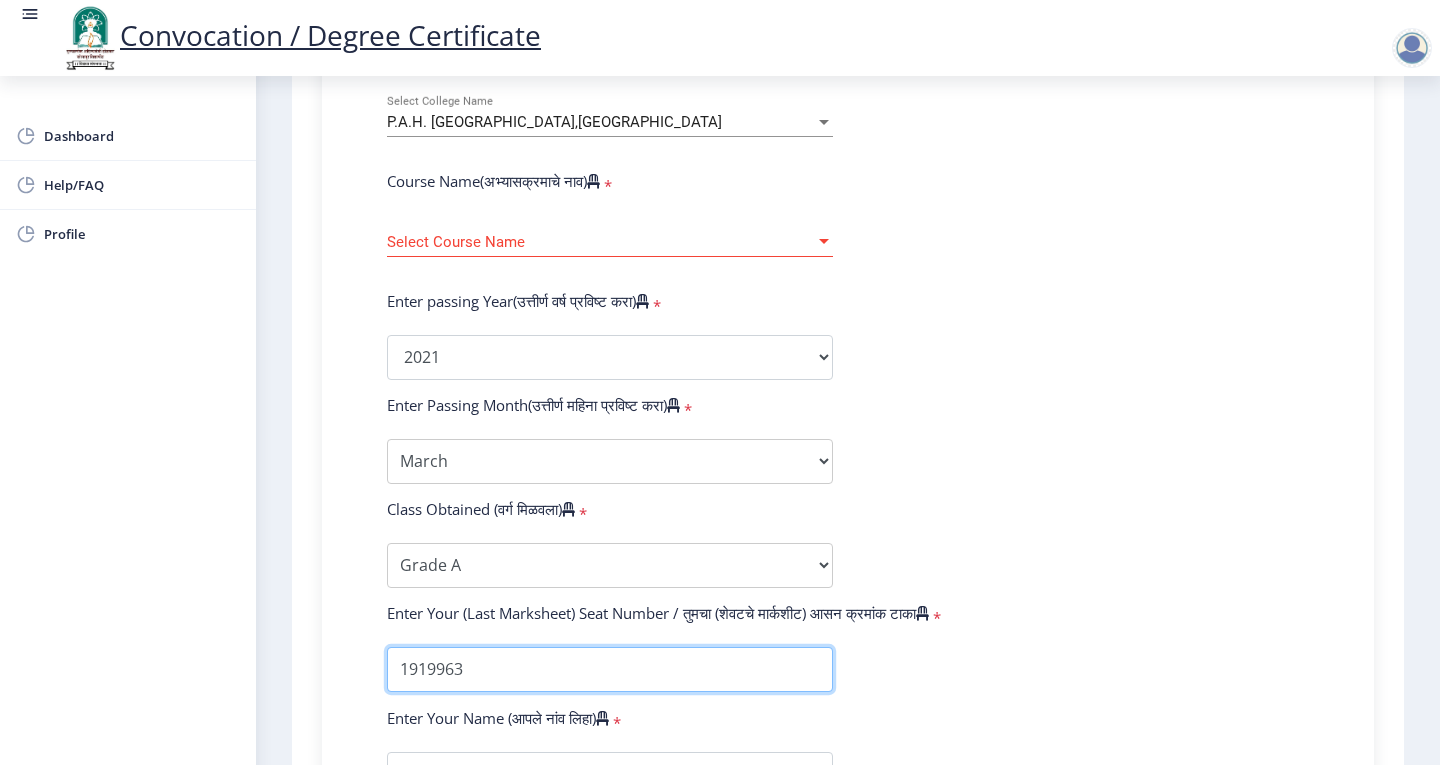 scroll, scrollTop: 700, scrollLeft: 0, axis: vertical 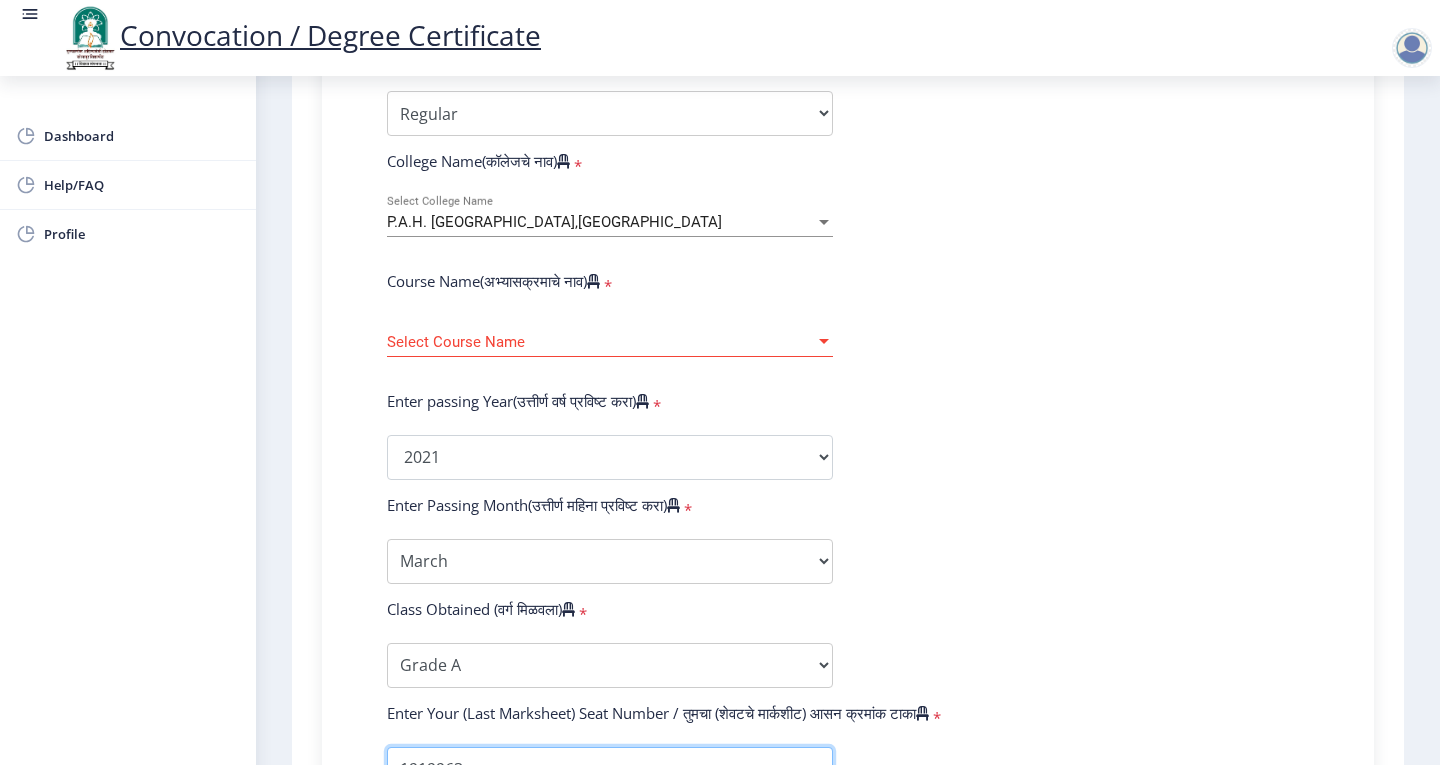 type on "1919963" 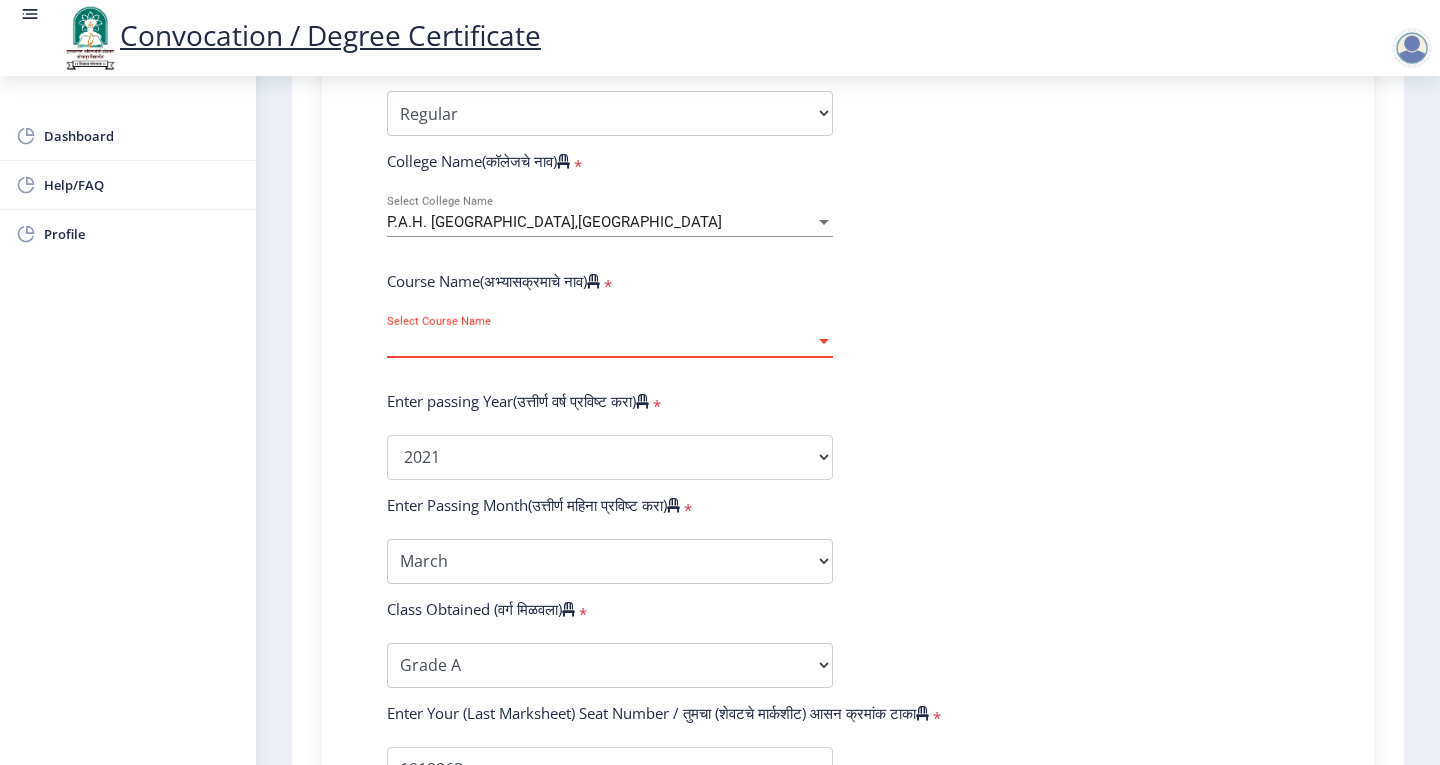 click on "Select Course Name" at bounding box center [601, 342] 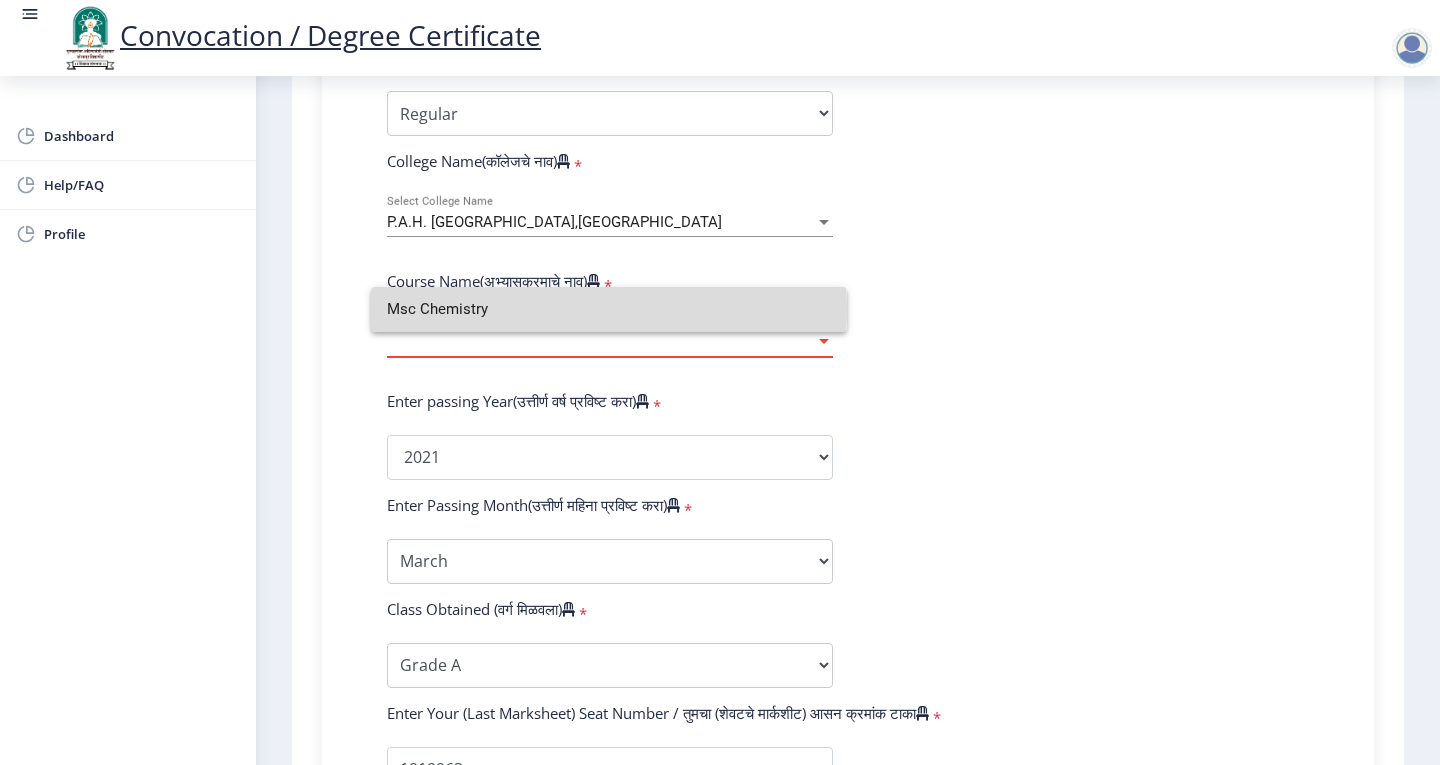 click on "Msc Chemistry" at bounding box center [609, 309] 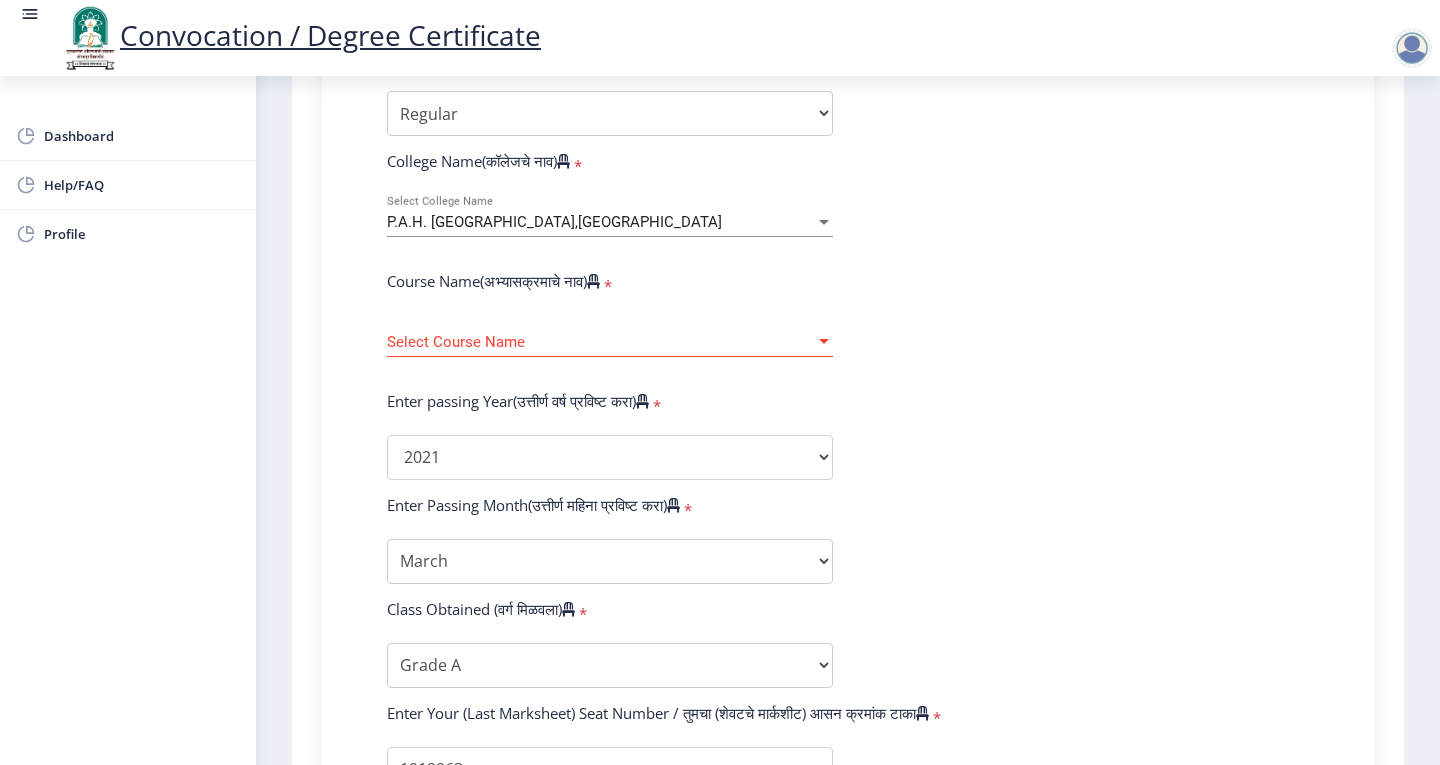 click on "Course Name(अभ्यासक्रमाचे नाव)" 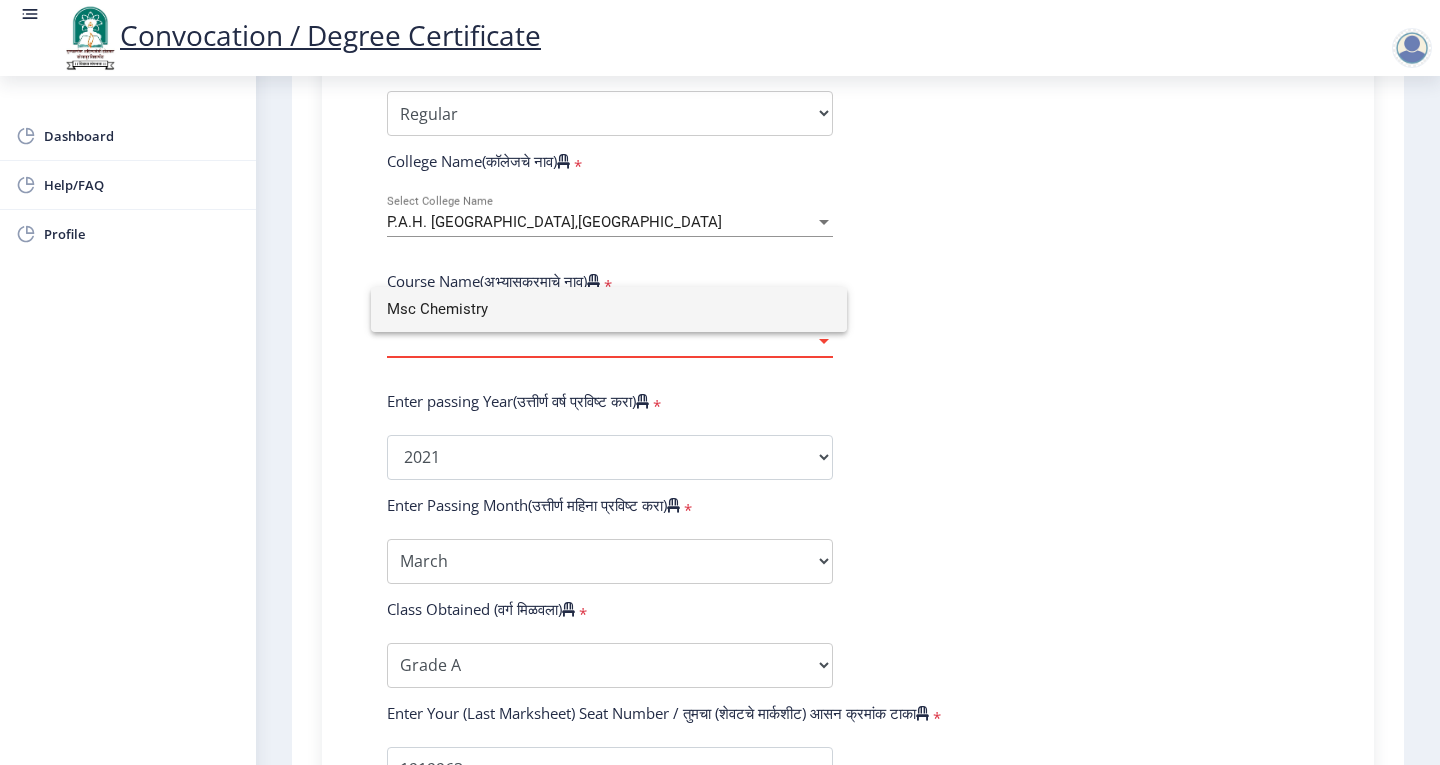 click on "Msc Chemistry" at bounding box center (609, 309) 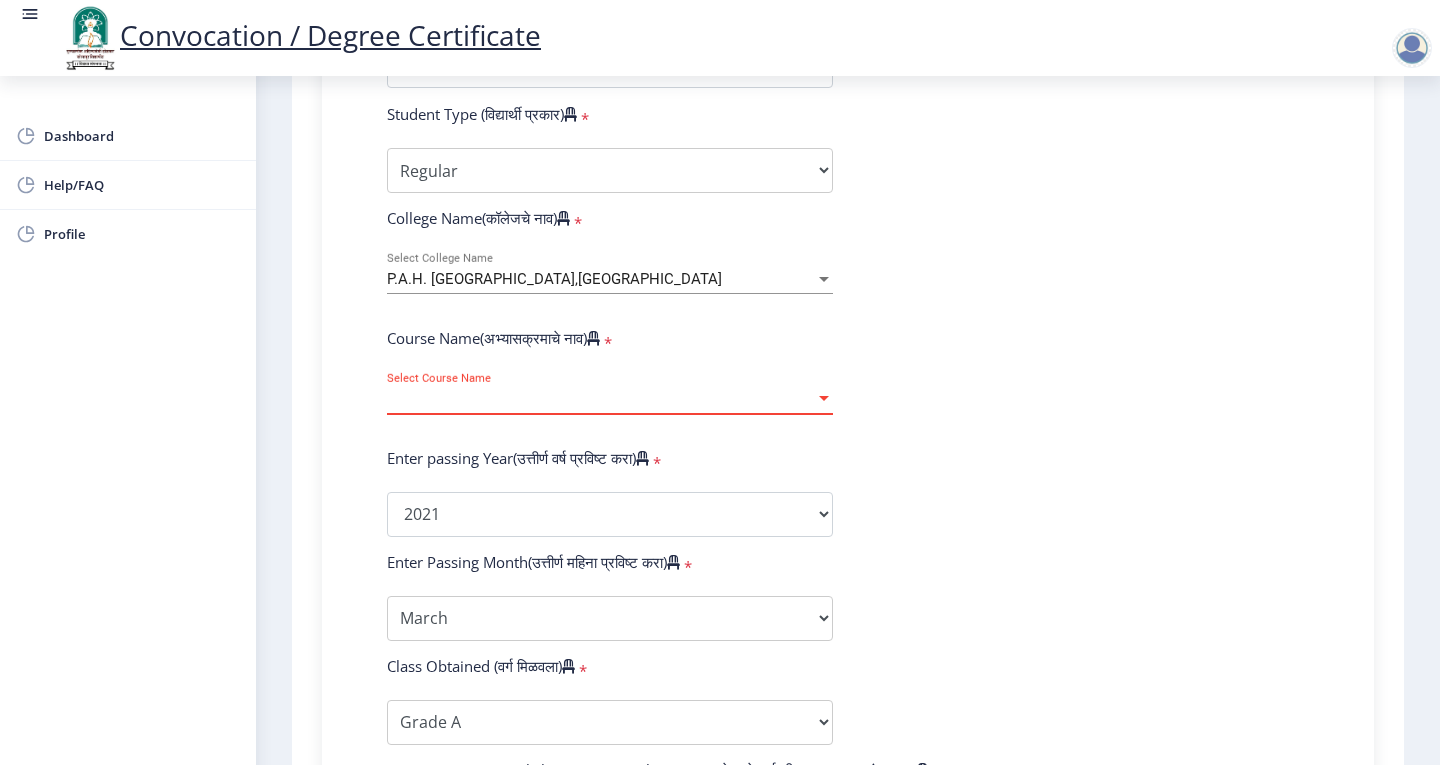 scroll, scrollTop: 600, scrollLeft: 0, axis: vertical 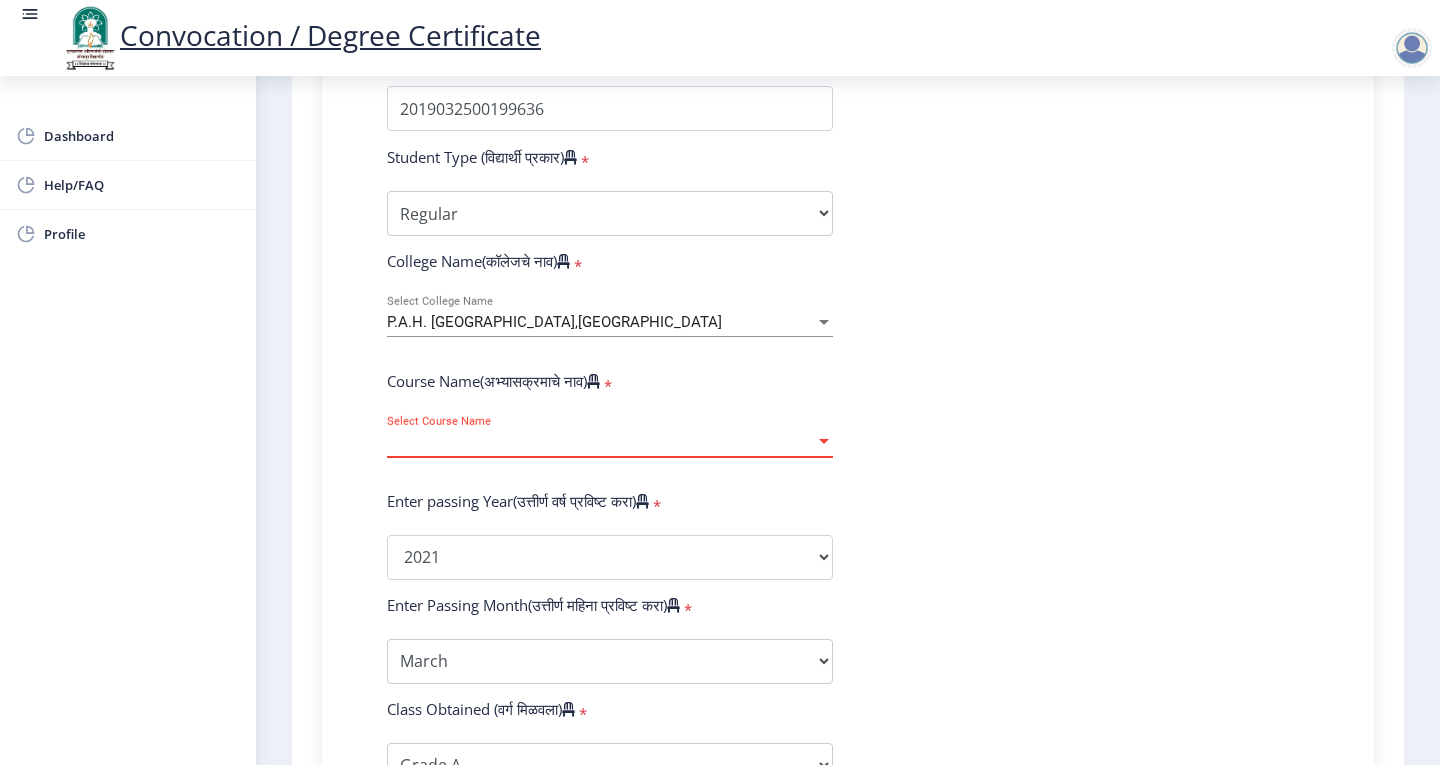 click on "Select Course Name" at bounding box center (601, 442) 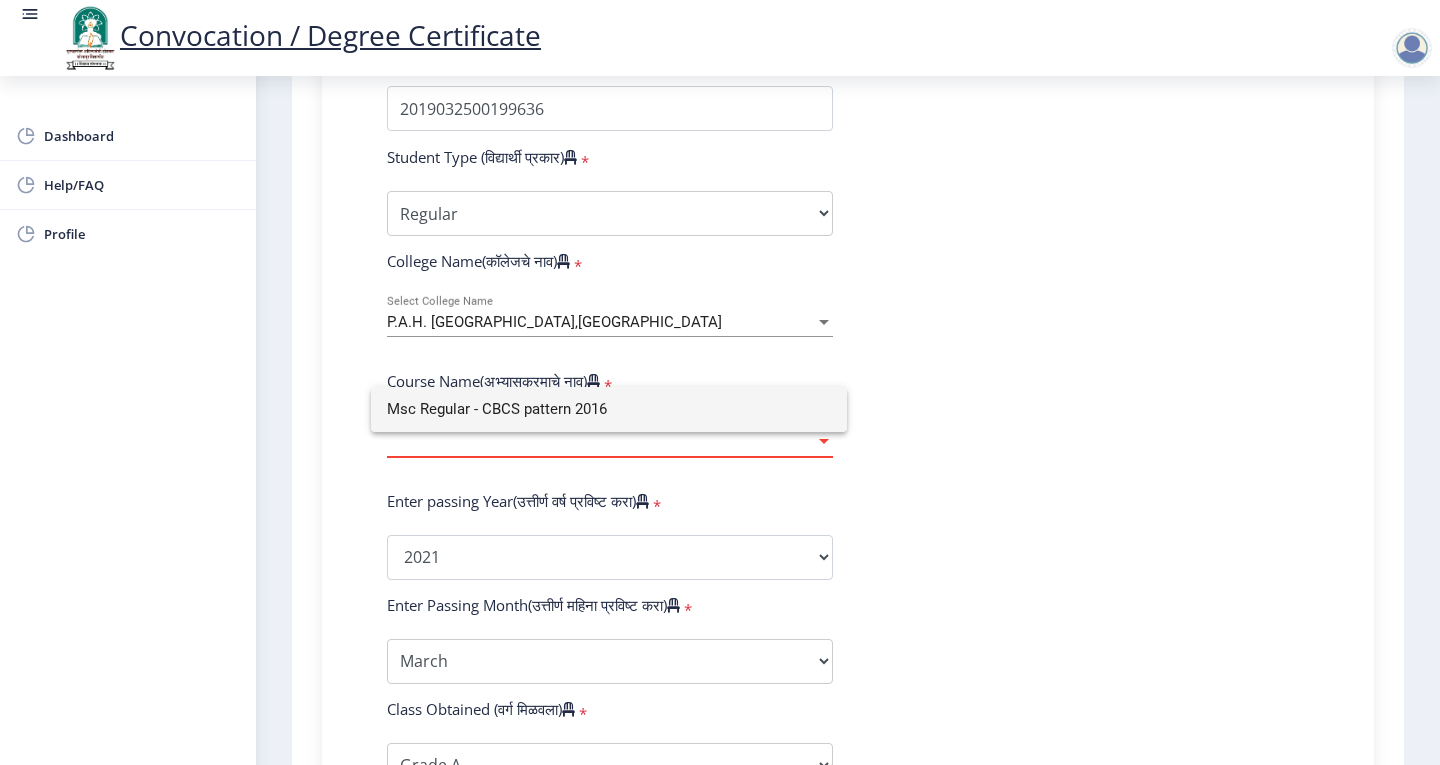 type on "Msc Regular - CBCS pattern 2016" 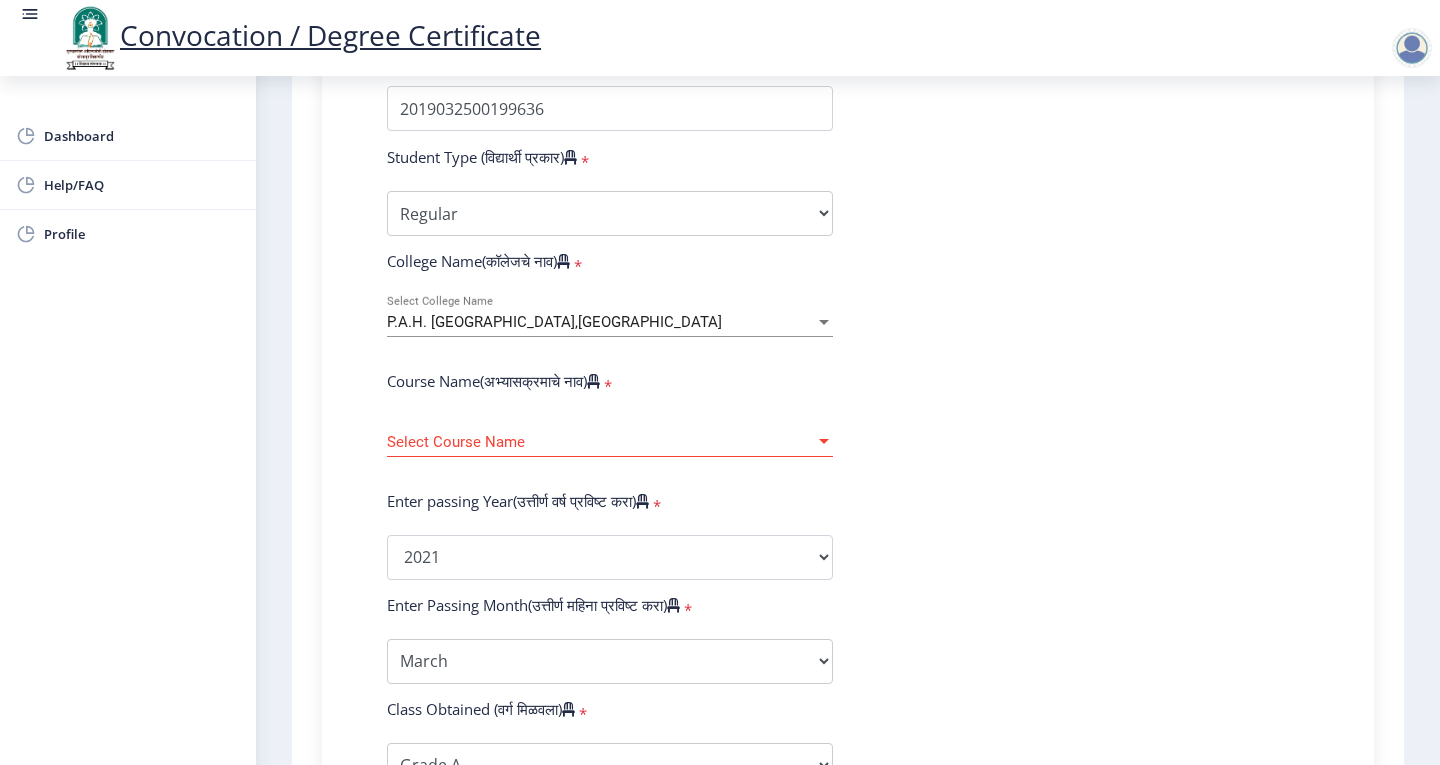 click on "Select Course Name Select Course Name" 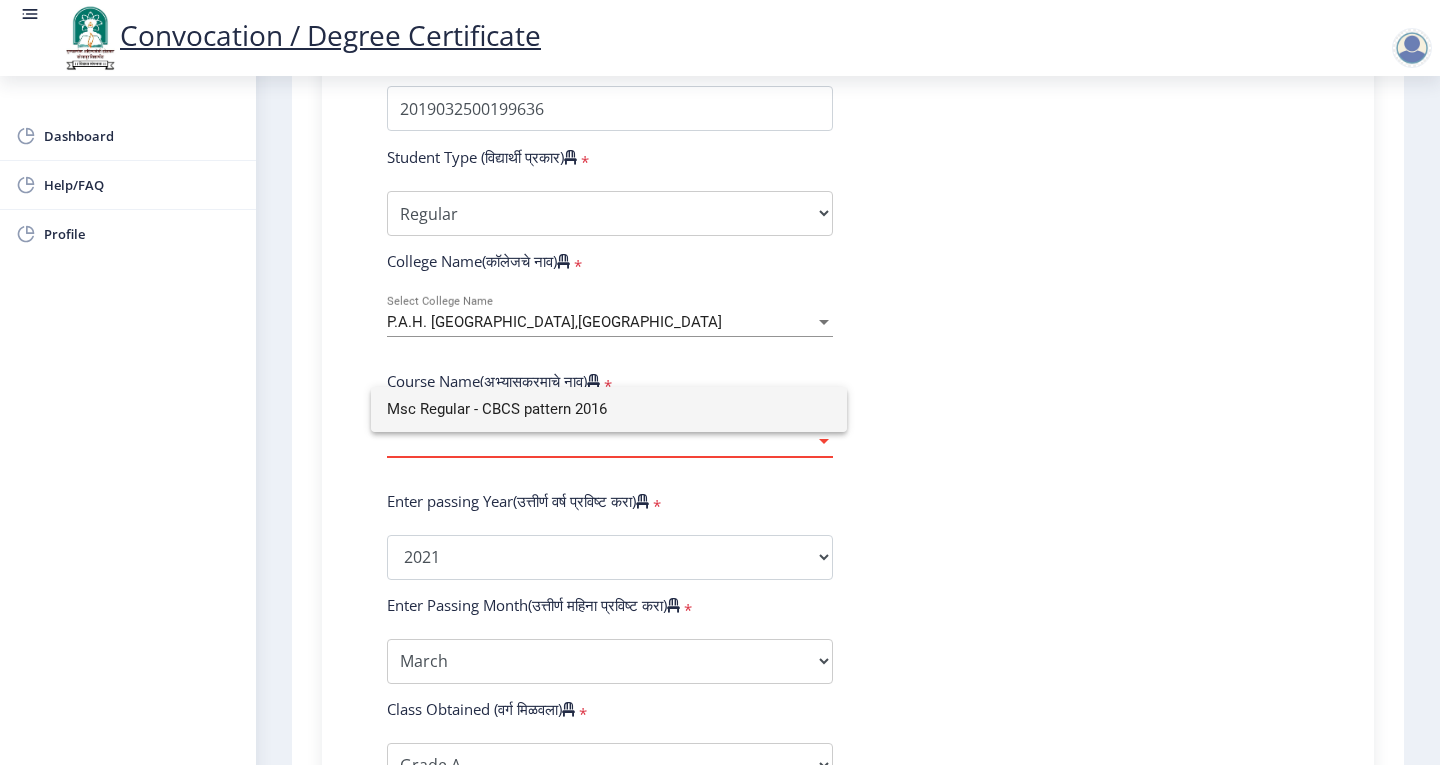 click 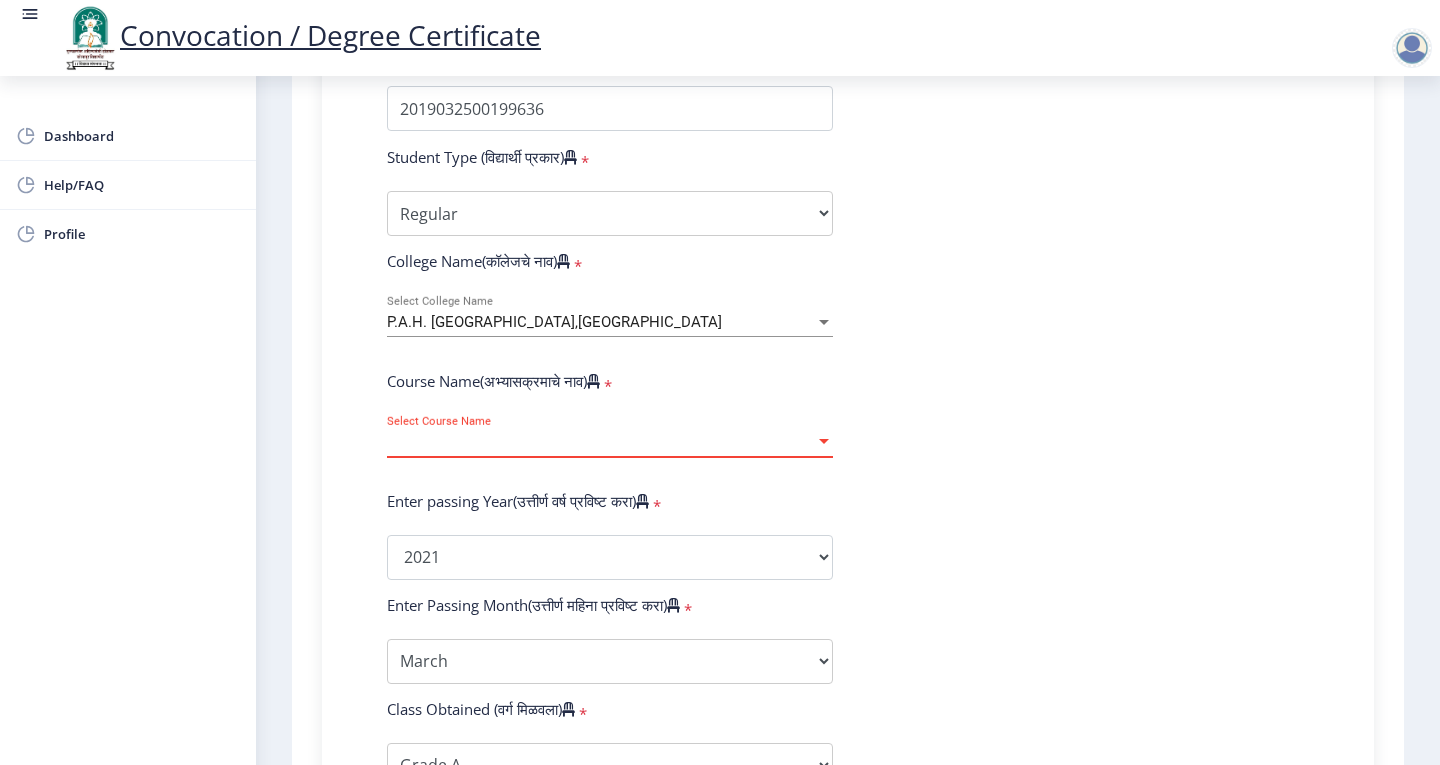 click at bounding box center (824, 442) 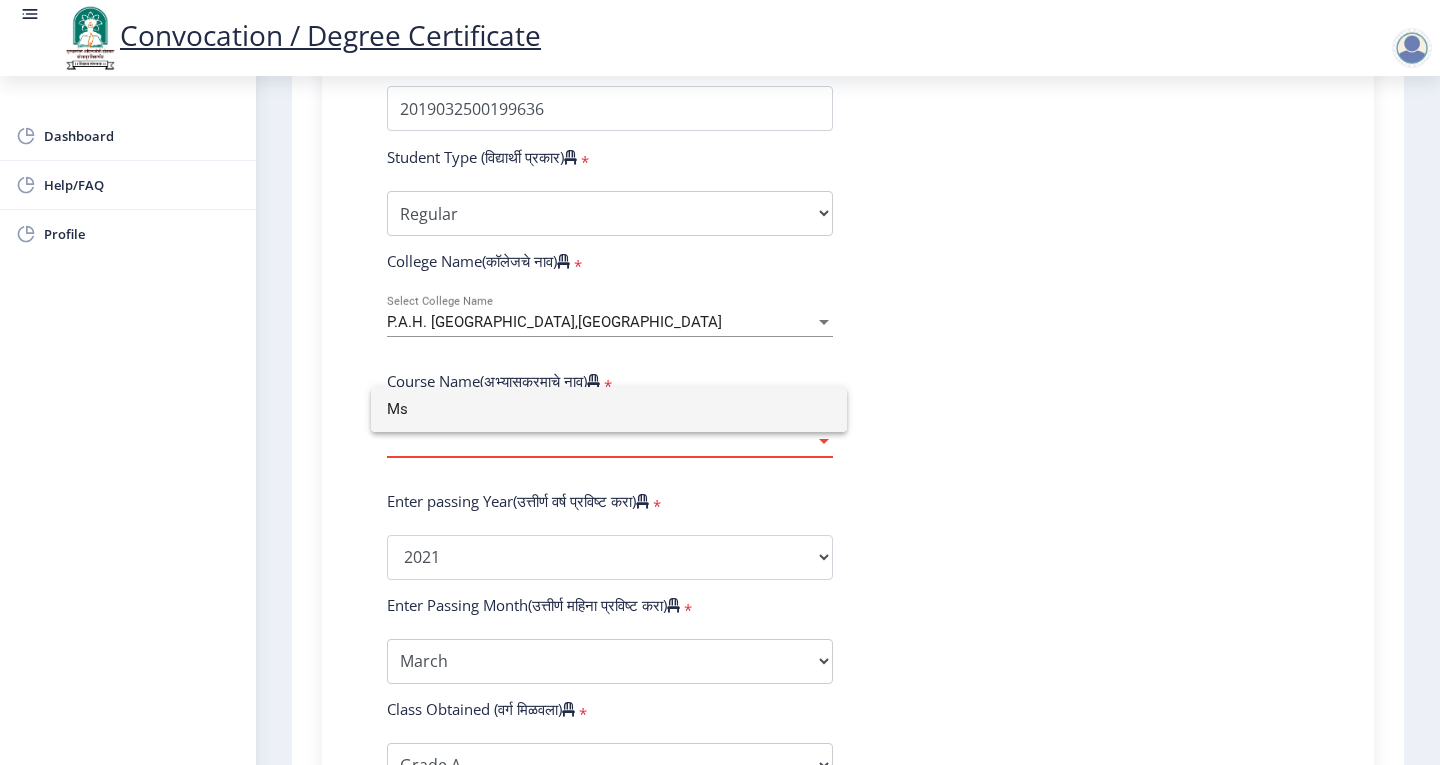 type on "M" 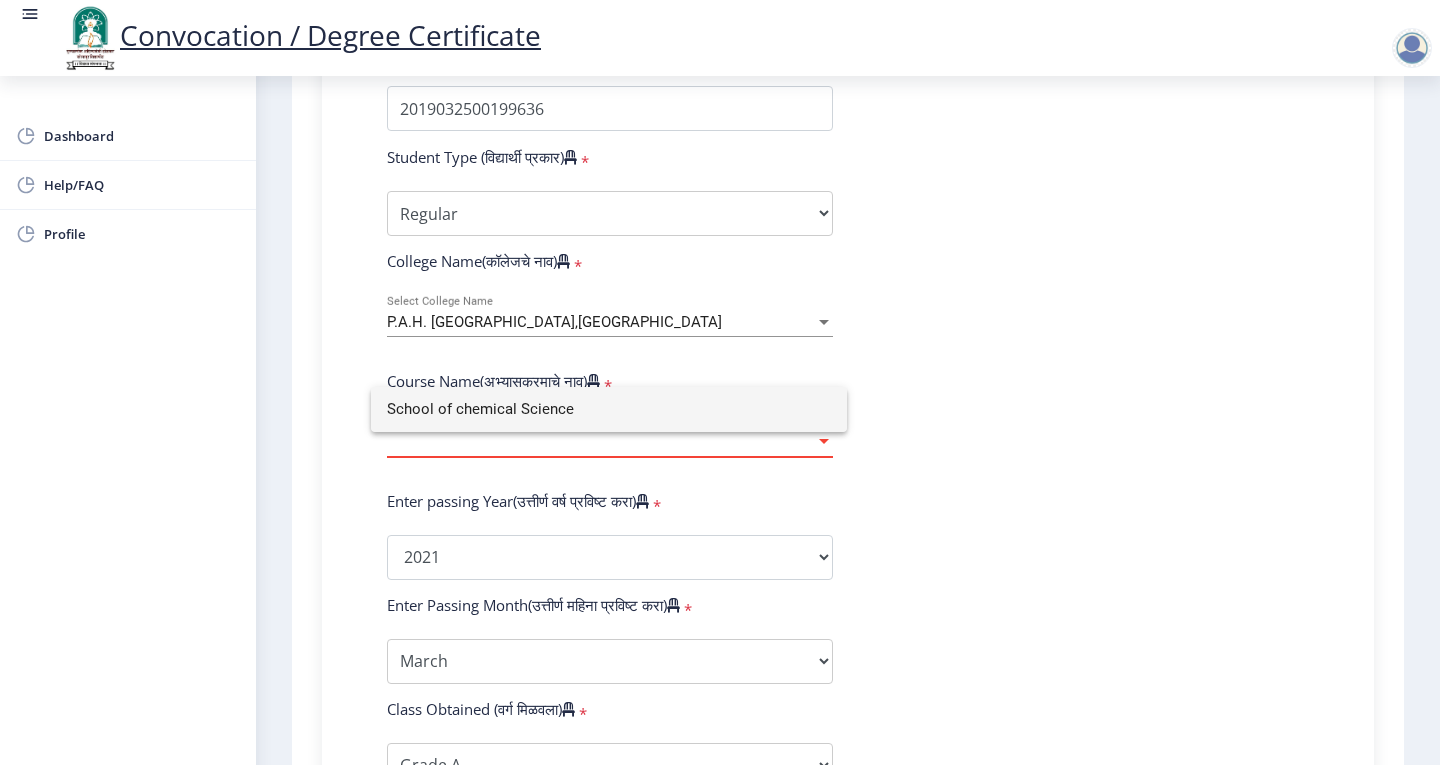type on "School of chemical Science" 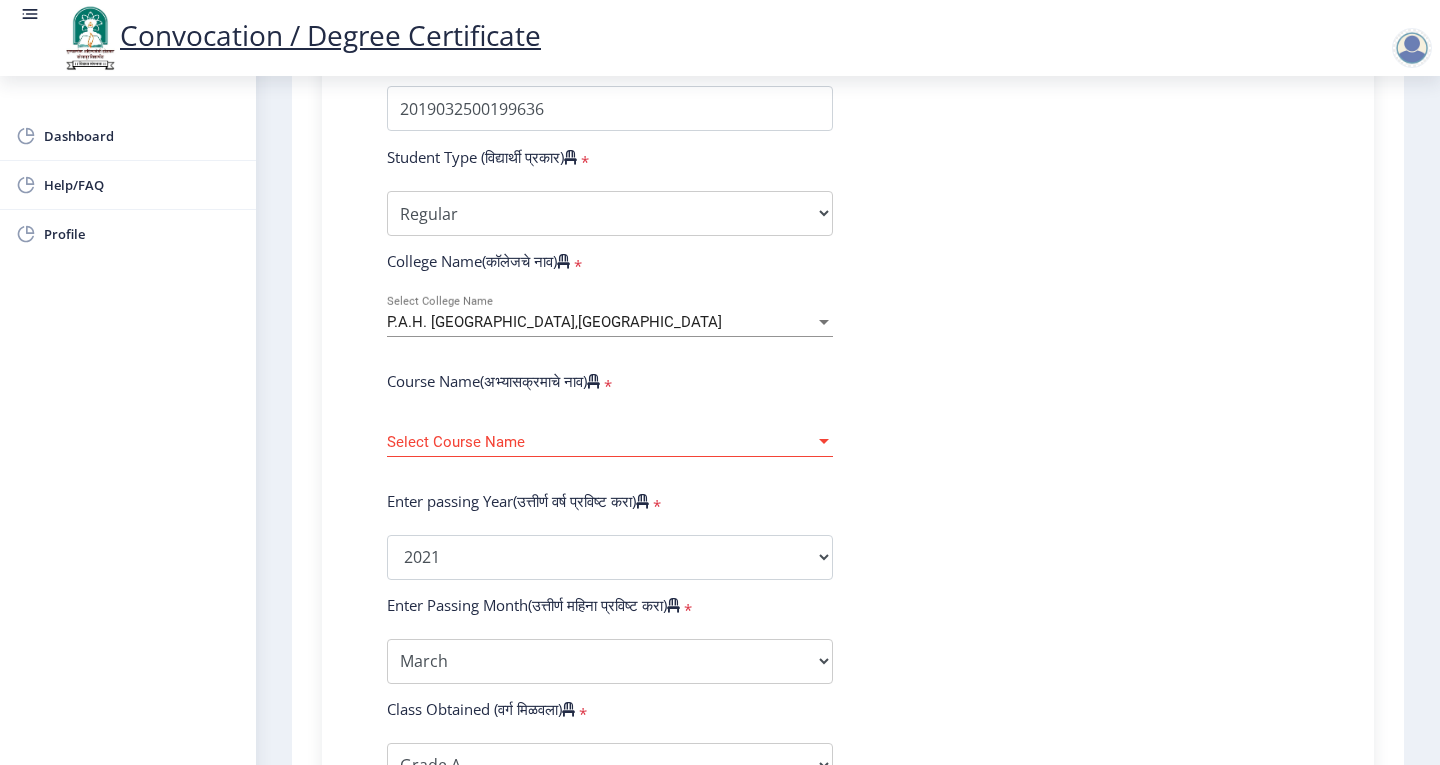 click at bounding box center [824, 322] 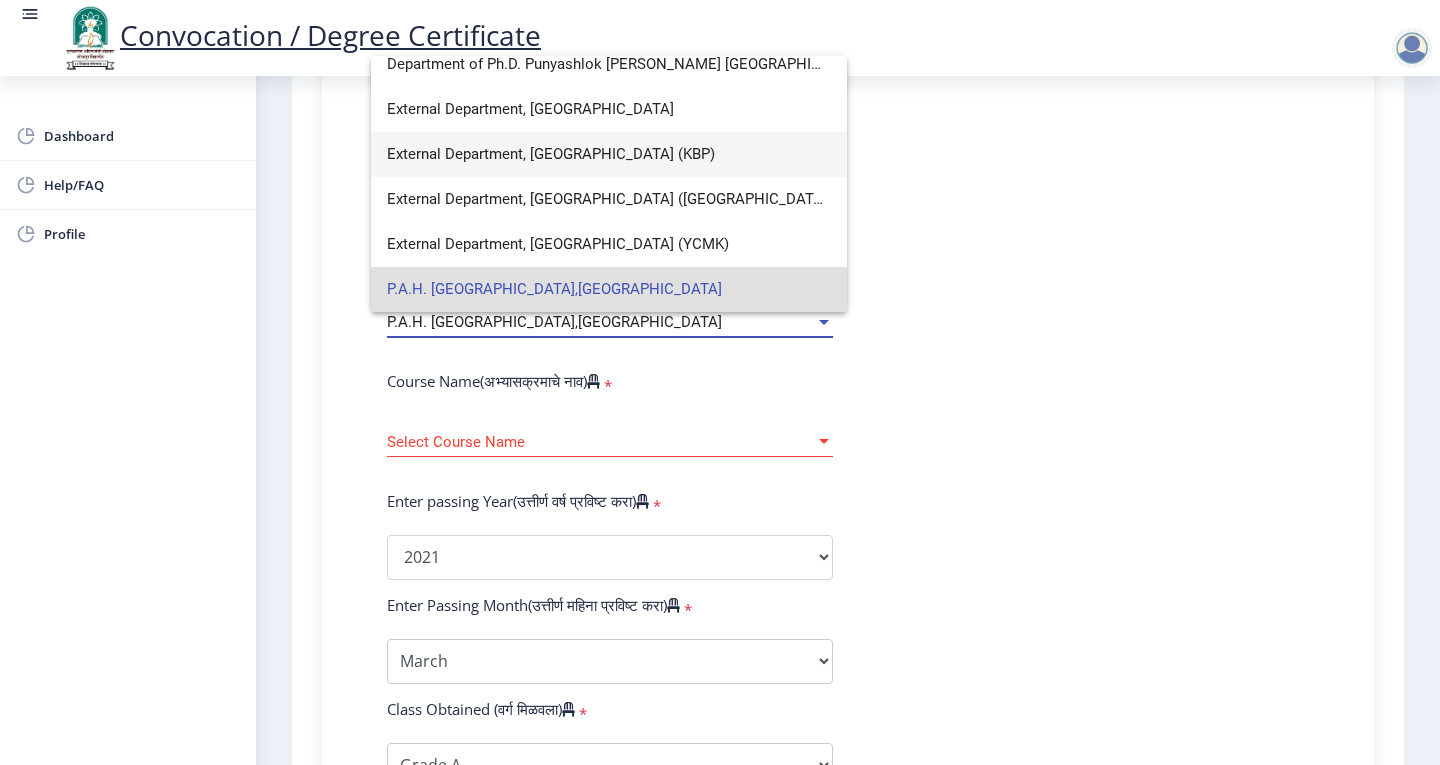 scroll, scrollTop: 0, scrollLeft: 0, axis: both 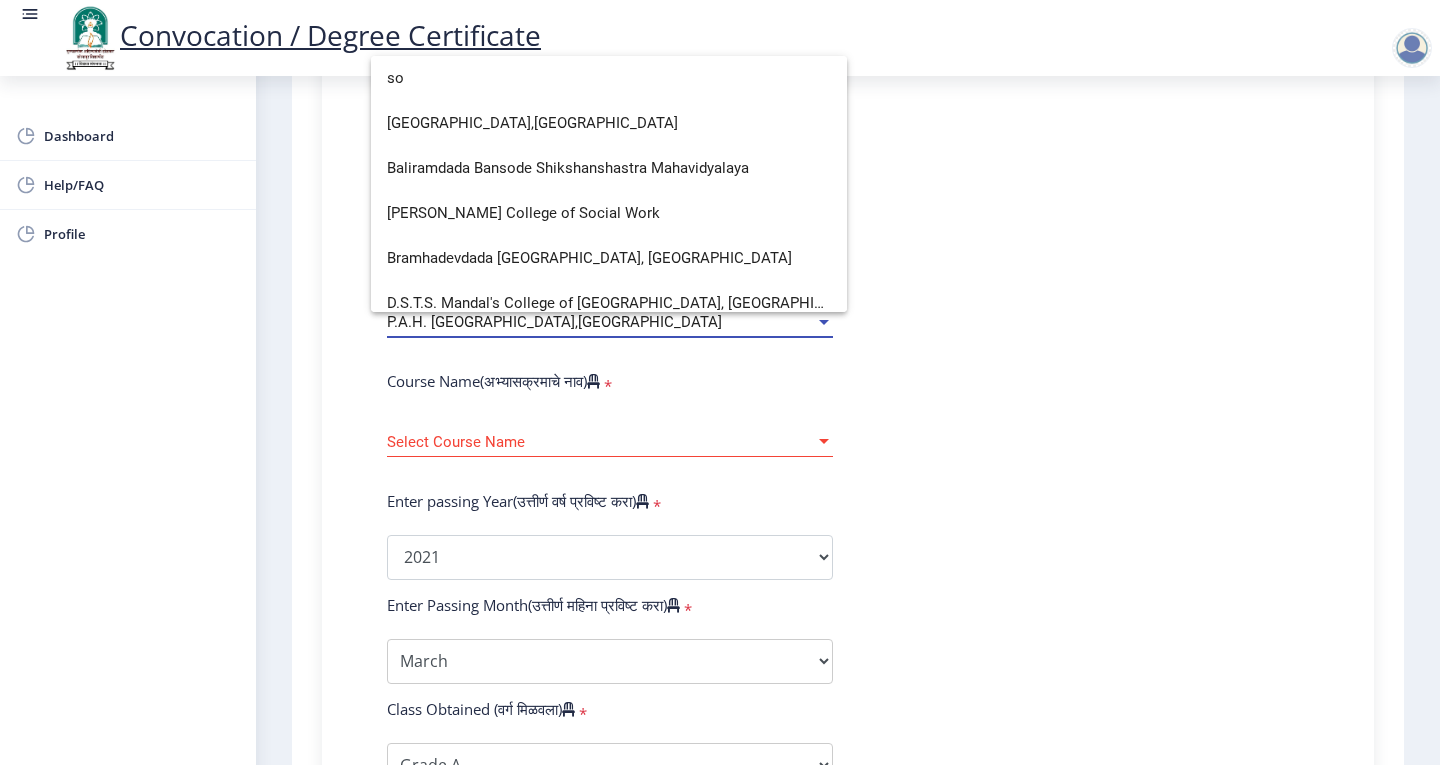 type on "s" 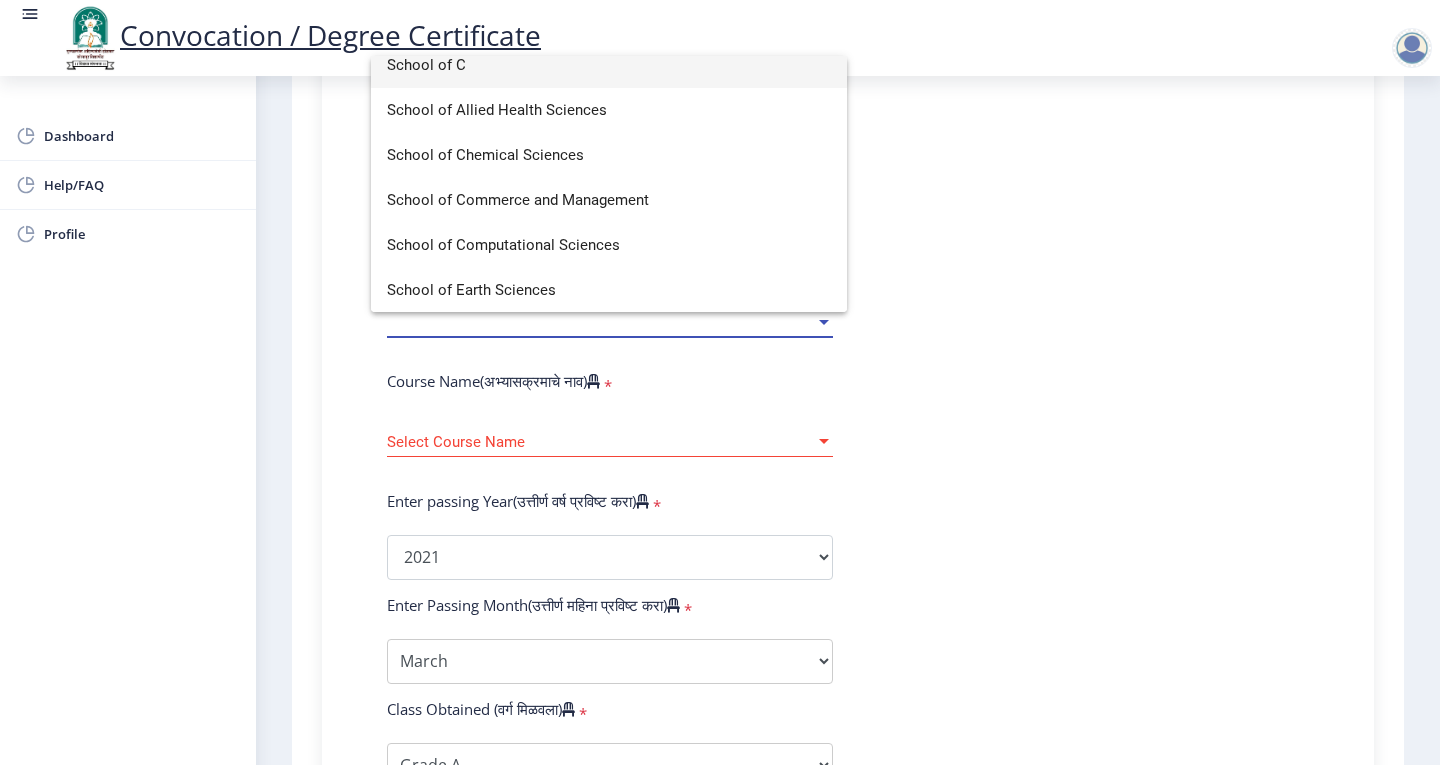 scroll, scrollTop: 0, scrollLeft: 0, axis: both 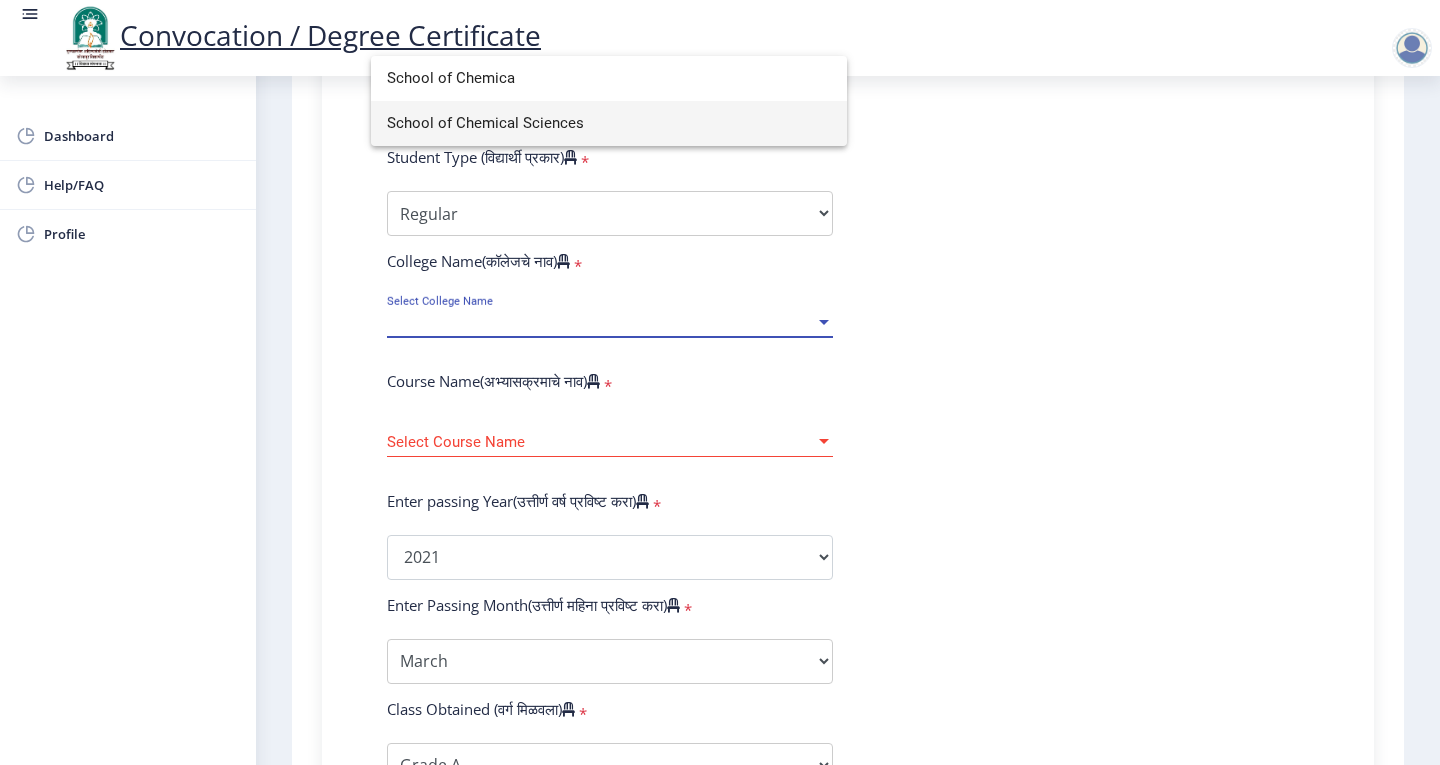 type on "School of Chemica" 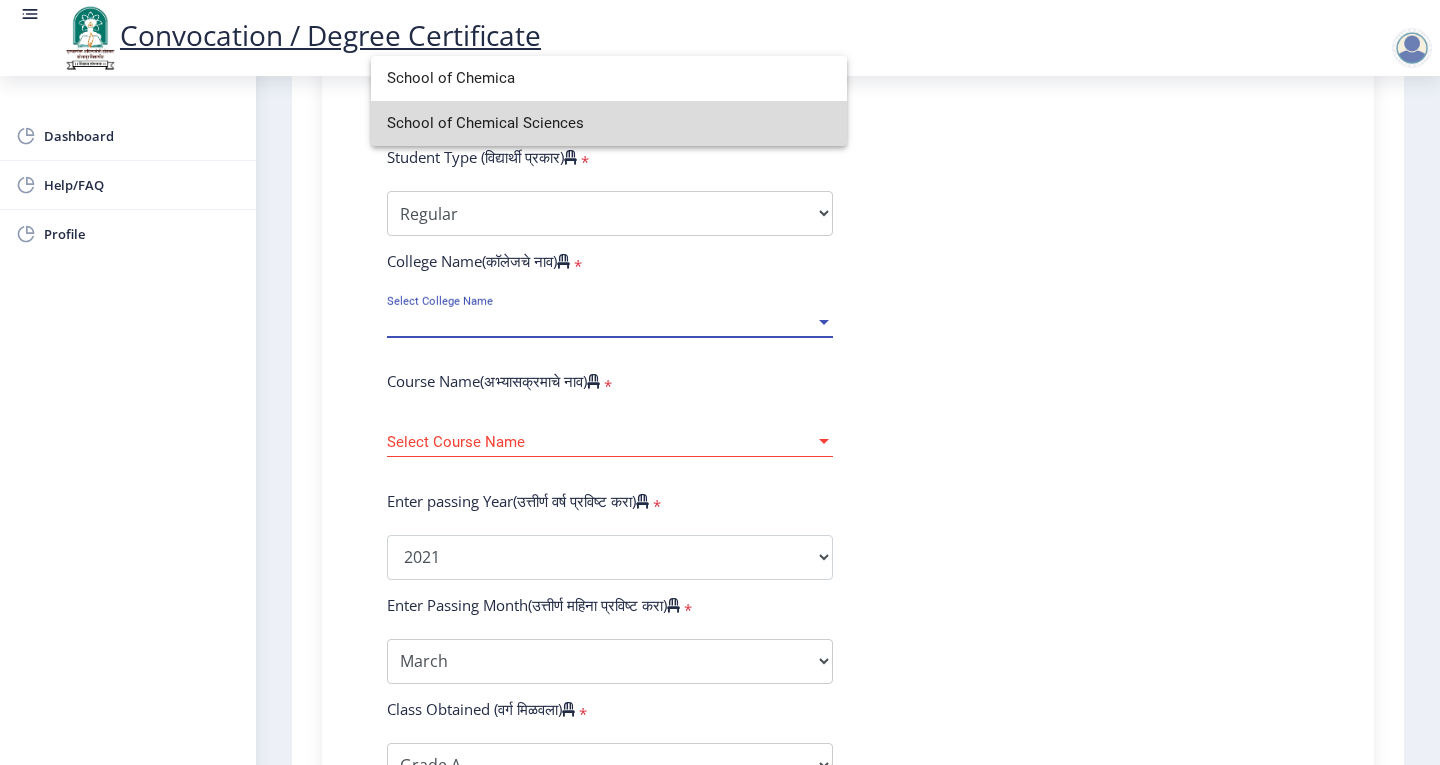 click on "School of Chemical Sciences" at bounding box center [609, 123] 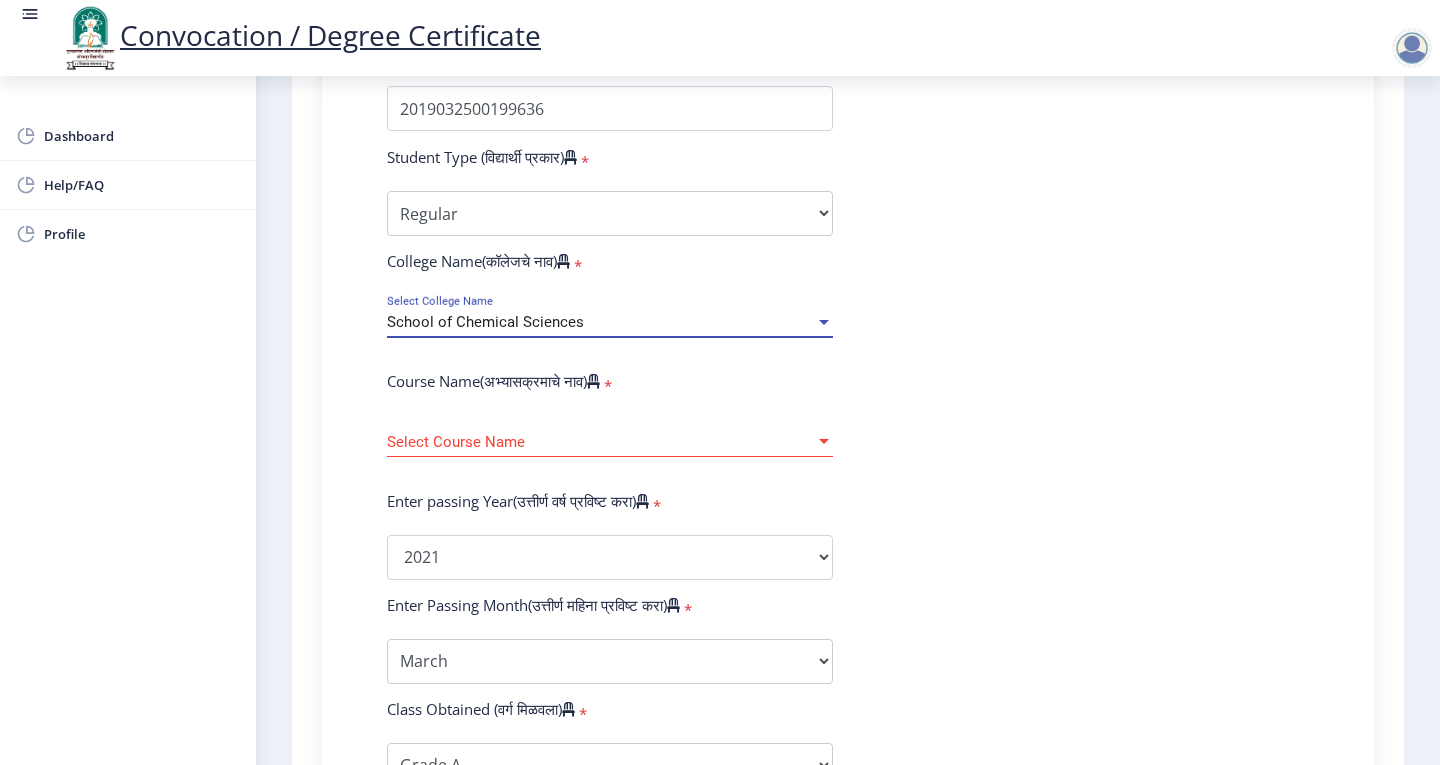 click at bounding box center (824, 441) 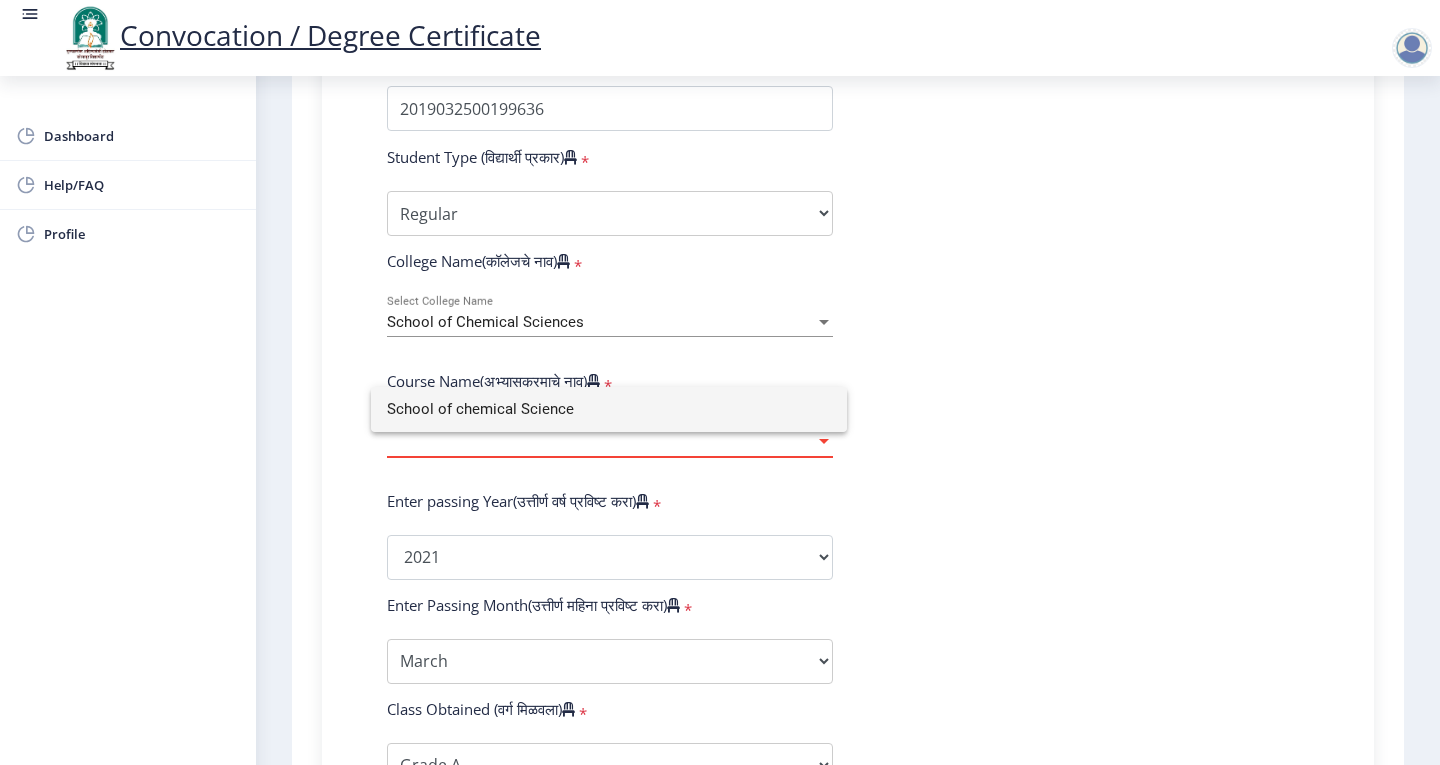 click on "School of chemical Science" at bounding box center [609, 409] 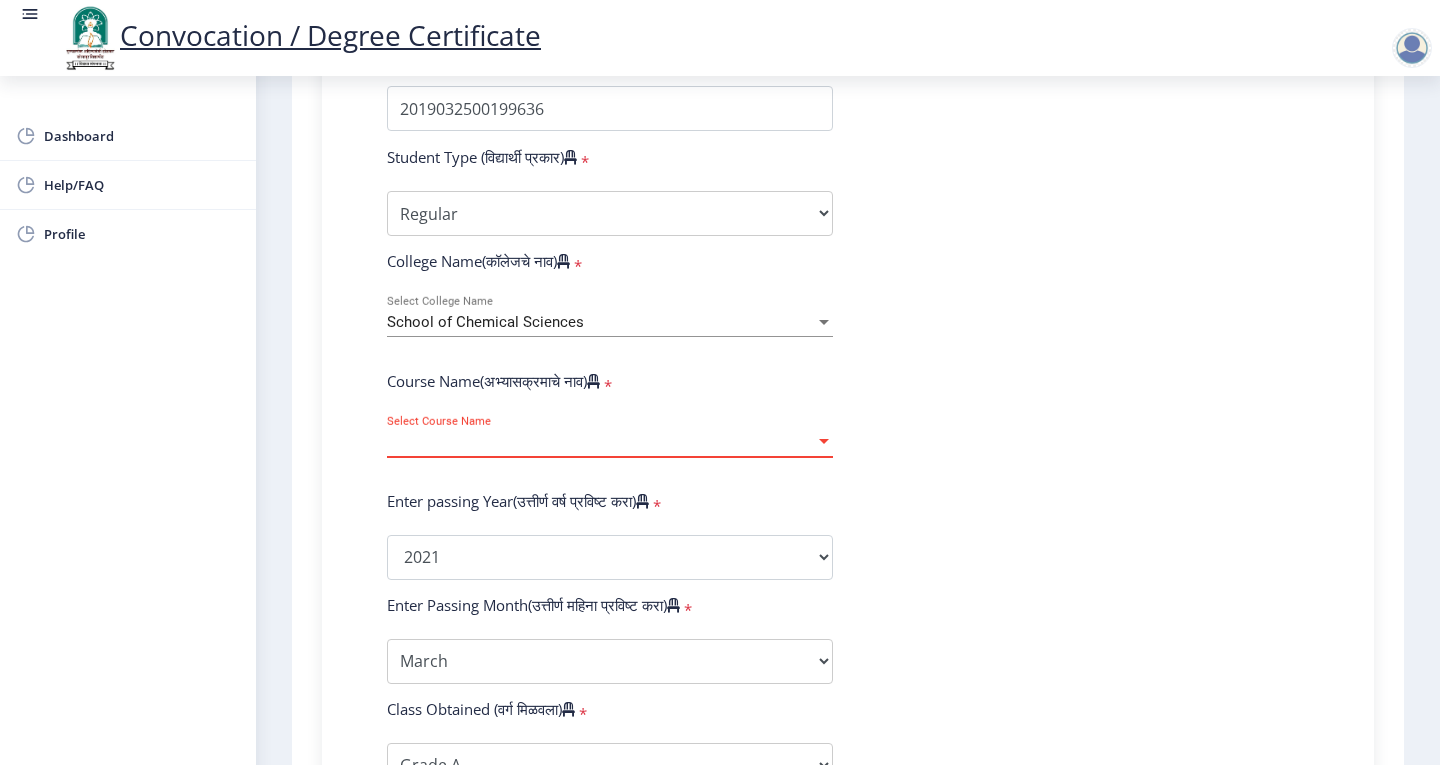 click at bounding box center [824, 442] 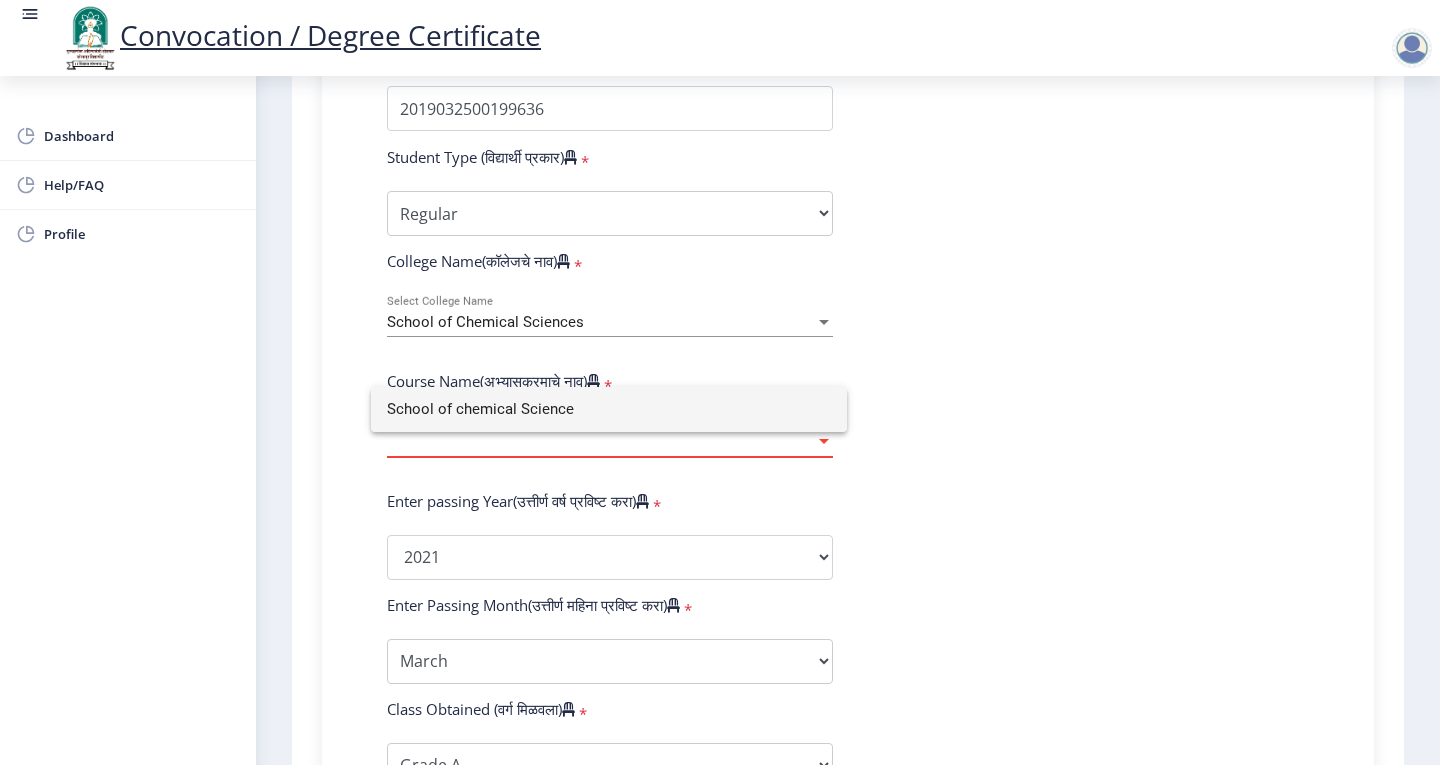 click on "School of chemical Science" at bounding box center (609, 409) 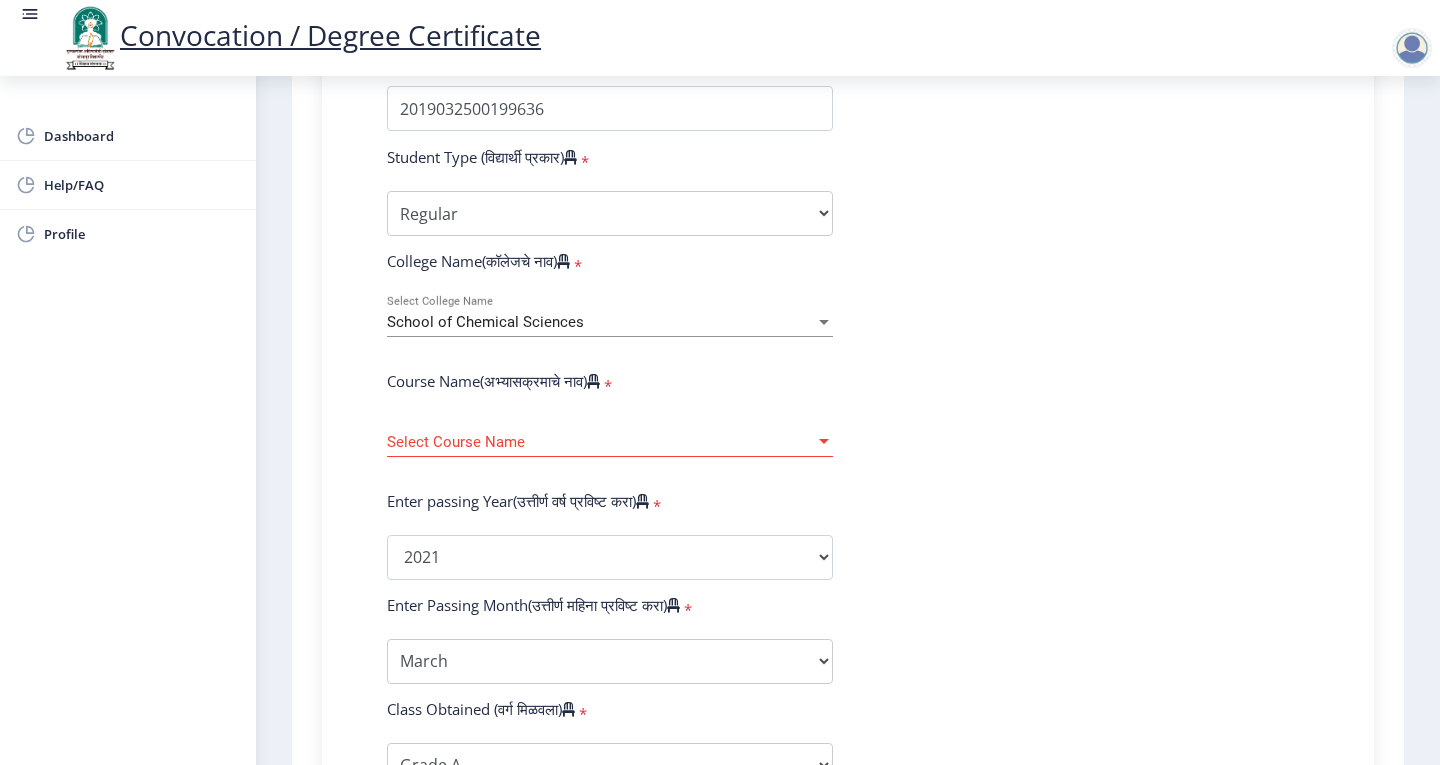 click on "Enter Your PRN Number (तुमचा पीआरएन (कायम नोंदणी क्रमांक) एंटर करा)   * Student Type (विद्यार्थी प्रकार)    * Select Student Type Regular External College Name(कॉलेजचे नाव)   * School of Chemical Sciences Select College Name Course Name(अभ्यासक्रमाचे नाव)   * Select Course Name Select Course Name Enter passing Year(उत्तीर्ण वर्ष प्रविष्ट करा)   *  2025   2024   2023   2022   2021   2020   2019   2018   2017   2016   2015   2014   2013   2012   2011   2010   2009   2008   2007   2006   2005   2004   2003   2002   2001   2000   1999   1998   1997   1996   1995   1994   1993   1992   1991   1990   1989   1988   1987   1986   1985   1984   1983   1982   1981   1980   1979   1978   1977   1976  Enter Passing Month(उत्तीर्ण महिना प्रविष्ट करा)   * March April" 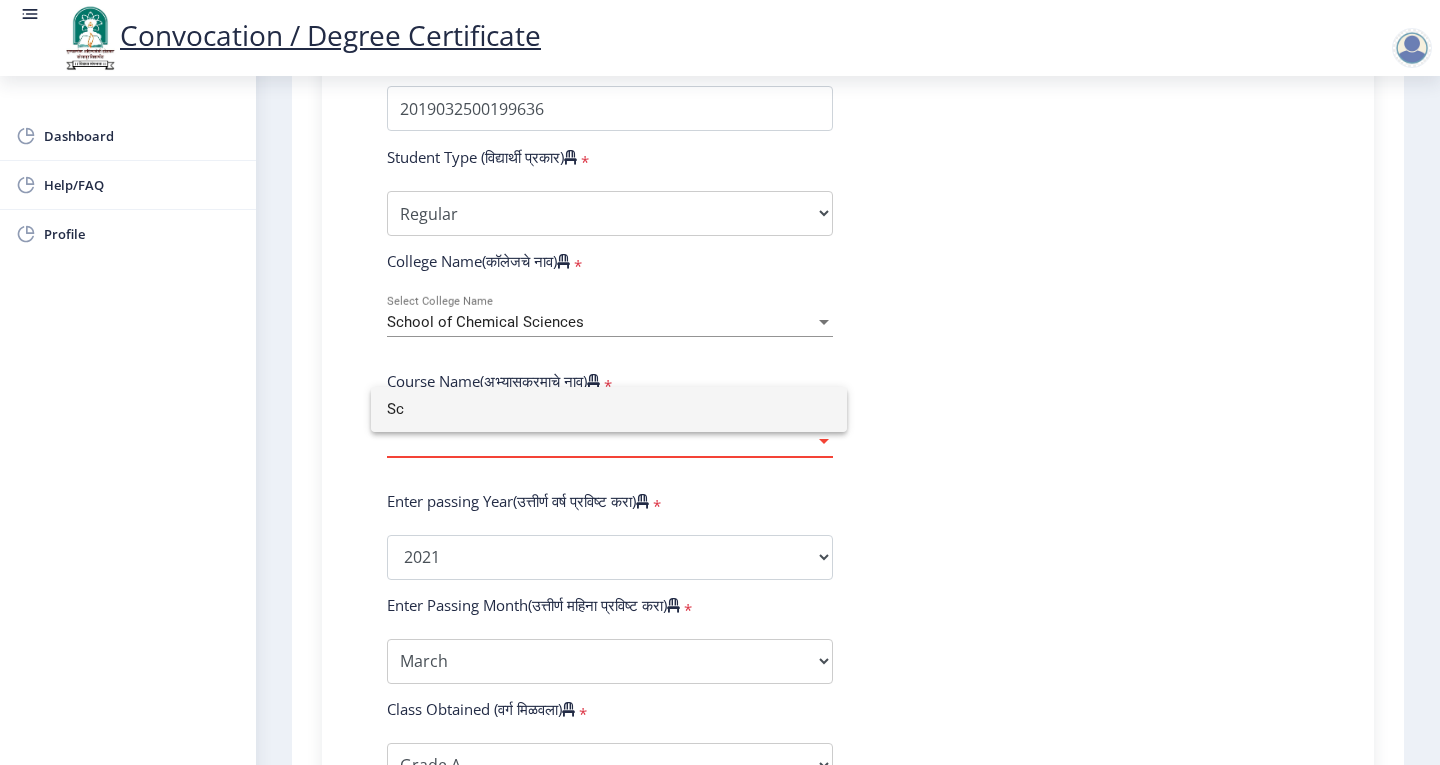 type on "S" 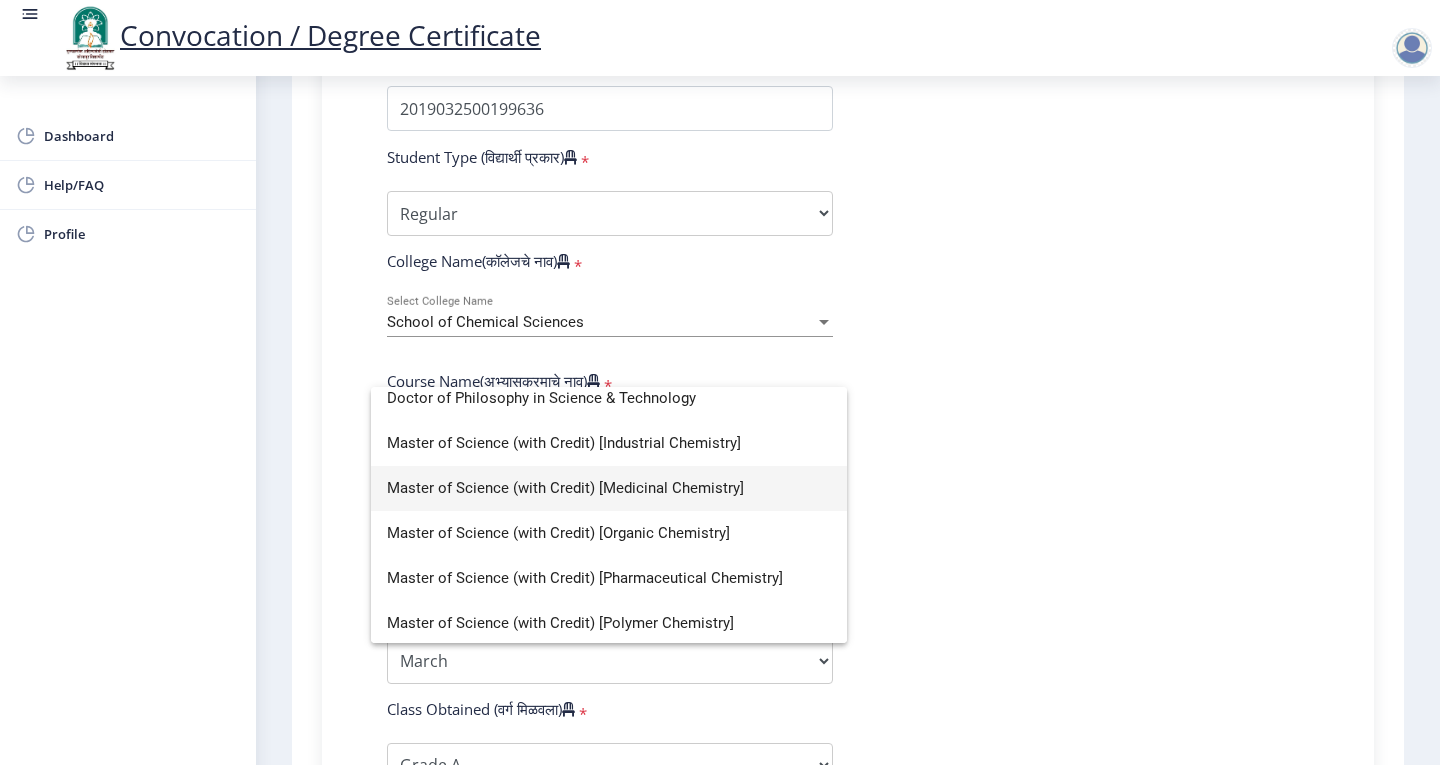 scroll, scrollTop: 149, scrollLeft: 0, axis: vertical 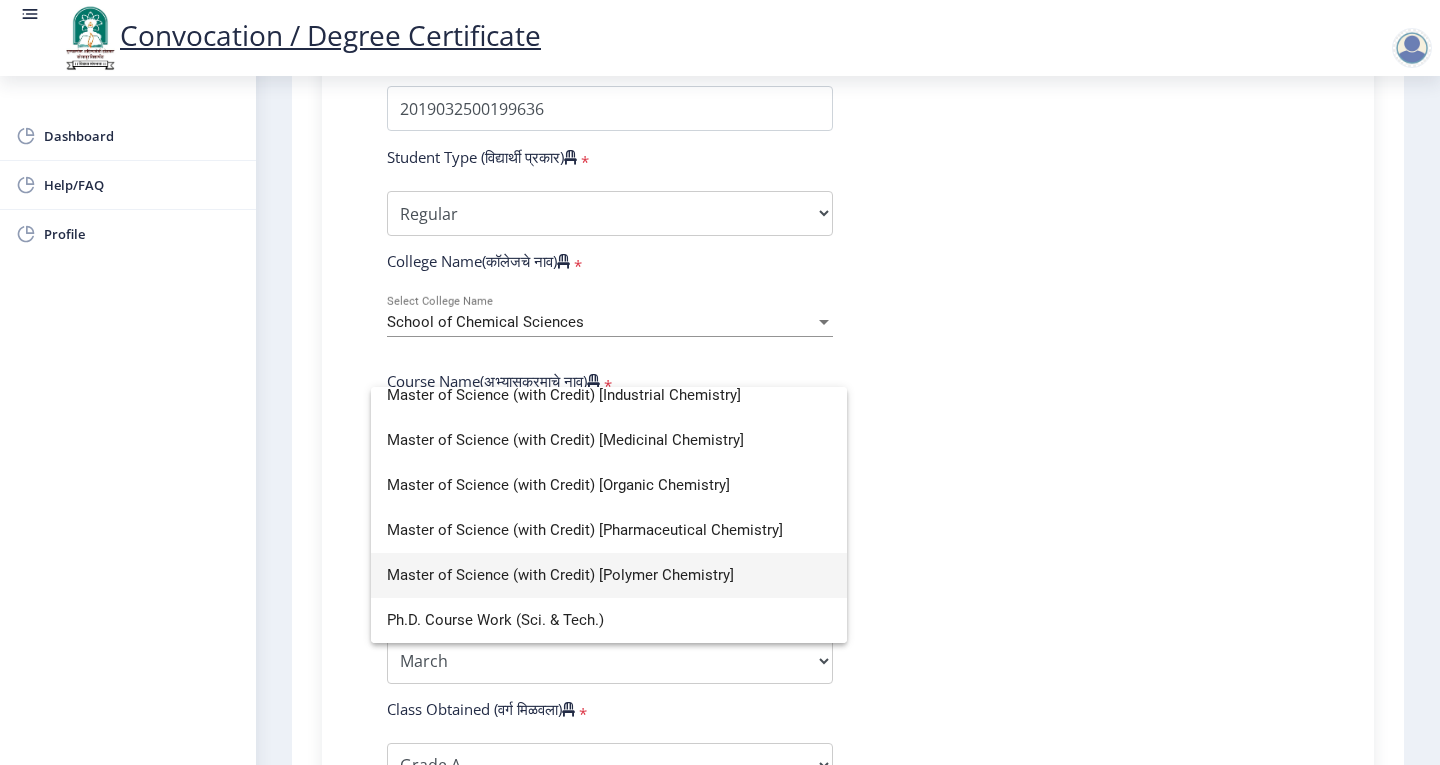type 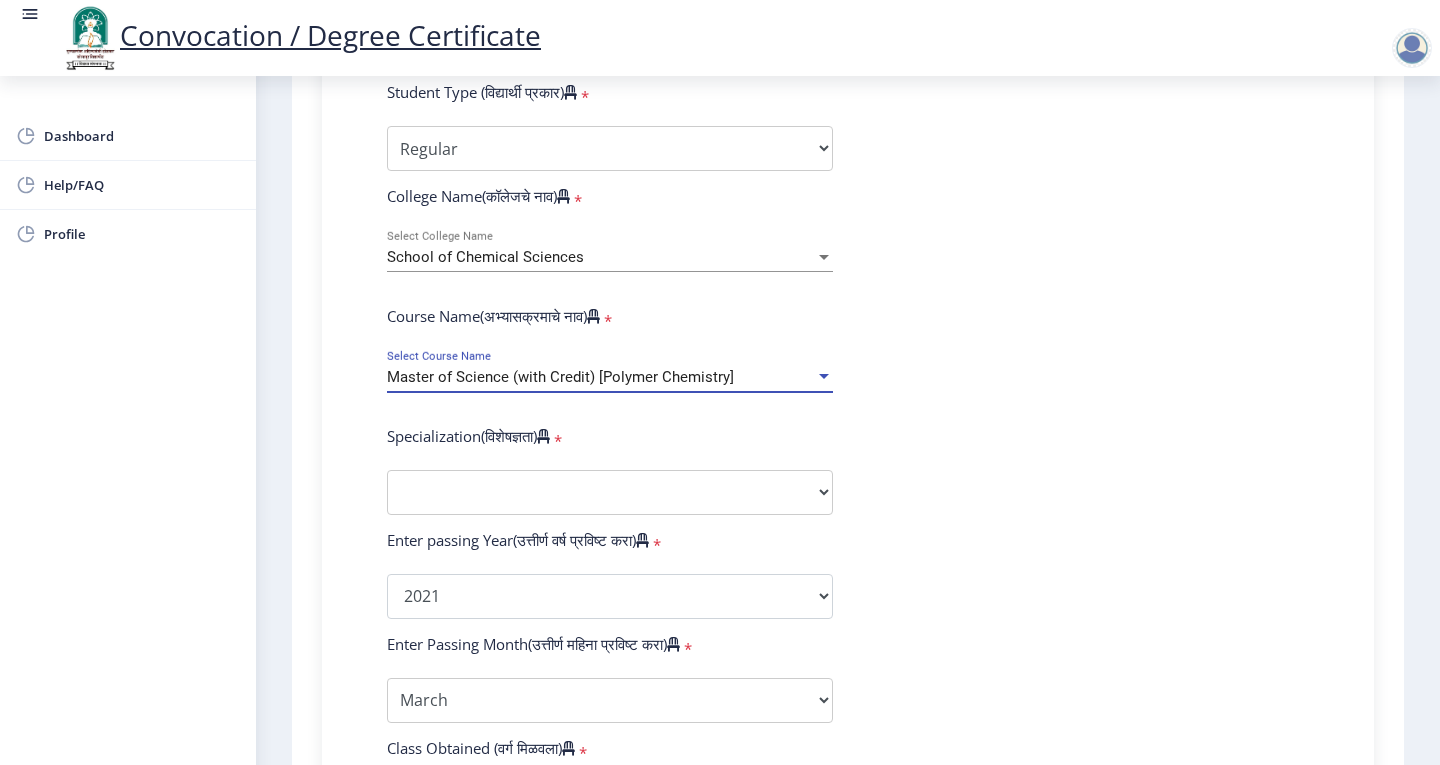 scroll, scrollTop: 700, scrollLeft: 0, axis: vertical 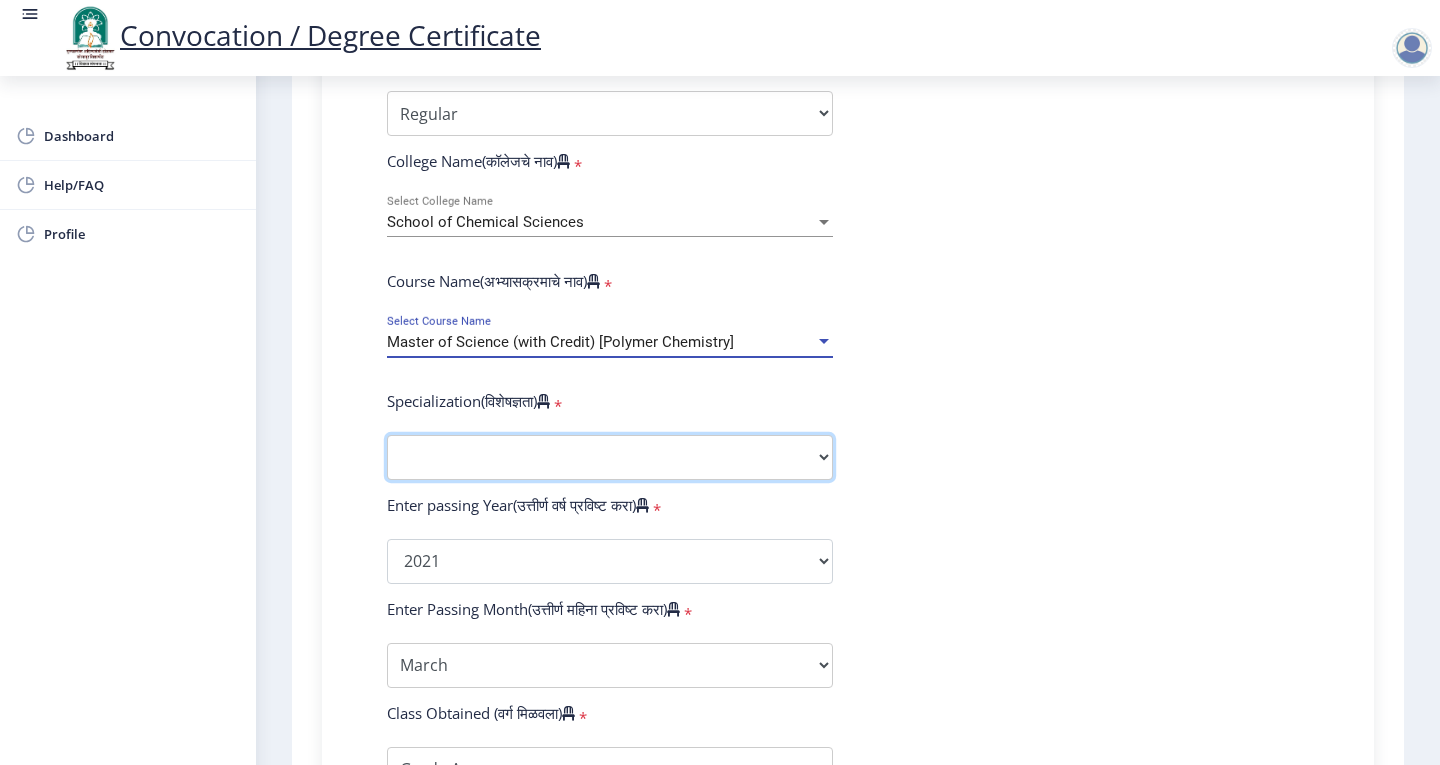 click on "Specialization Physics (Material Science) Mathematics Microbiology Organic Chemistry Physical Chemistry Physics (Applied Electronics) Polymer Chemistry Statistics Zoology Electronic Science Geoinformatics Pharmaceutical Chemistry Physics (Nano Physics) Physics (Solid State) Medicinal Chemistry Physics (Condensed Matter) Agrochemicals And Pest Management Analytical Chemistry Applied Geology Bioinformatics Bio-Technology Botany Computer Science Electronics Electronics (Communication Science) Environmental Science Genetics Industrial Chemistry Inorganic Chemistry Nanotechnology Other" at bounding box center [610, 457] 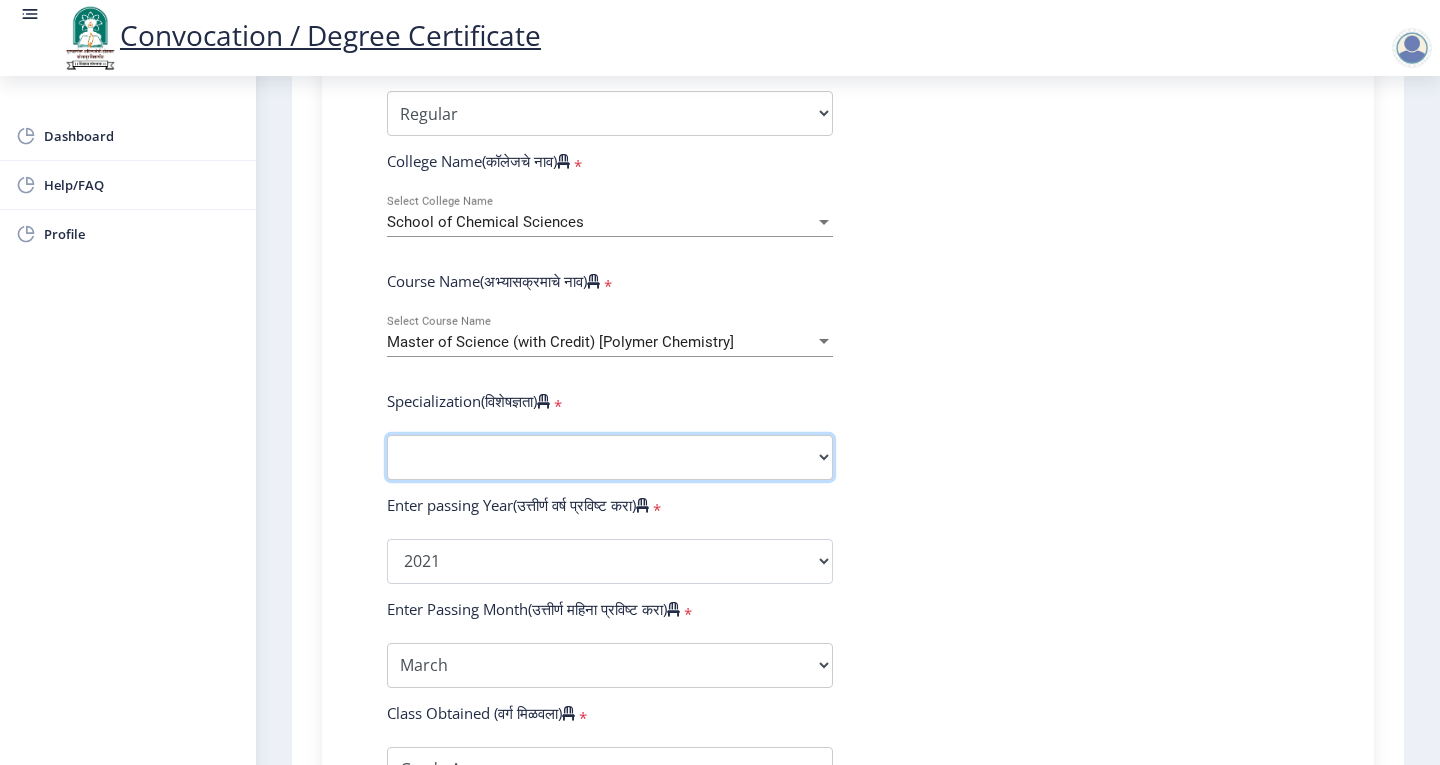 select on "Polymer Chemistry" 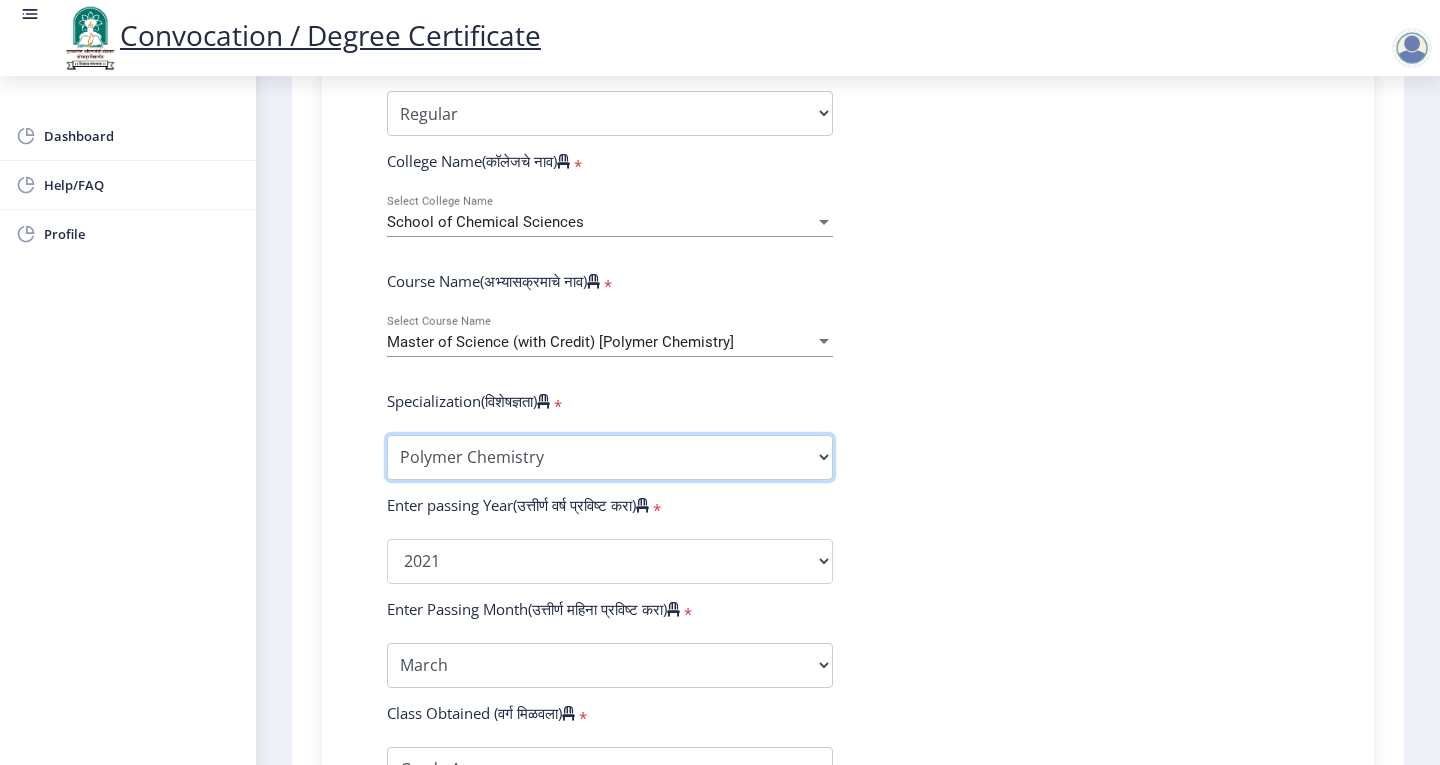 click on "Specialization Physics (Material Science) Mathematics Microbiology Organic Chemistry Physical Chemistry Physics (Applied Electronics) Polymer Chemistry Statistics Zoology Electronic Science Geoinformatics Pharmaceutical Chemistry Physics (Nano Physics) Physics (Solid State) Medicinal Chemistry Physics (Condensed Matter) Agrochemicals And Pest Management Analytical Chemistry Applied Geology Bioinformatics Bio-Technology Botany Computer Science Electronics Electronics (Communication Science) Environmental Science Genetics Industrial Chemistry Inorganic Chemistry Nanotechnology Other" at bounding box center [610, 457] 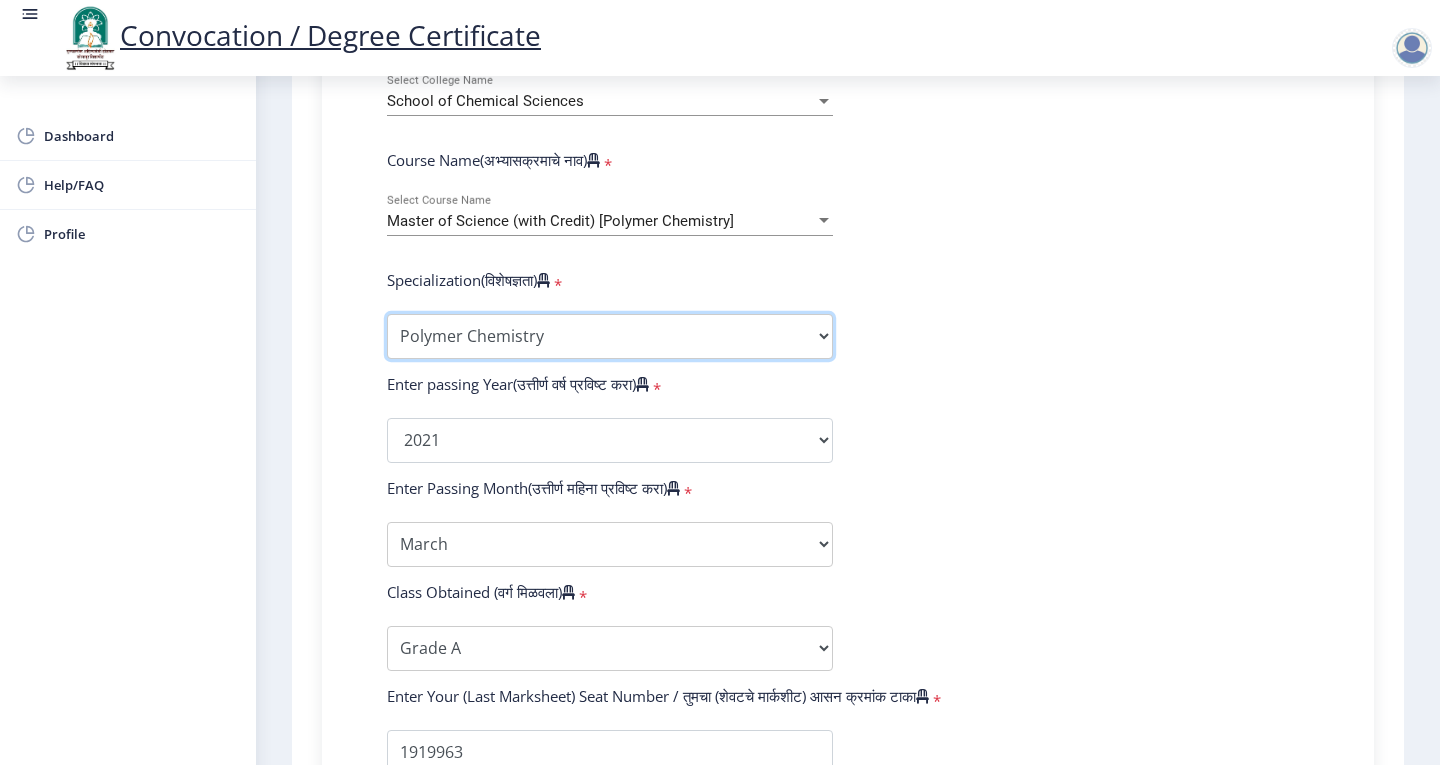 scroll, scrollTop: 865, scrollLeft: 0, axis: vertical 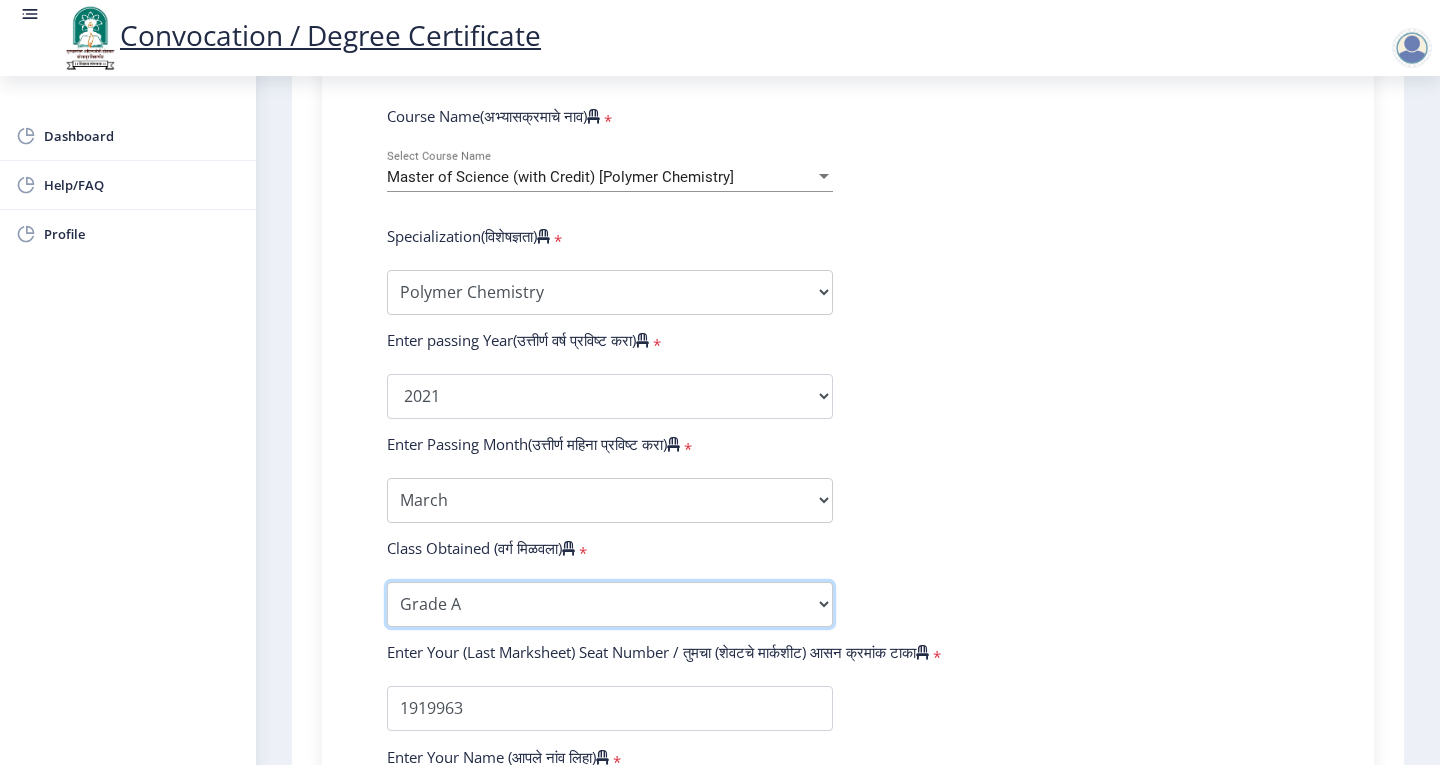 click on "Enter Class Obtained DISTINCTION FIRST CLASS HIGHER SECOND CLASS SECOND CLASS PASS CLASS OUTSTANDING - EXEMPLARY FIRST CLASS WITH DISTINCTION Grade O Grade A+ Grade A Grade B+ Grade B Grade C+ Grade C Grade D Grade E" at bounding box center [610, 604] 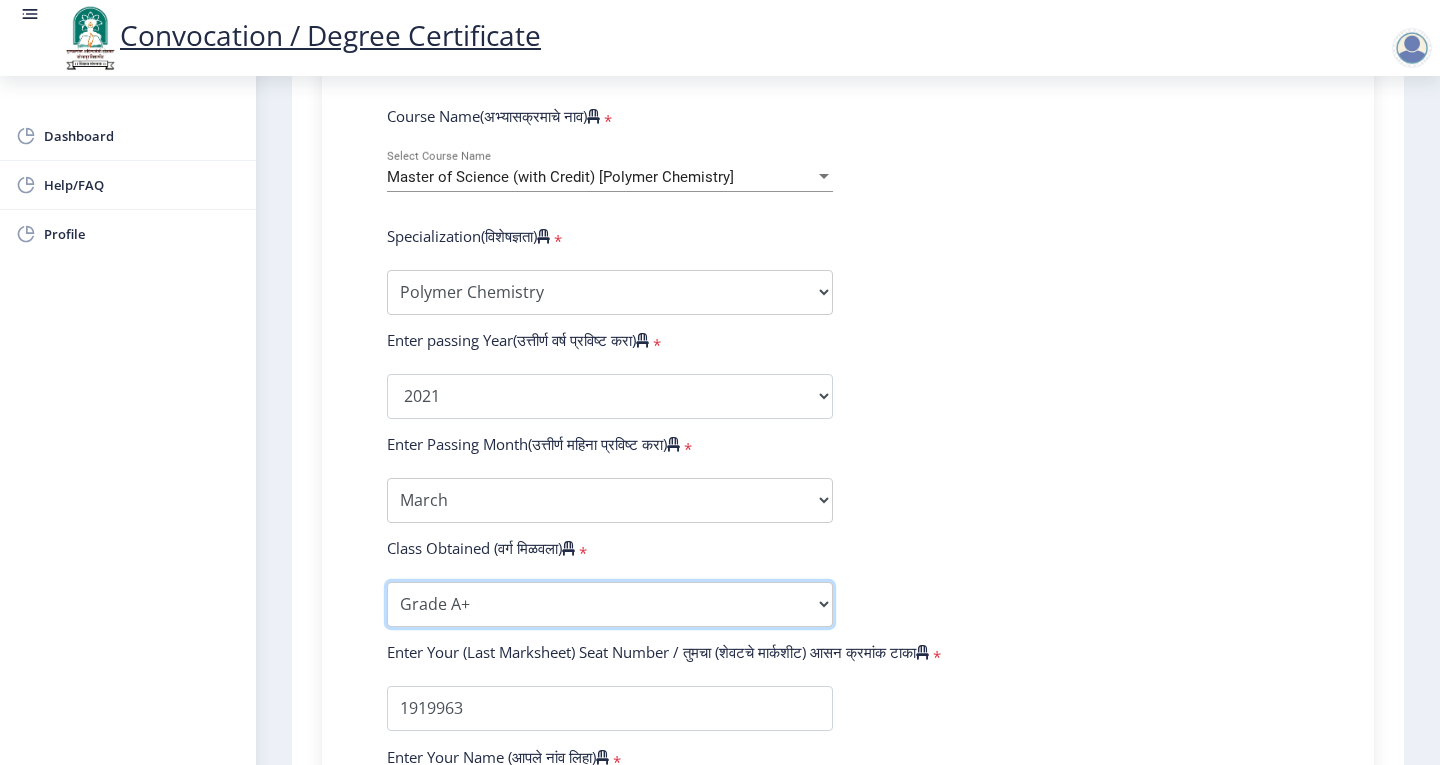 click on "Enter Class Obtained DISTINCTION FIRST CLASS HIGHER SECOND CLASS SECOND CLASS PASS CLASS OUTSTANDING - EXEMPLARY FIRST CLASS WITH DISTINCTION Grade O Grade A+ Grade A Grade B+ Grade B Grade C+ Grade C Grade D Grade E" at bounding box center (610, 604) 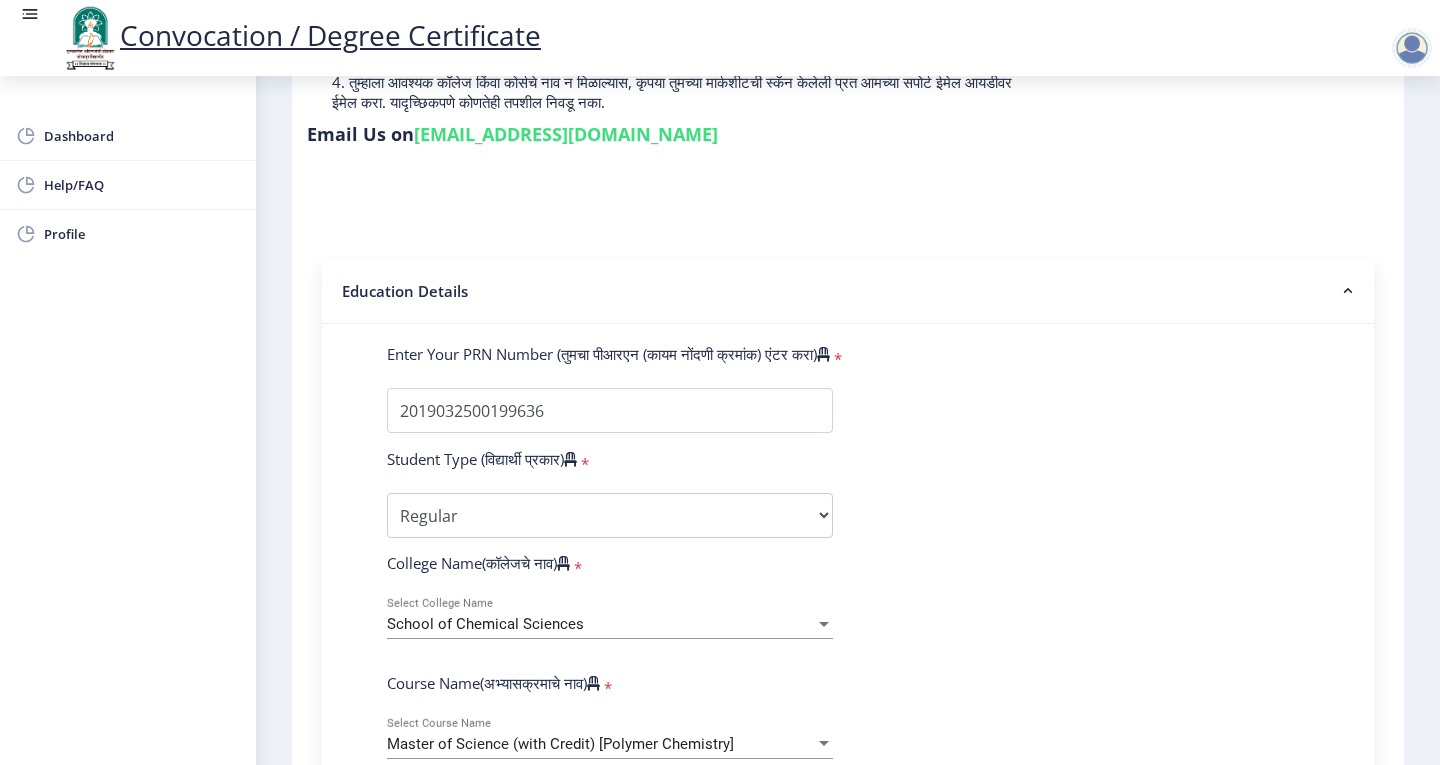scroll, scrollTop: 265, scrollLeft: 0, axis: vertical 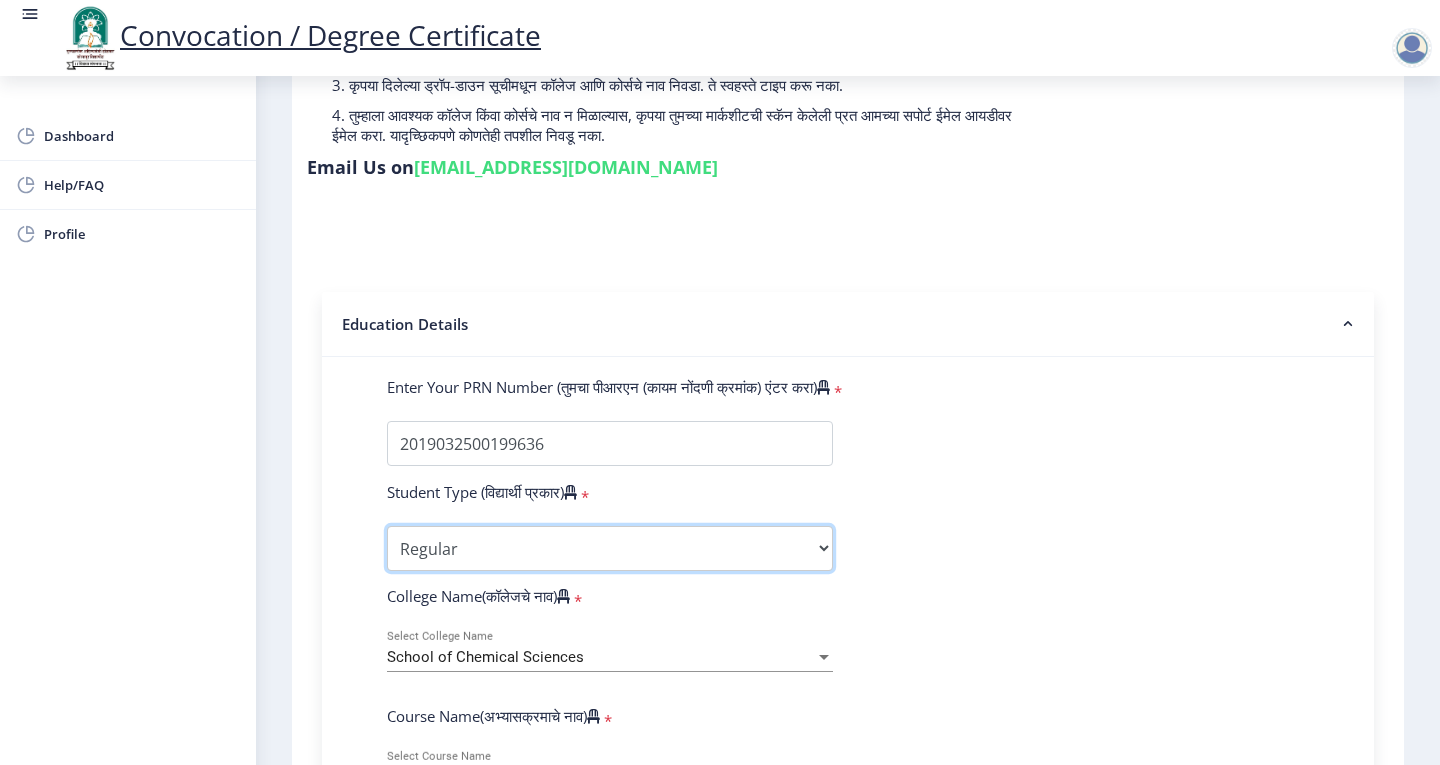 click on "Select Student Type Regular External" at bounding box center (610, 548) 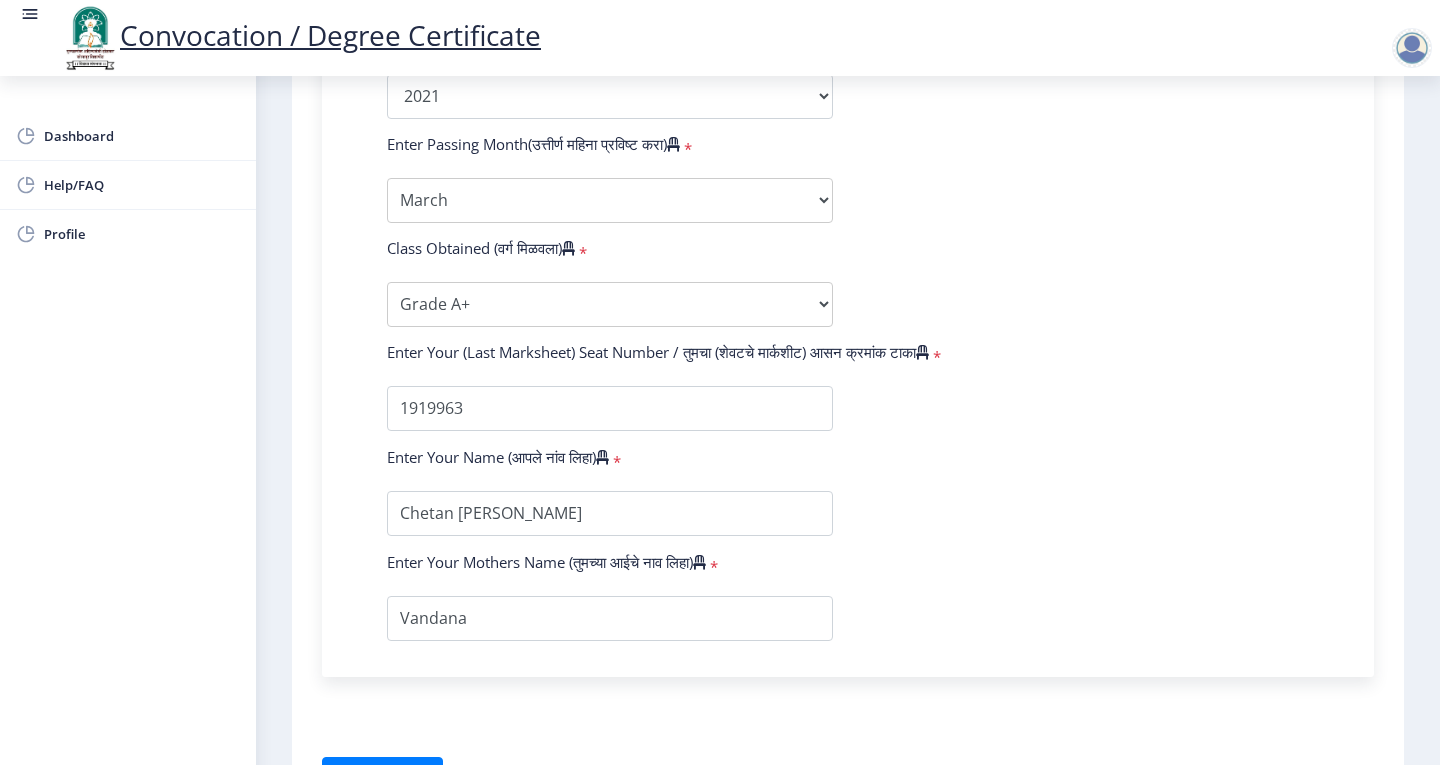 scroll, scrollTop: 1265, scrollLeft: 0, axis: vertical 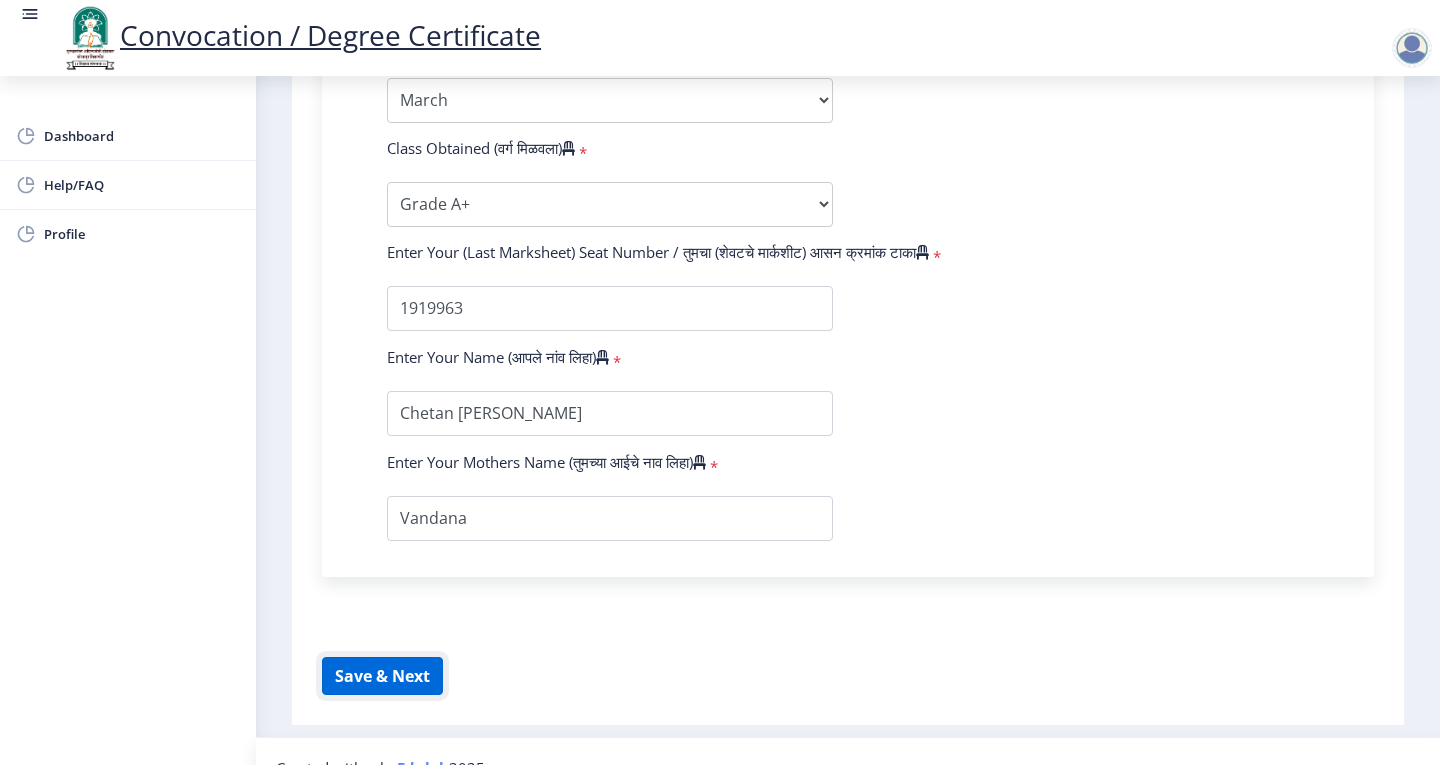 click on "Save & Next" 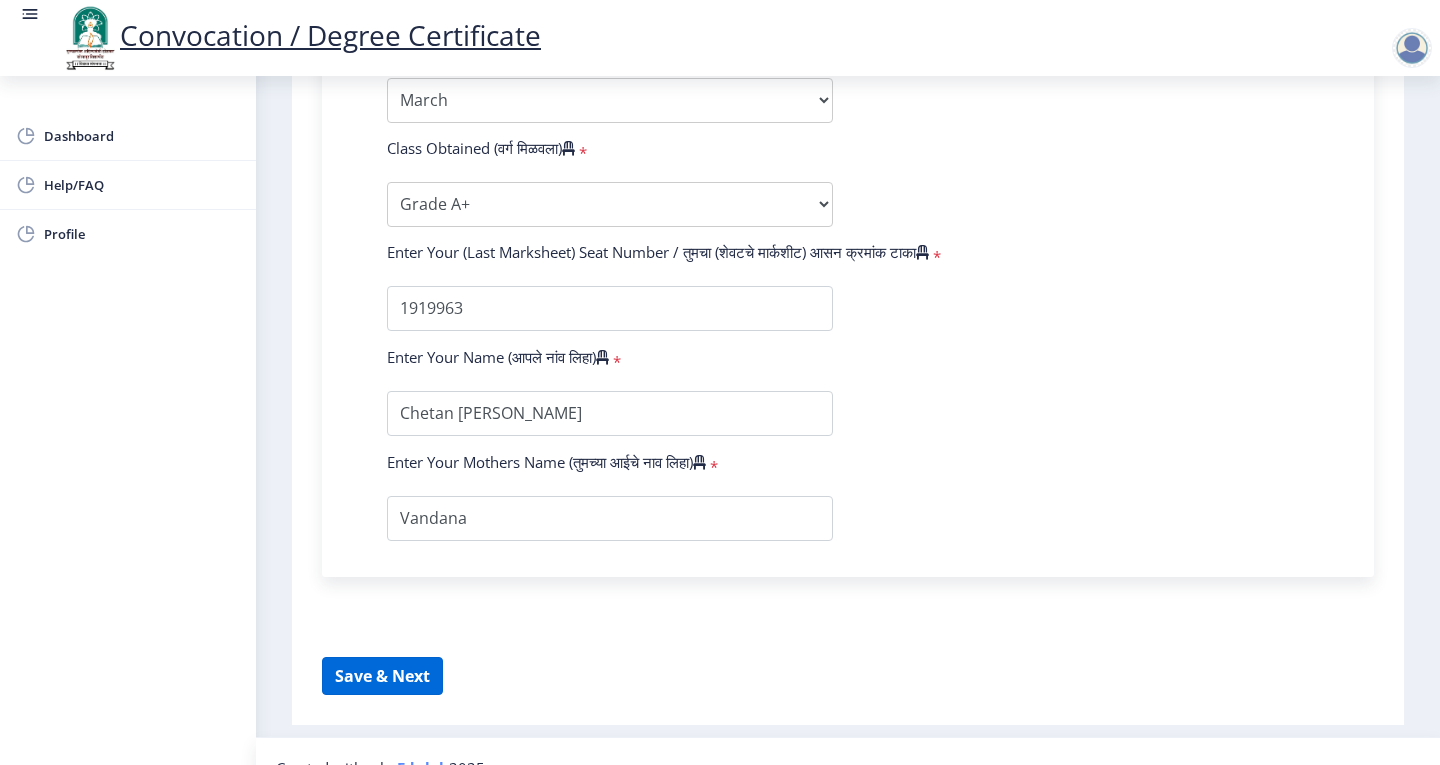 select 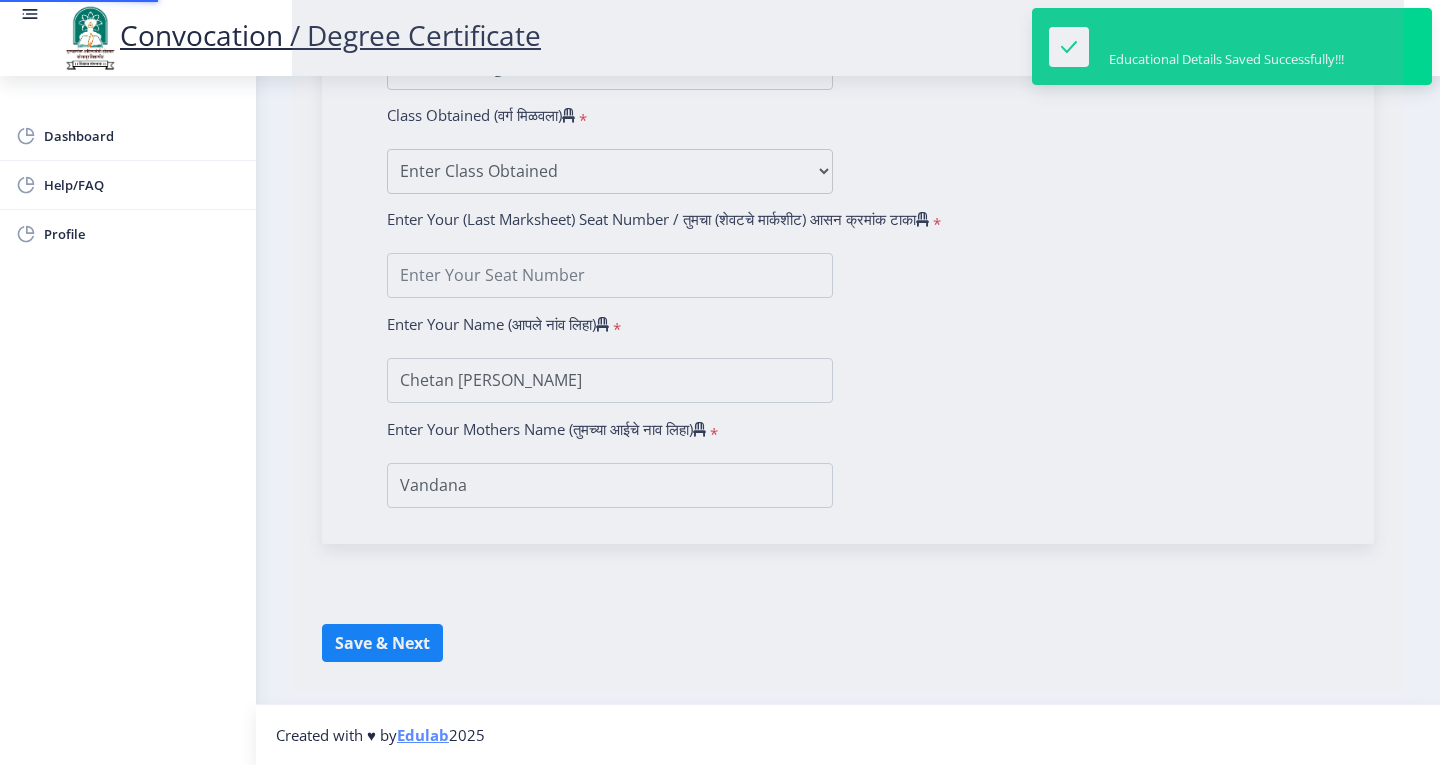 type on "2019032500199636" 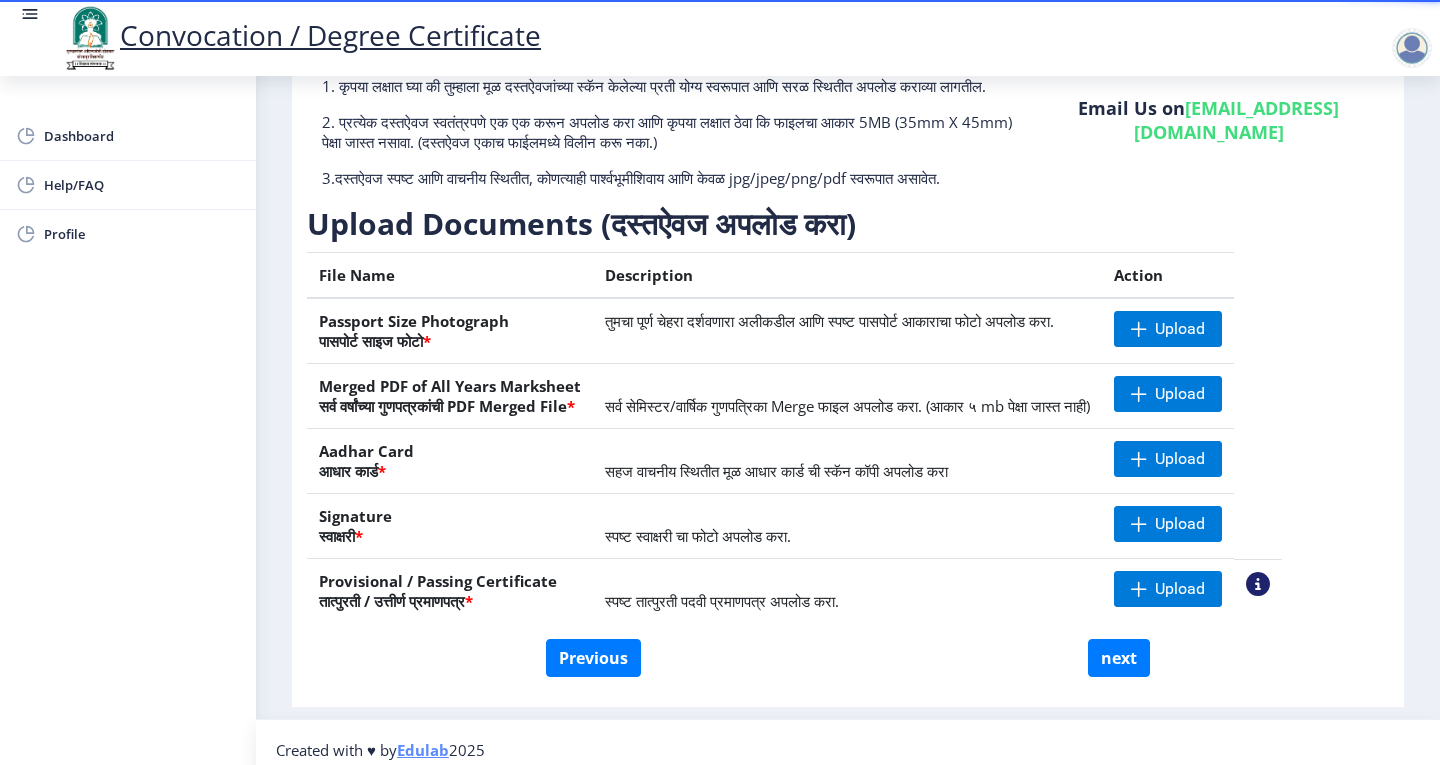 scroll, scrollTop: 200, scrollLeft: 0, axis: vertical 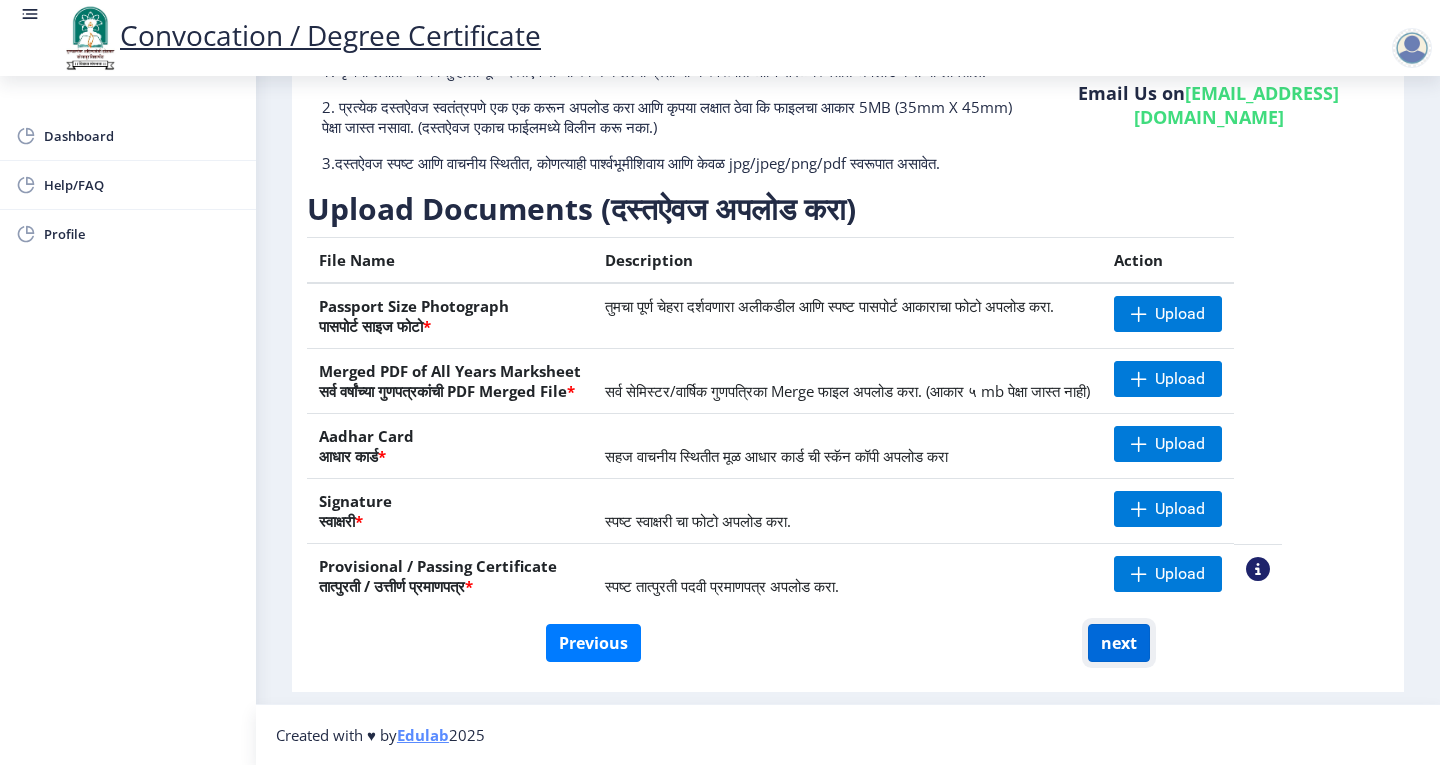 click on "next" 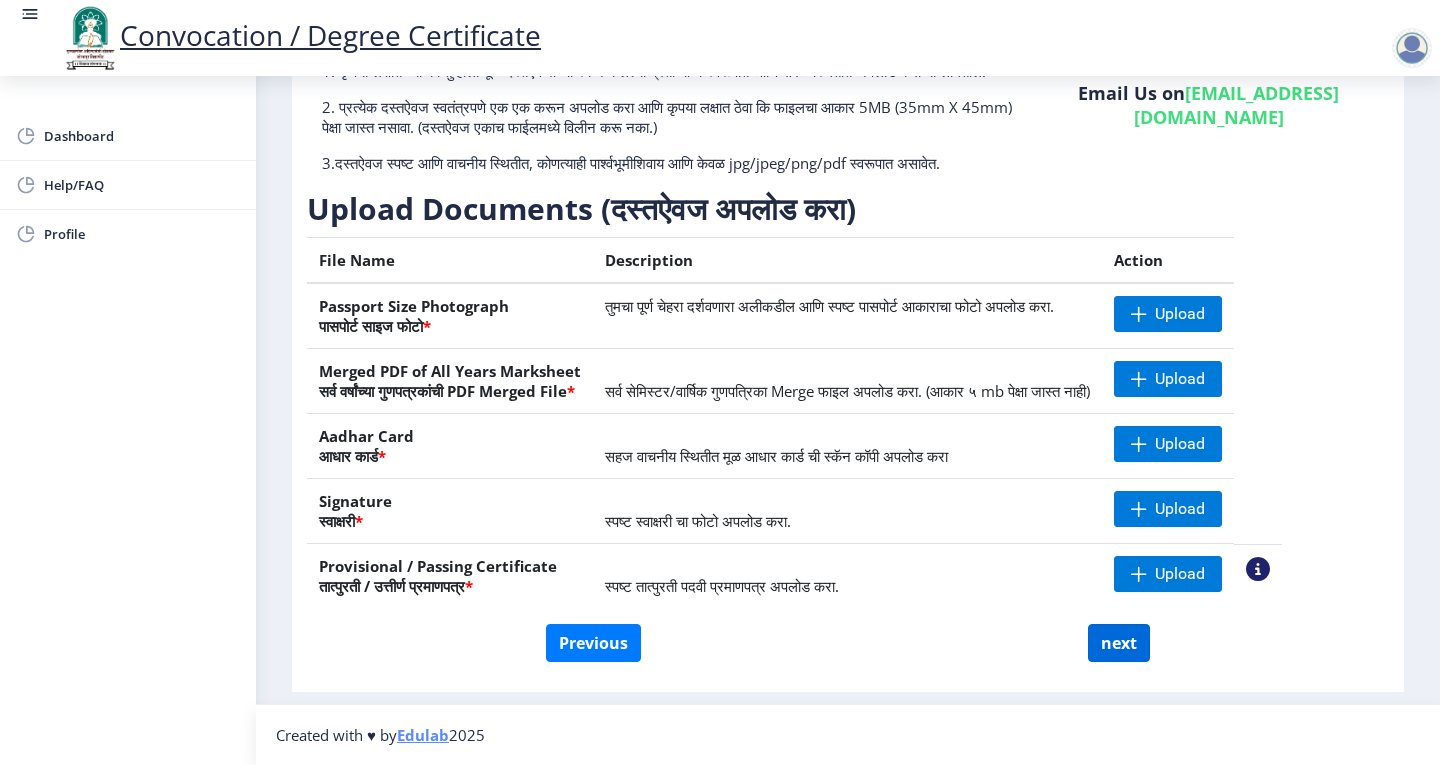 select 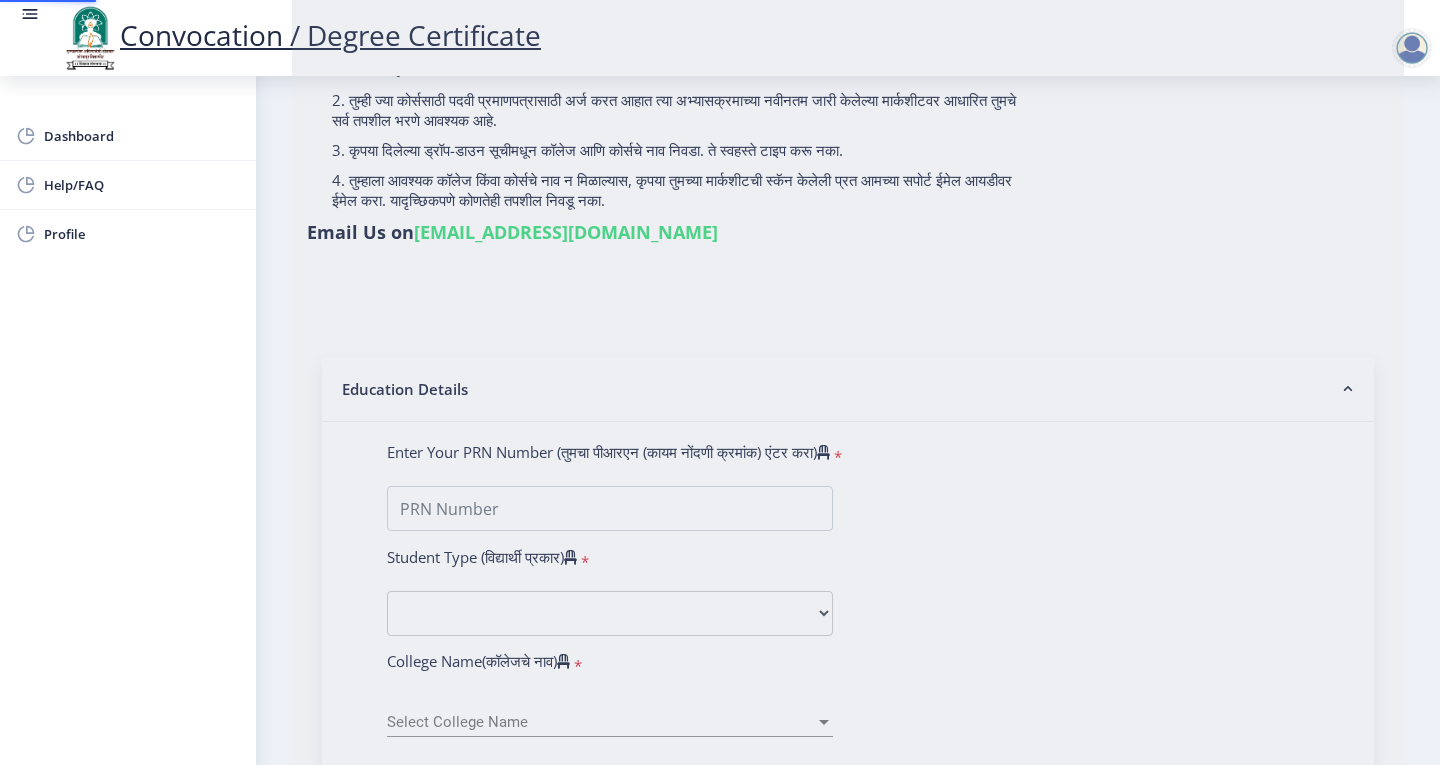 scroll, scrollTop: 0, scrollLeft: 0, axis: both 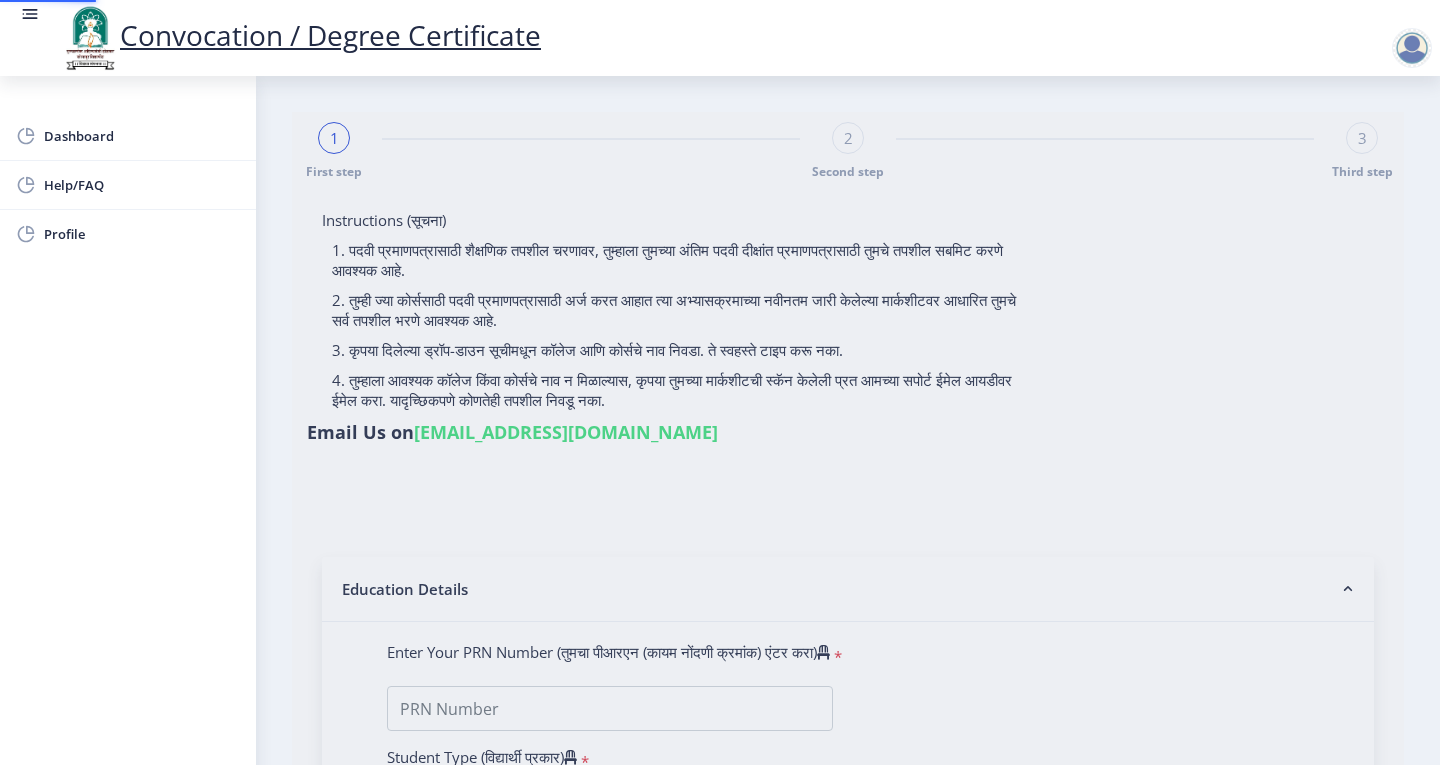type on "2019032500199636" 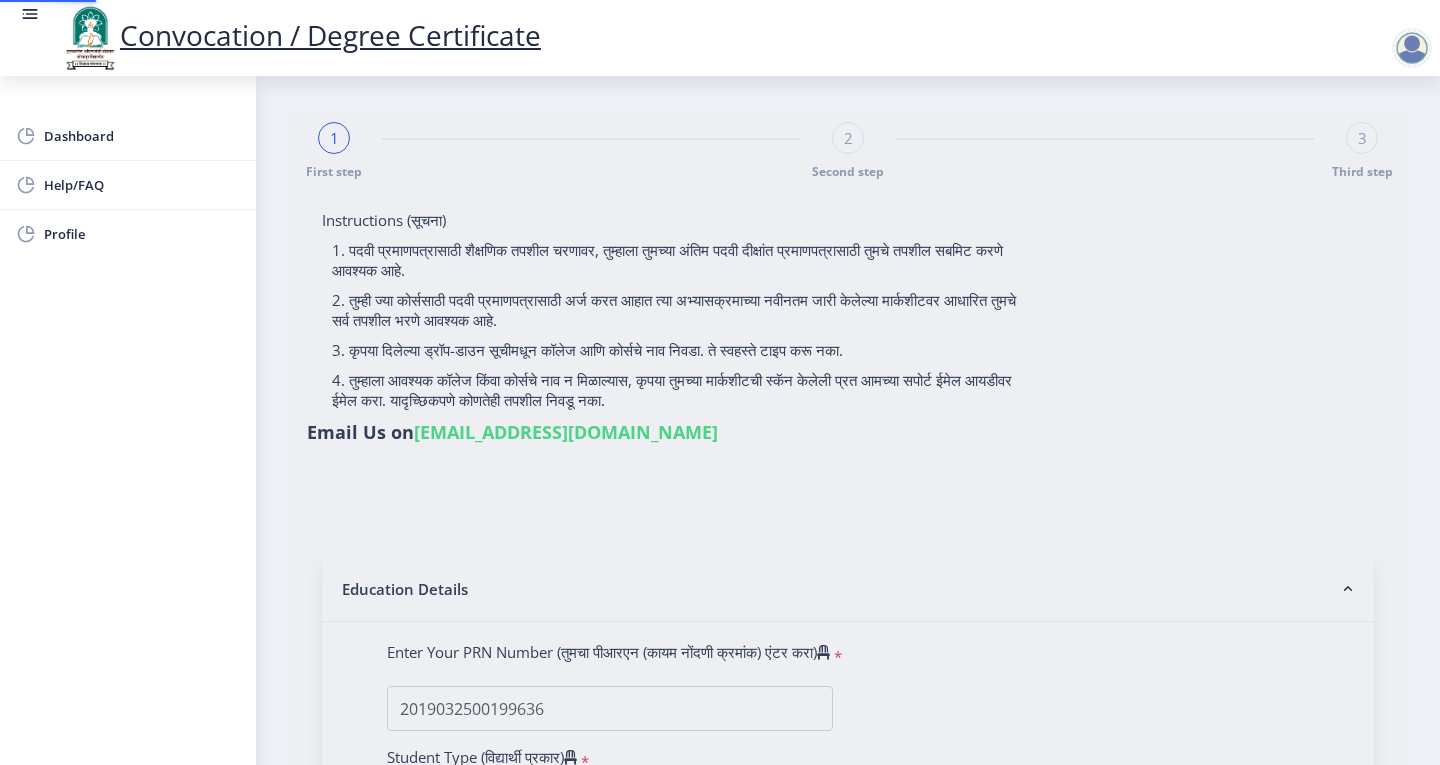 select on "Polymer Chemistry" 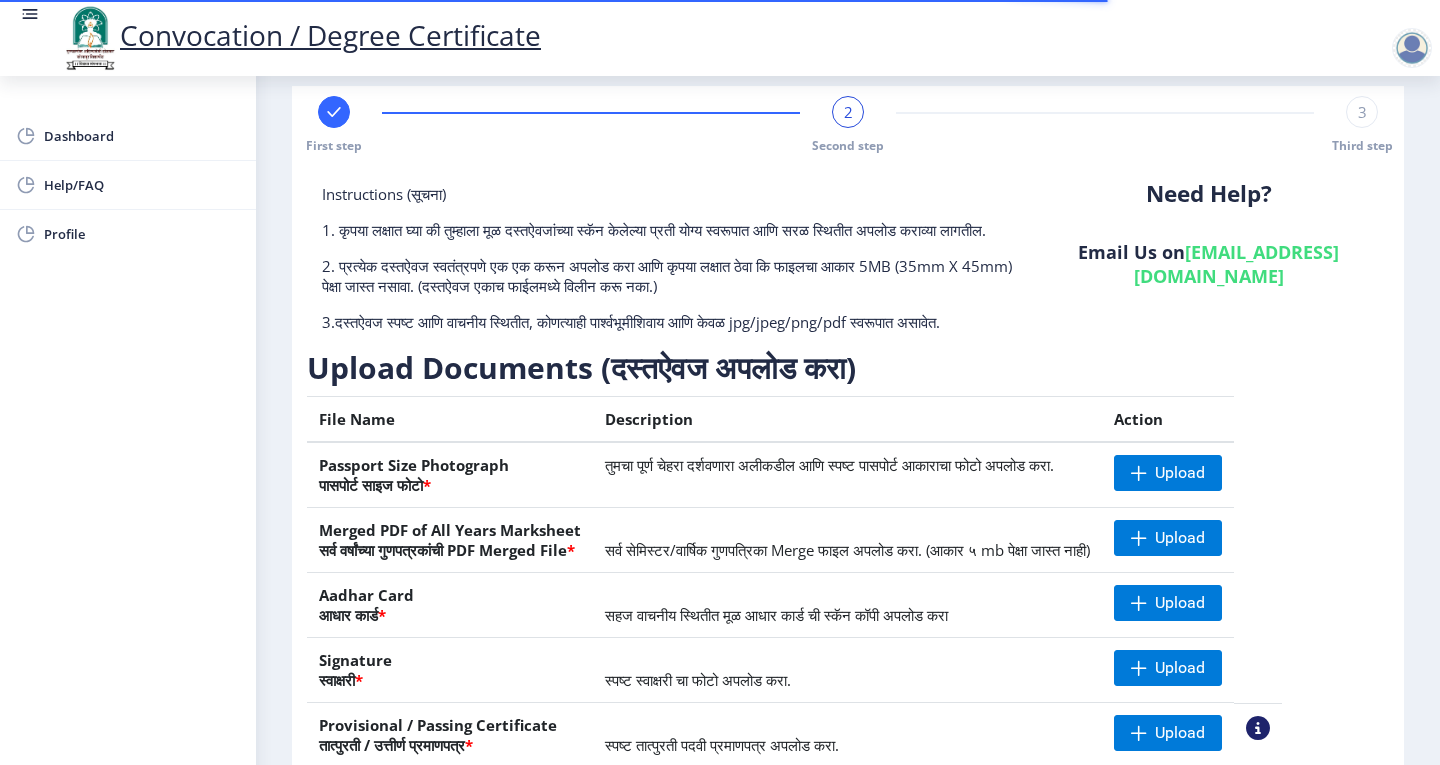 scroll, scrollTop: 0, scrollLeft: 0, axis: both 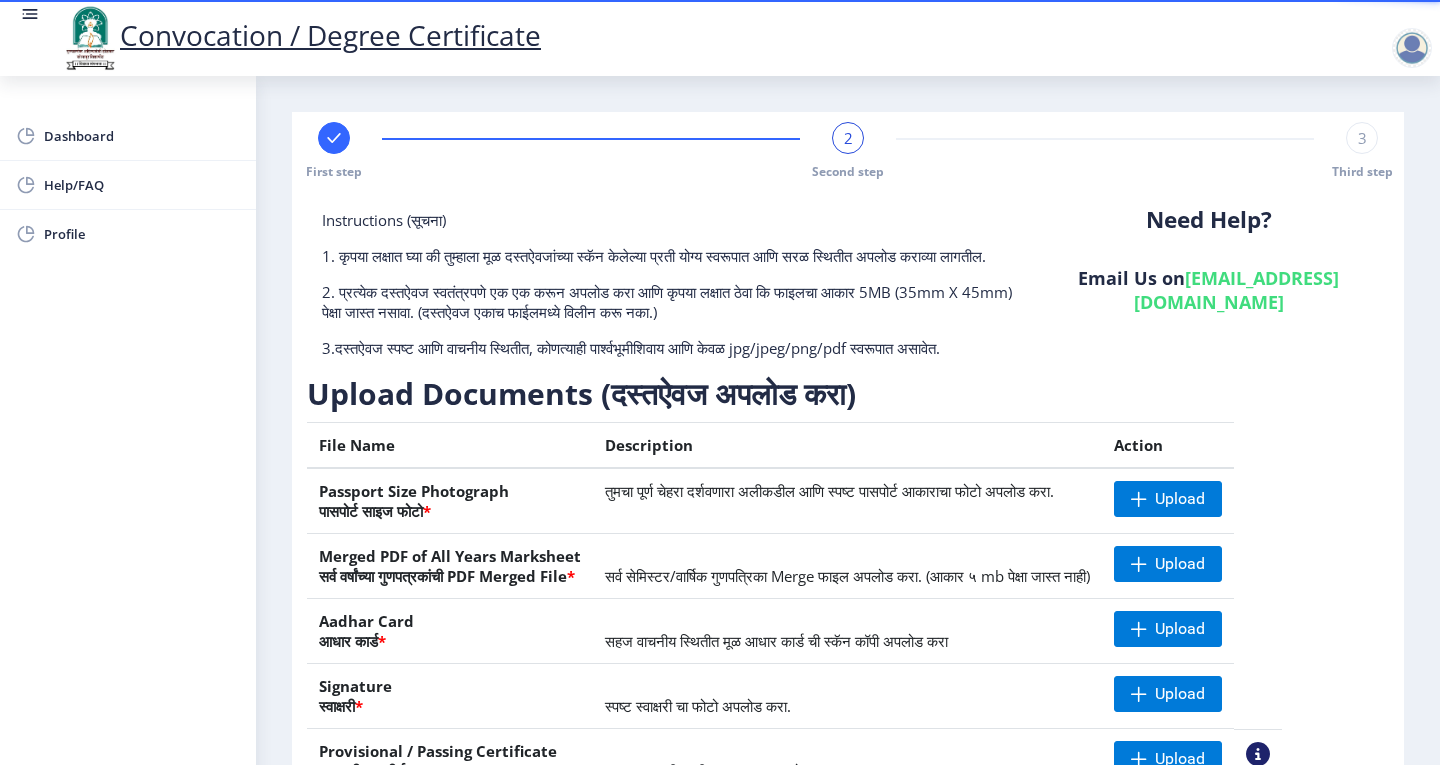 click on "3" 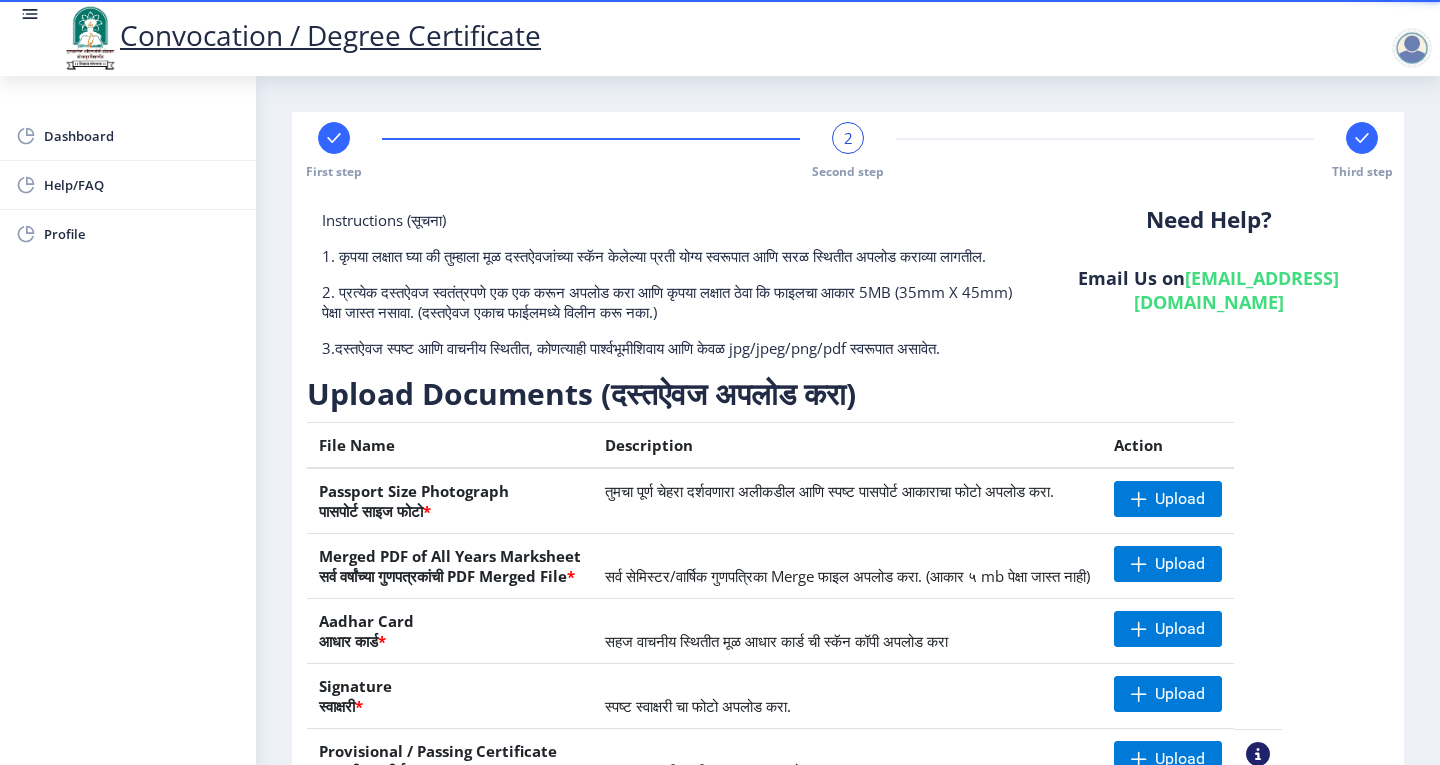 click 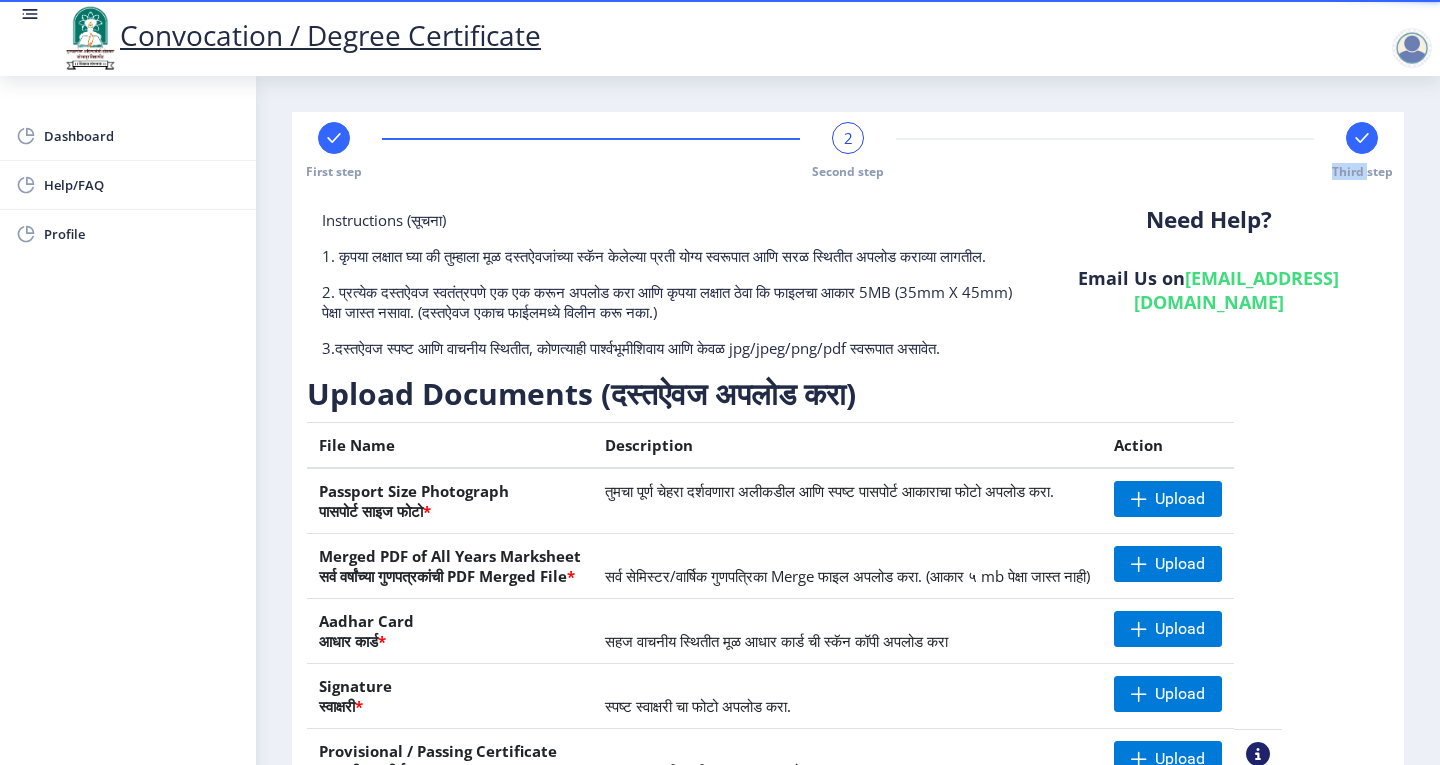 click 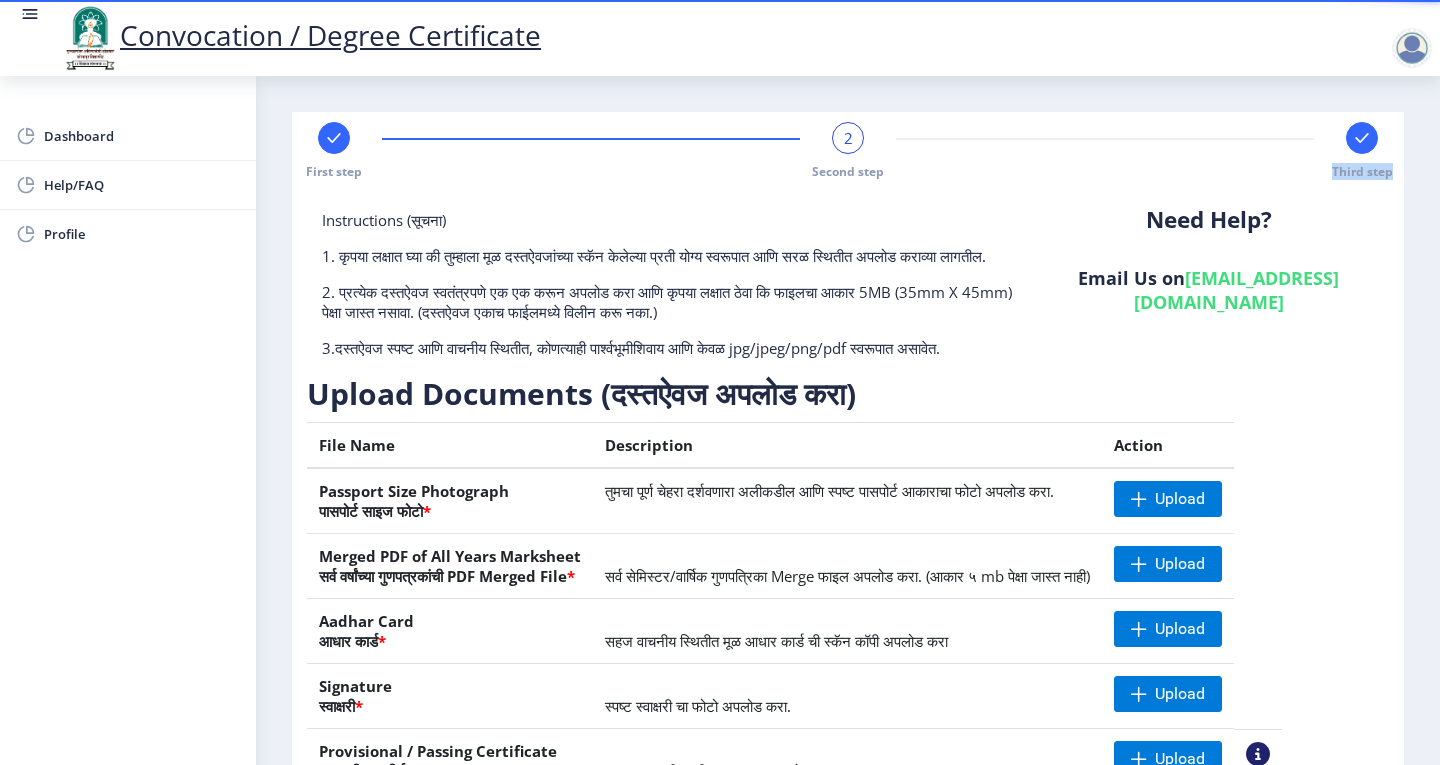 click 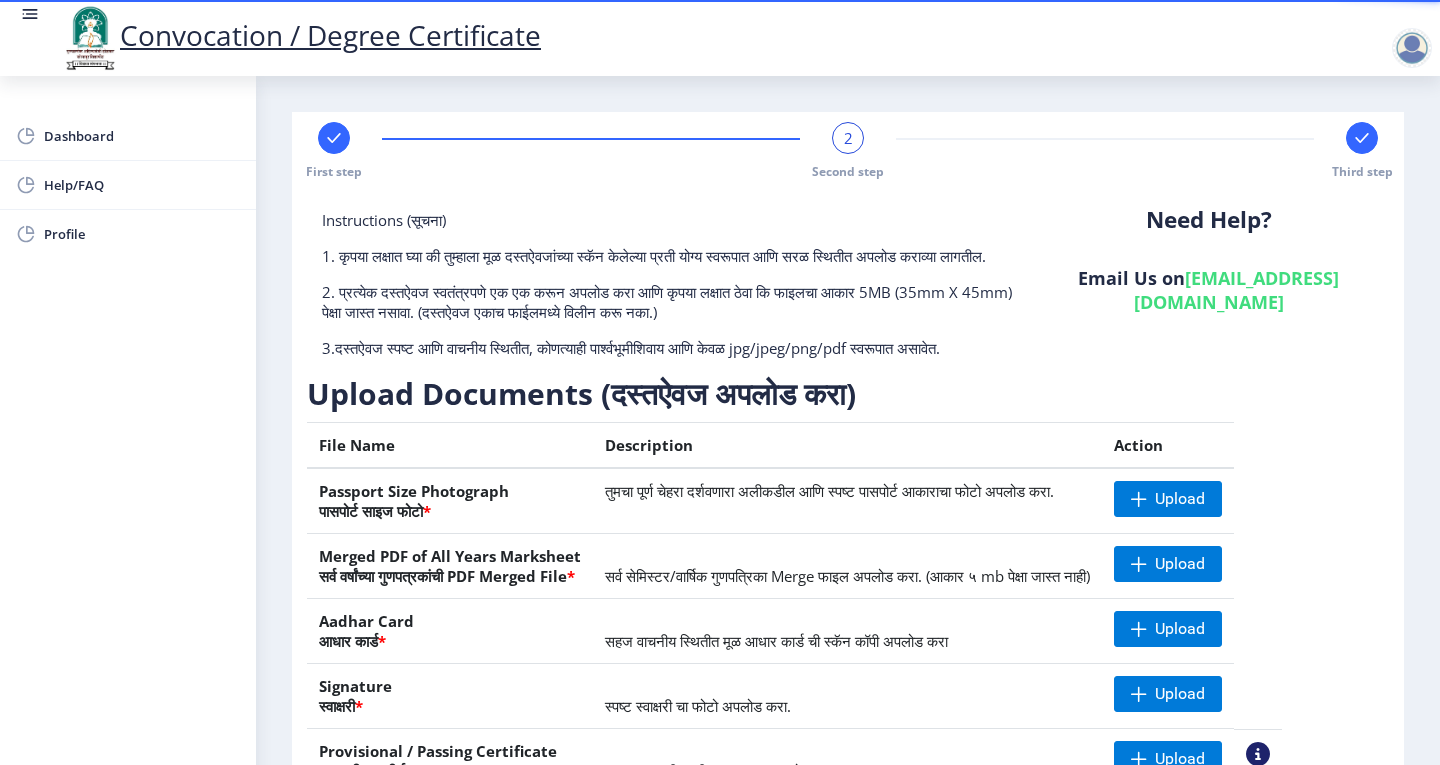 click 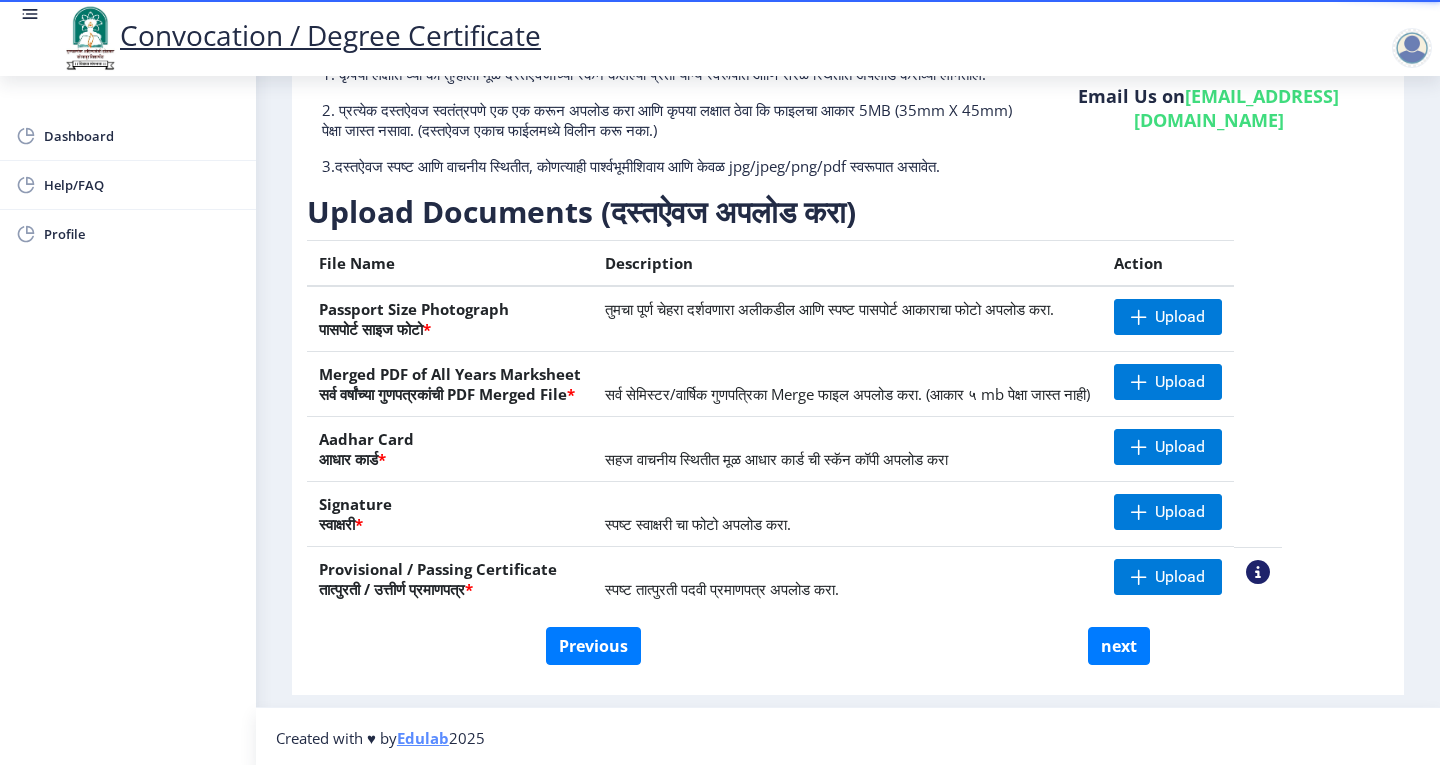 scroll, scrollTop: 205, scrollLeft: 0, axis: vertical 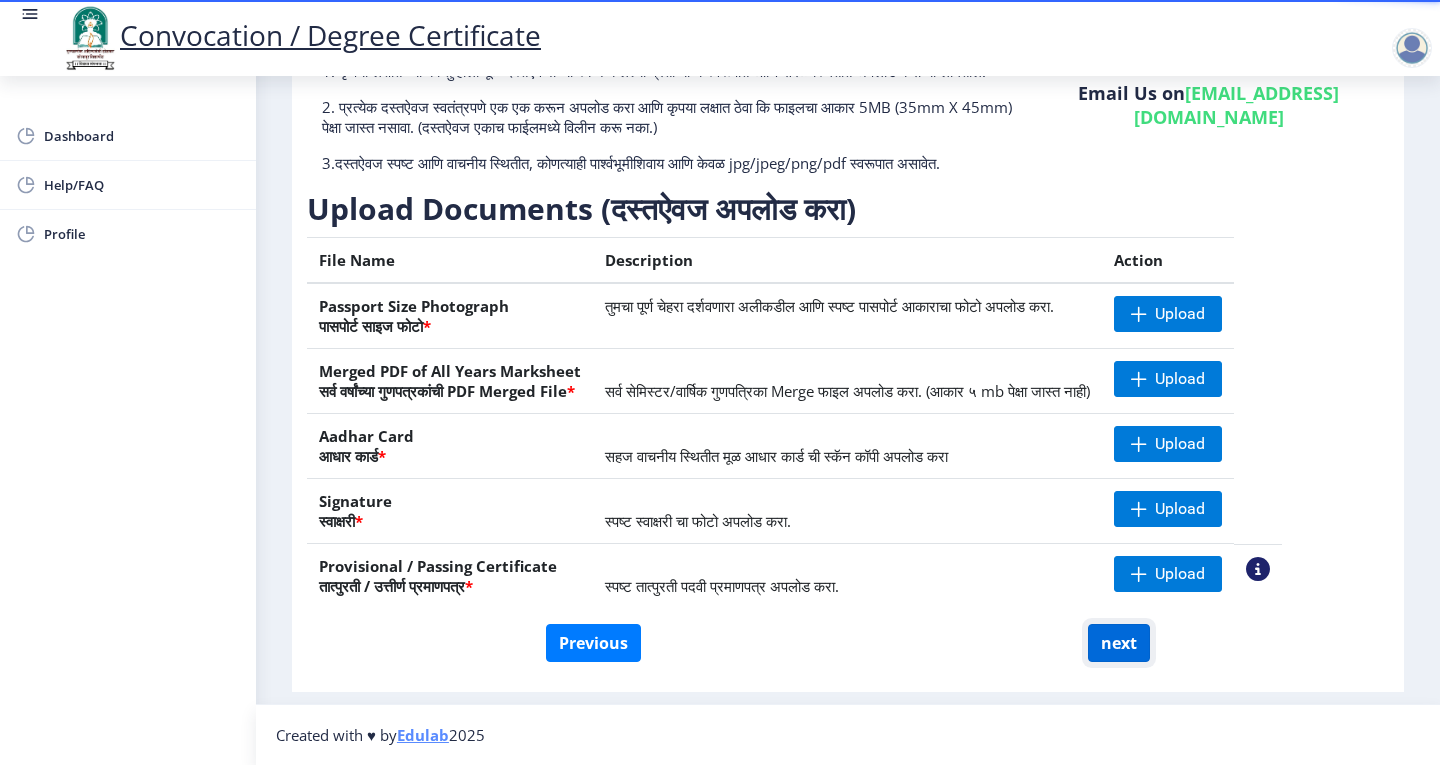 click on "next" 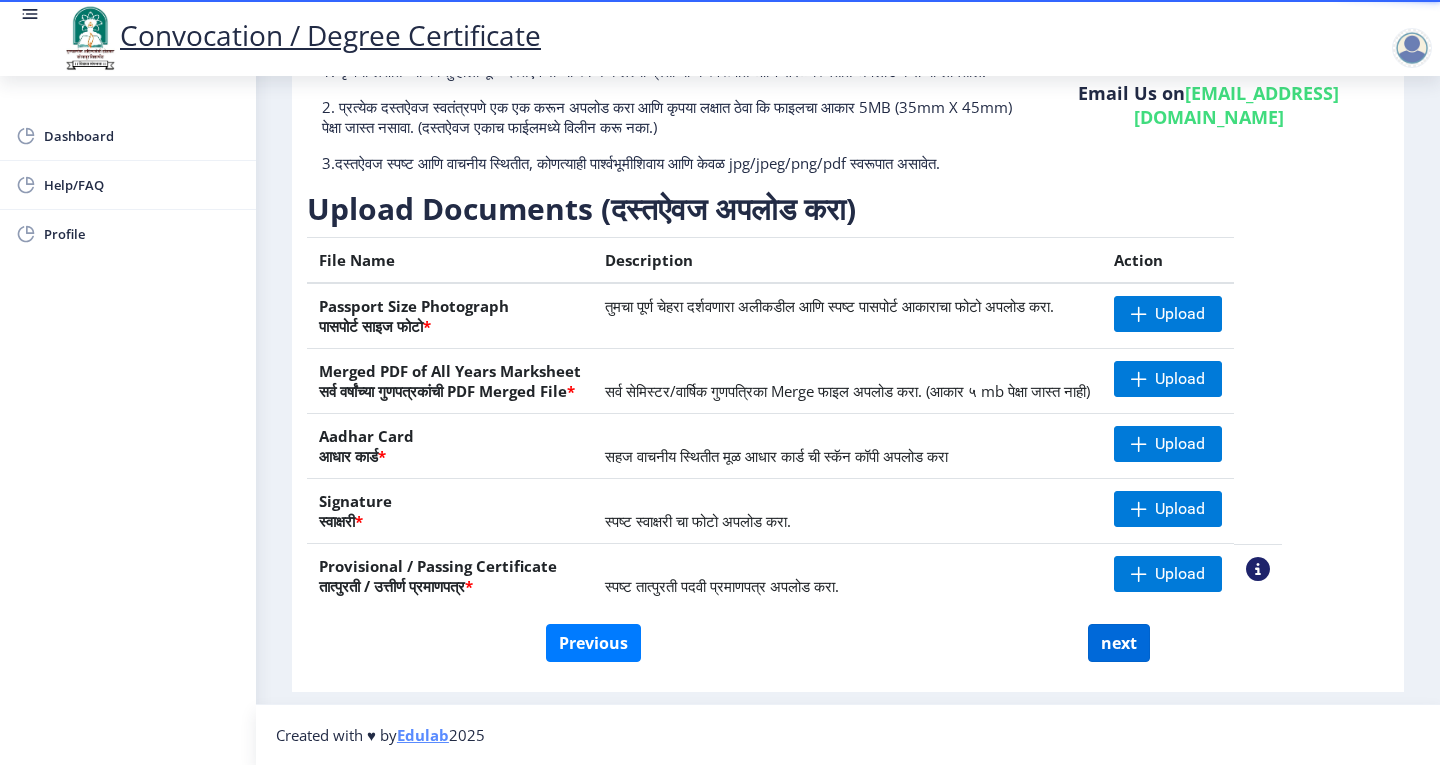 select 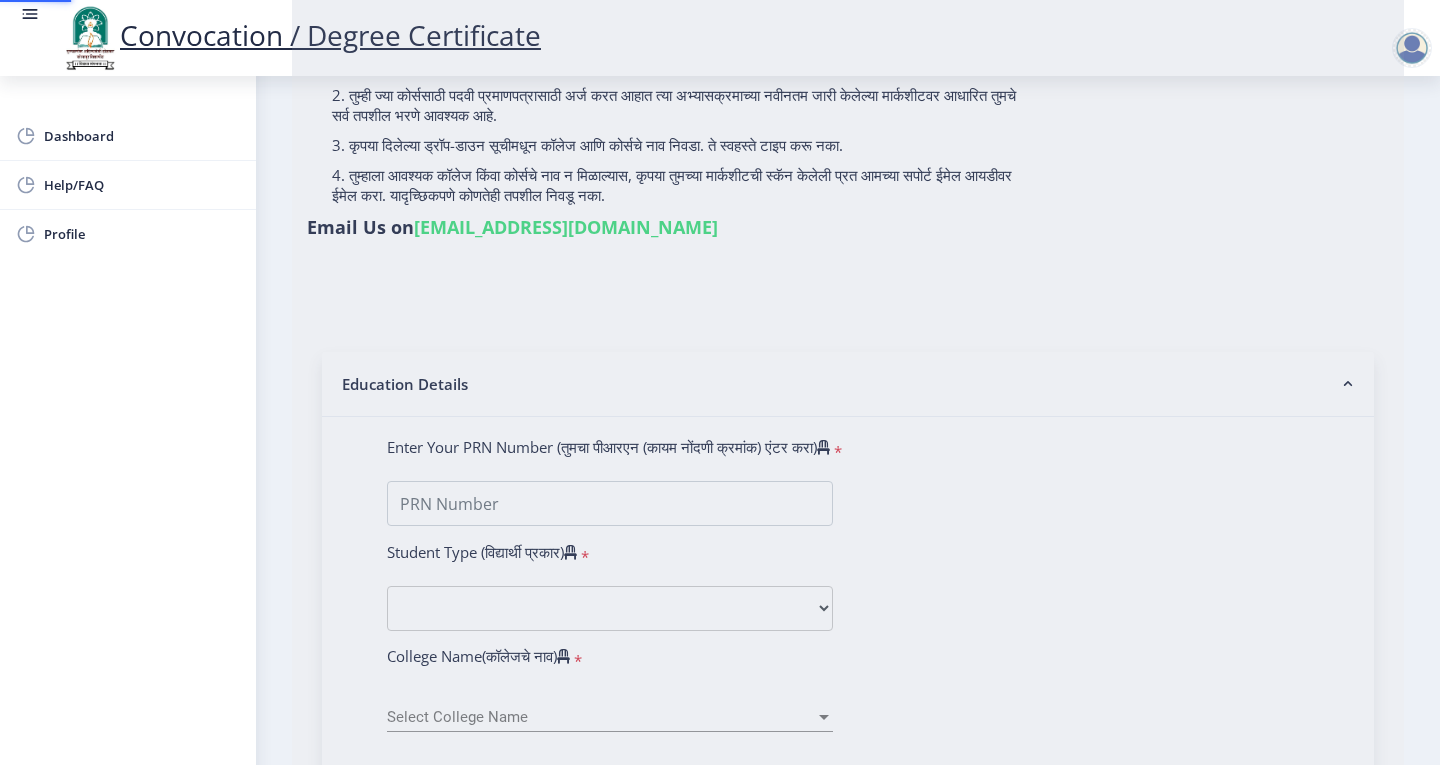 type on "2019032500199636" 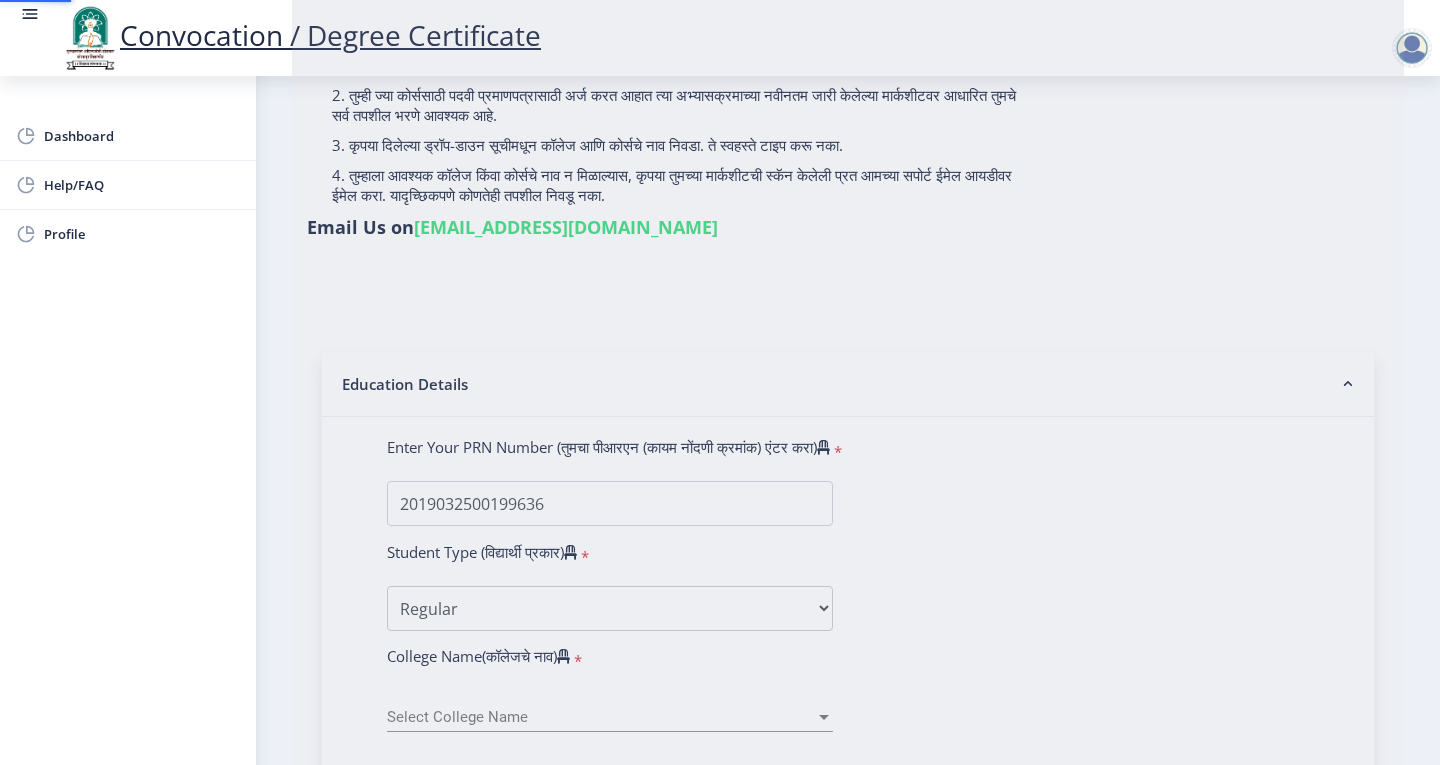 scroll, scrollTop: 0, scrollLeft: 0, axis: both 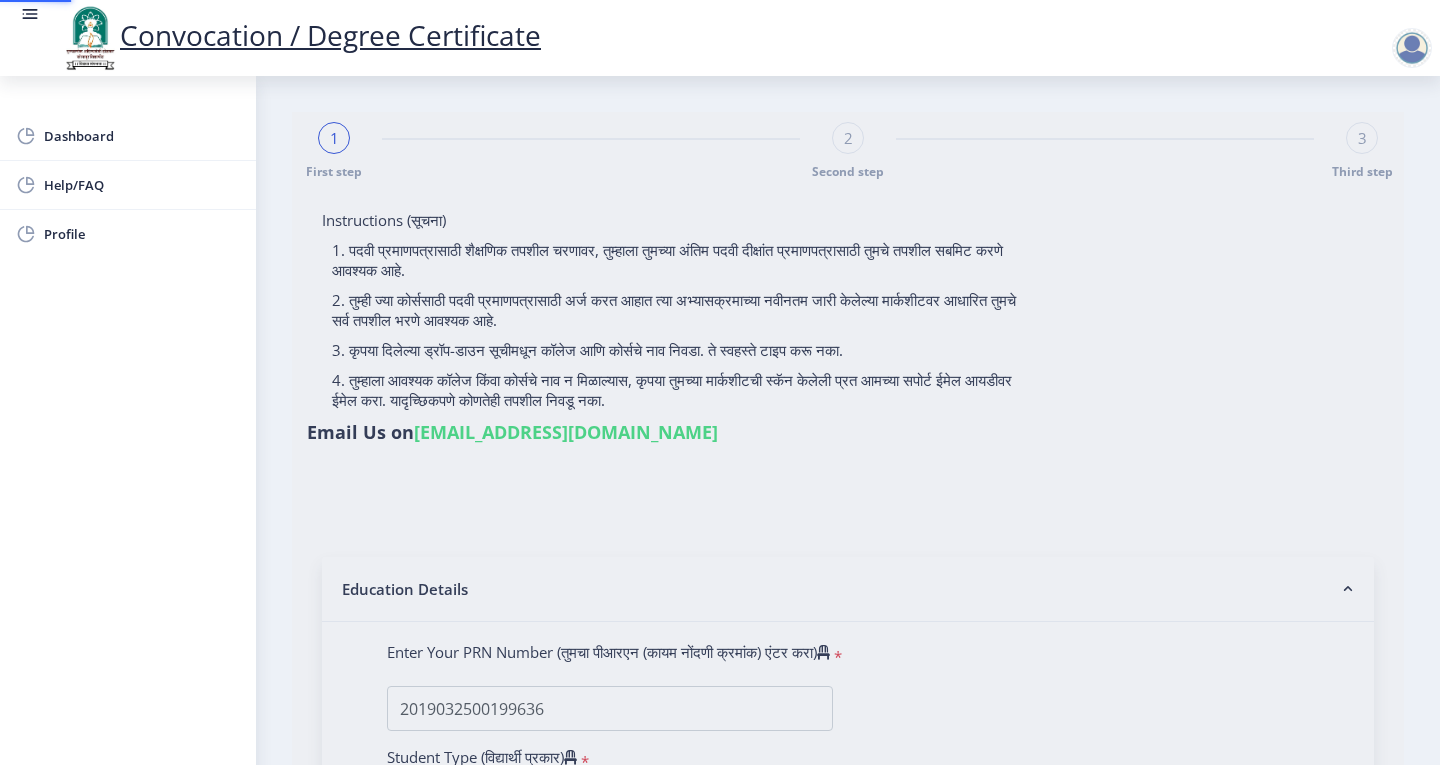 select on "Polymer Chemistry" 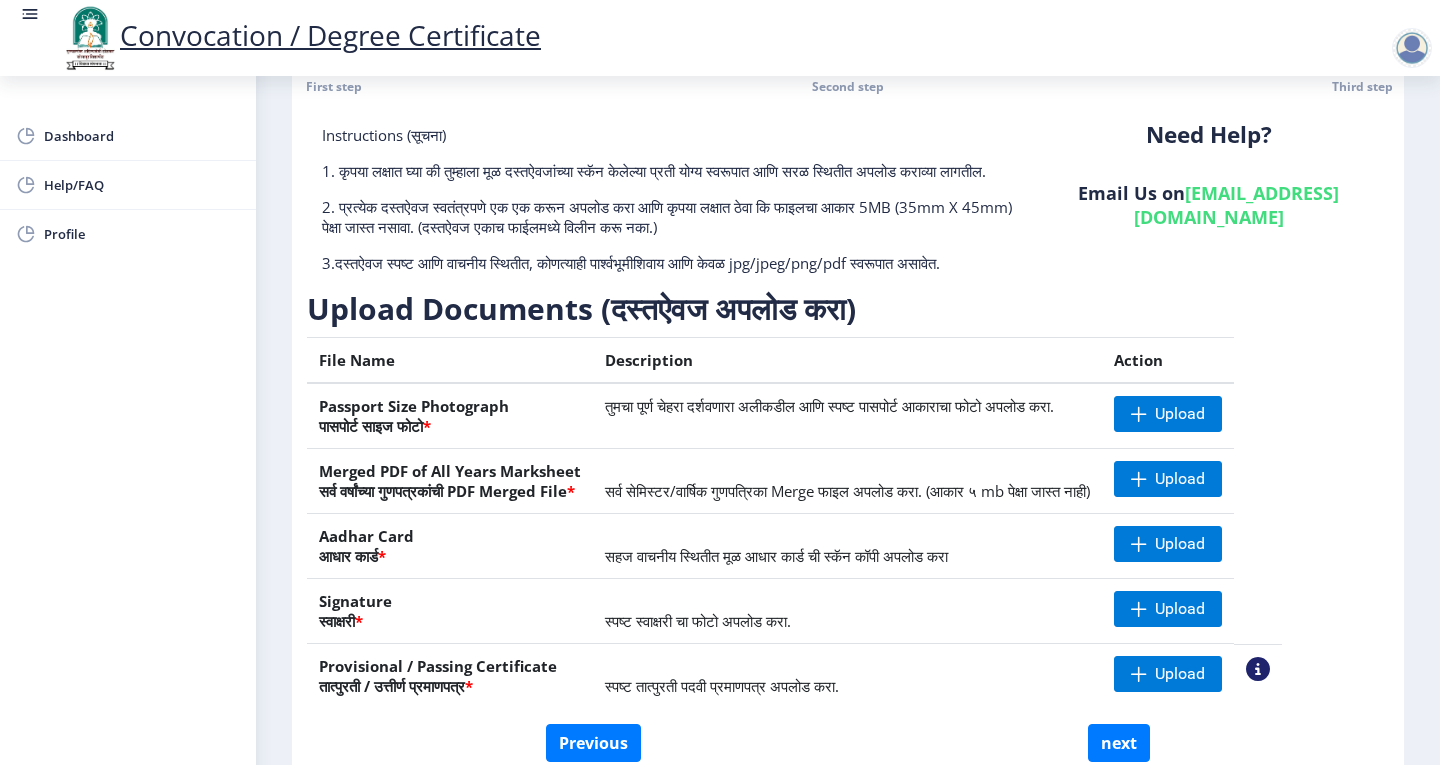 scroll, scrollTop: 205, scrollLeft: 0, axis: vertical 